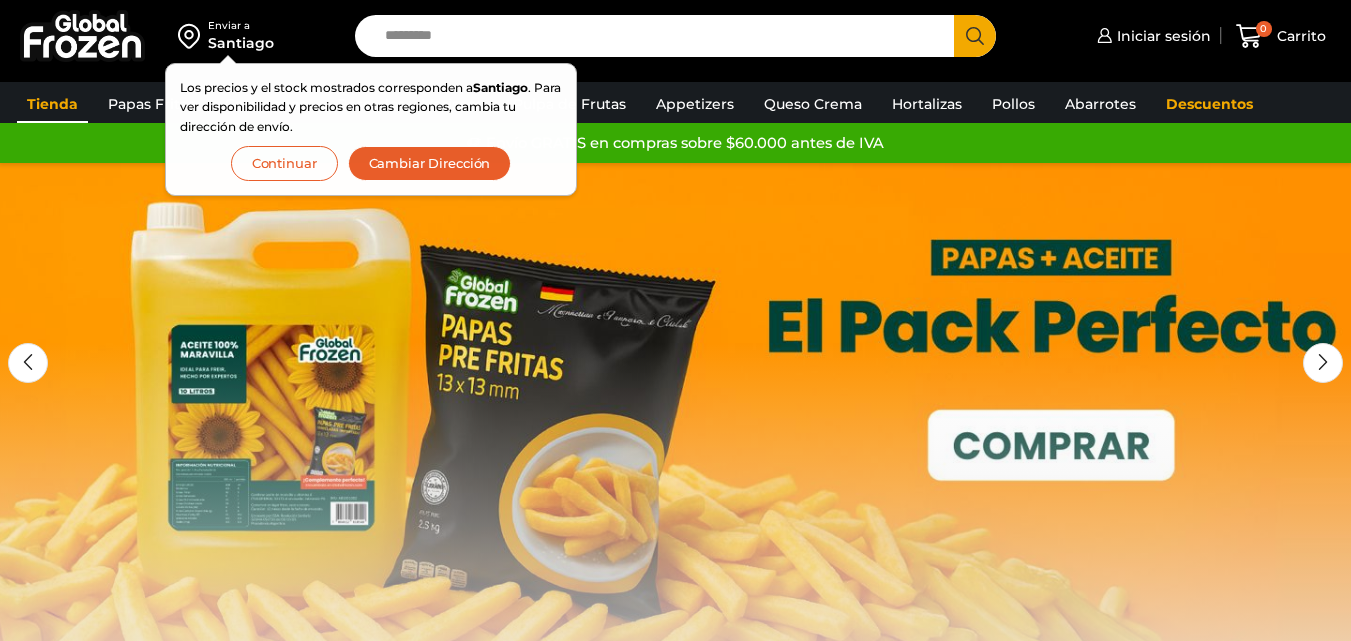 scroll, scrollTop: 0, scrollLeft: 0, axis: both 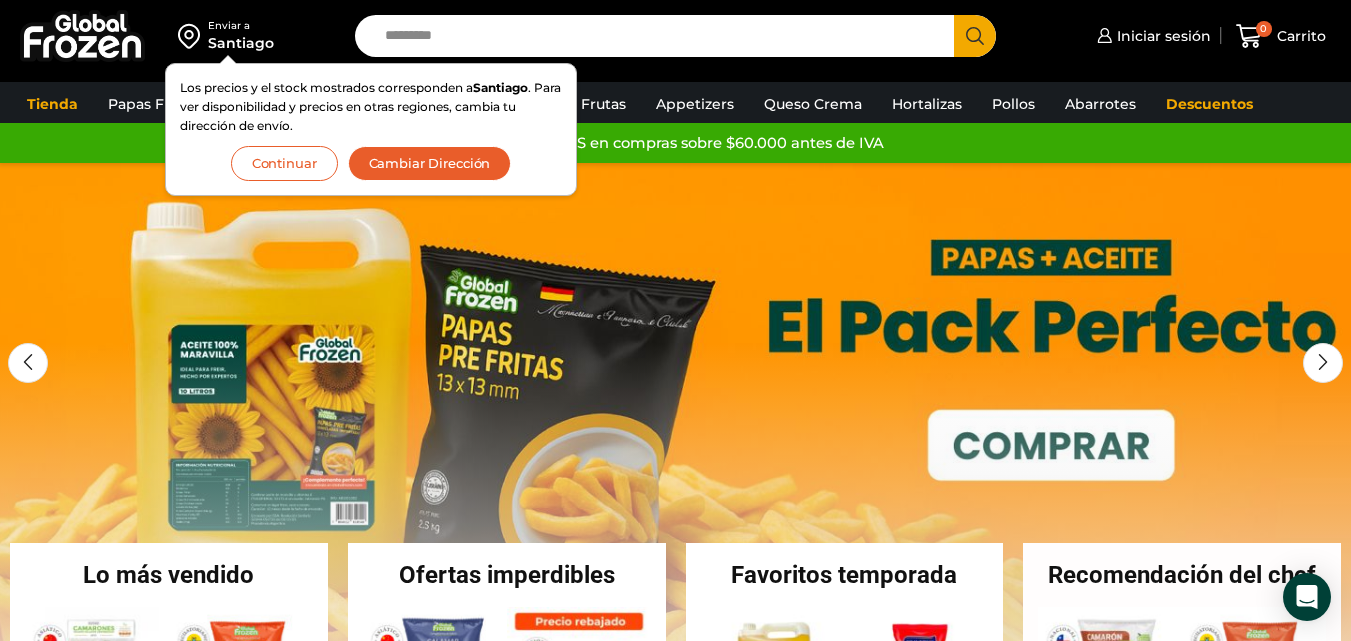 click on "Continuar" at bounding box center (284, 163) 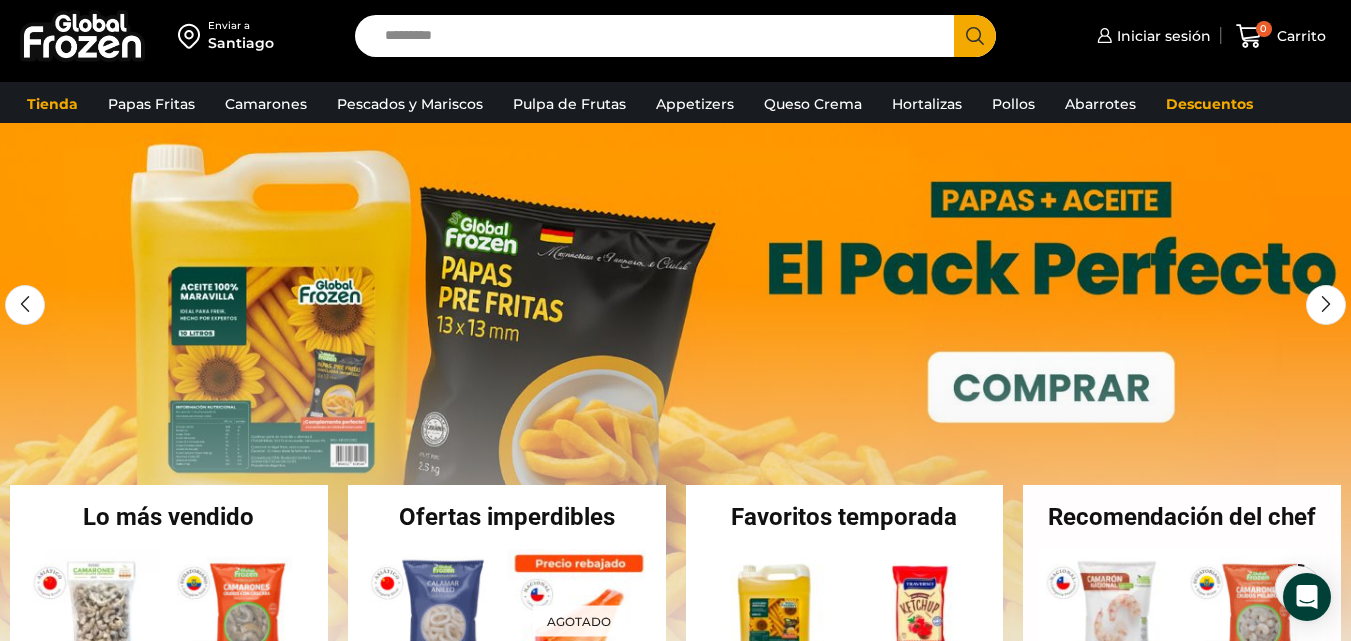 scroll, scrollTop: 100, scrollLeft: 0, axis: vertical 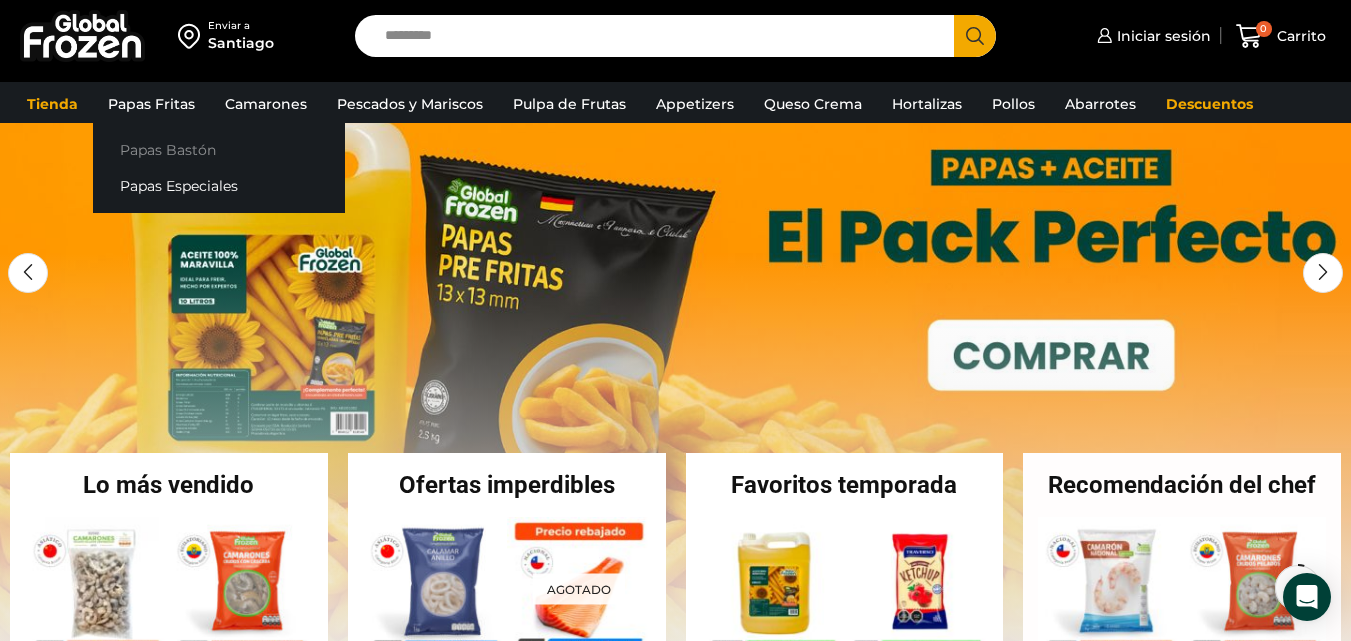 click on "Papas Bastón" at bounding box center [219, 149] 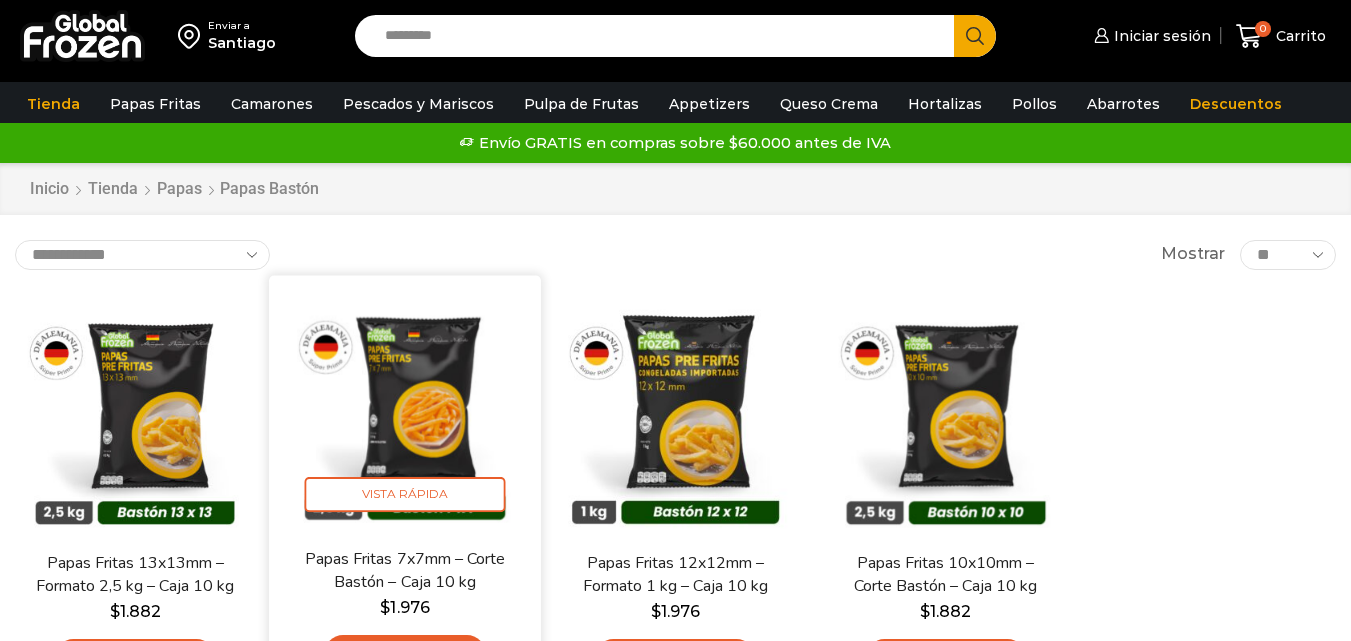 scroll, scrollTop: 0, scrollLeft: 0, axis: both 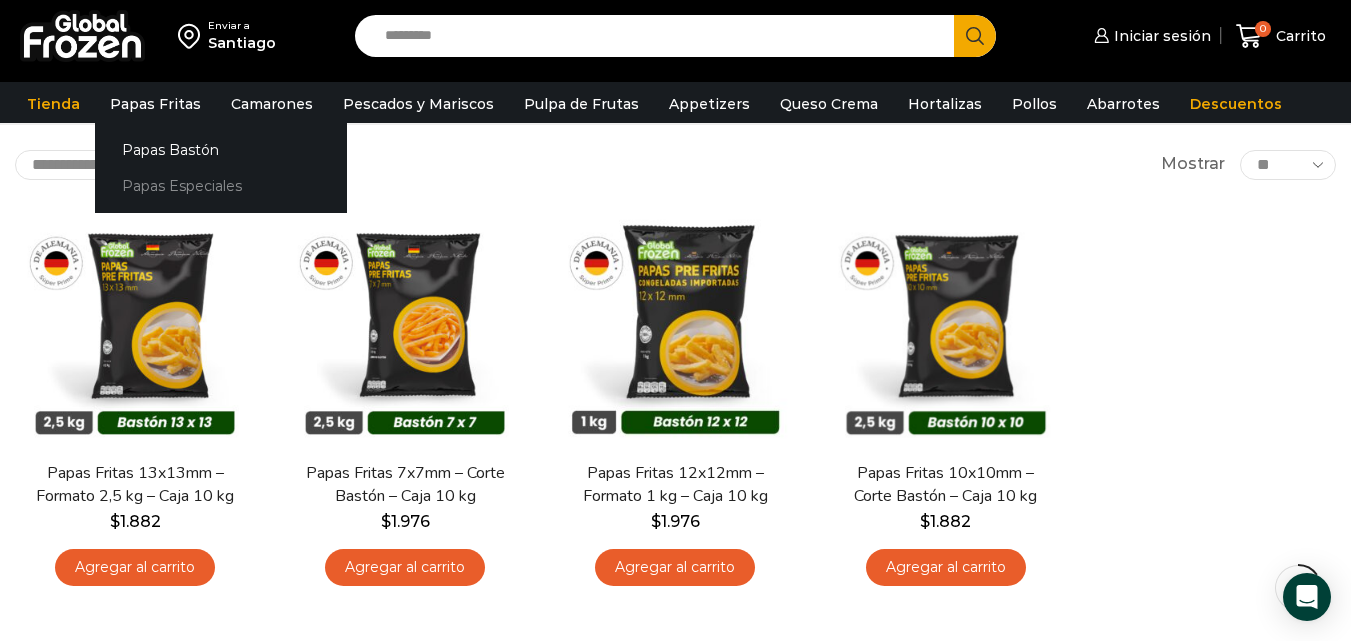 click on "Papas Especiales" at bounding box center (221, 186) 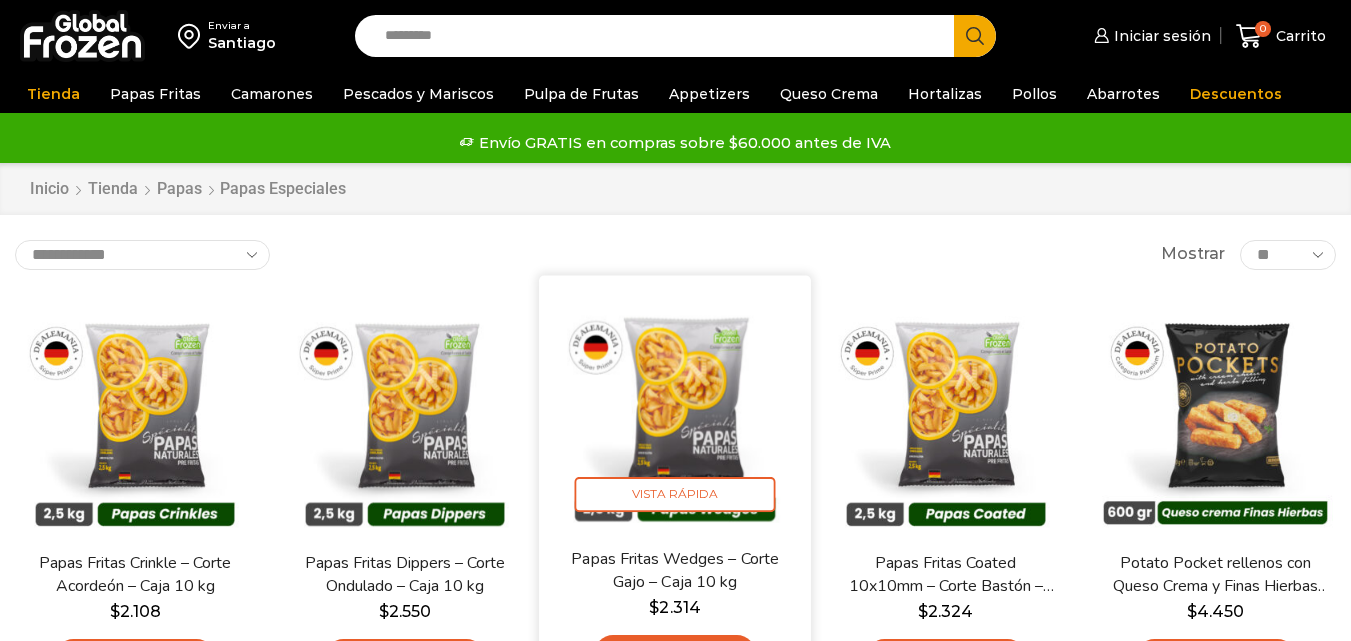 scroll, scrollTop: 0, scrollLeft: 0, axis: both 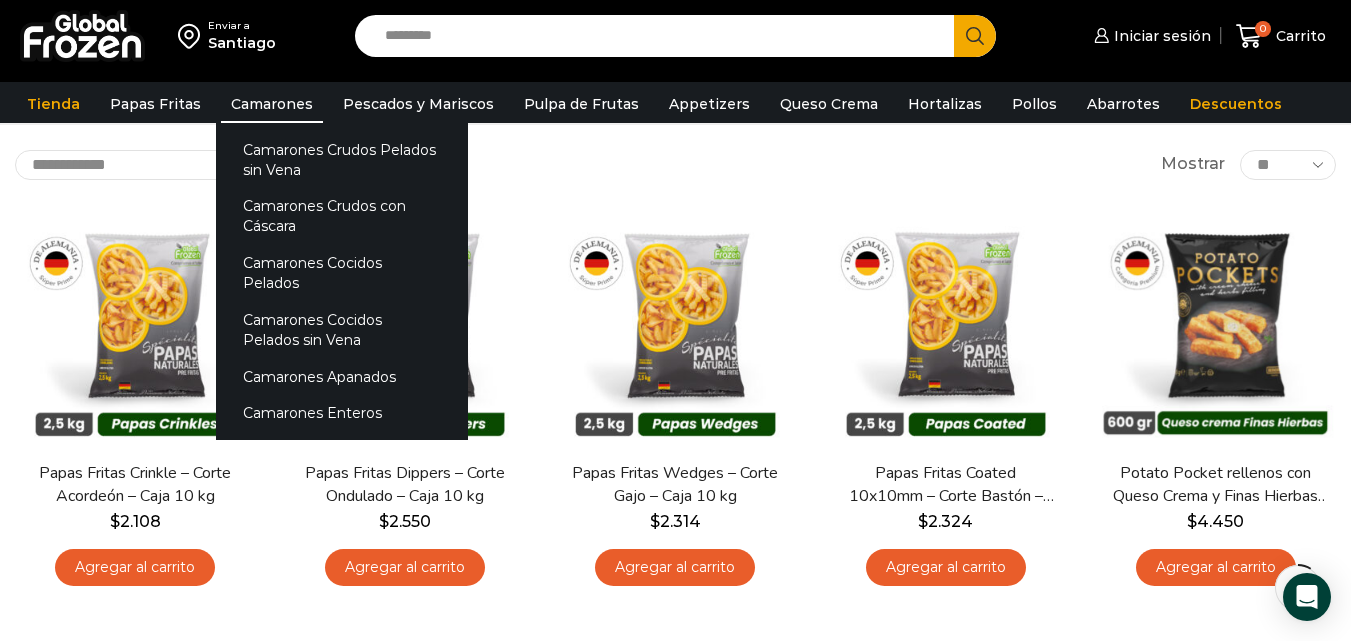 click on "Camarones" at bounding box center [272, 104] 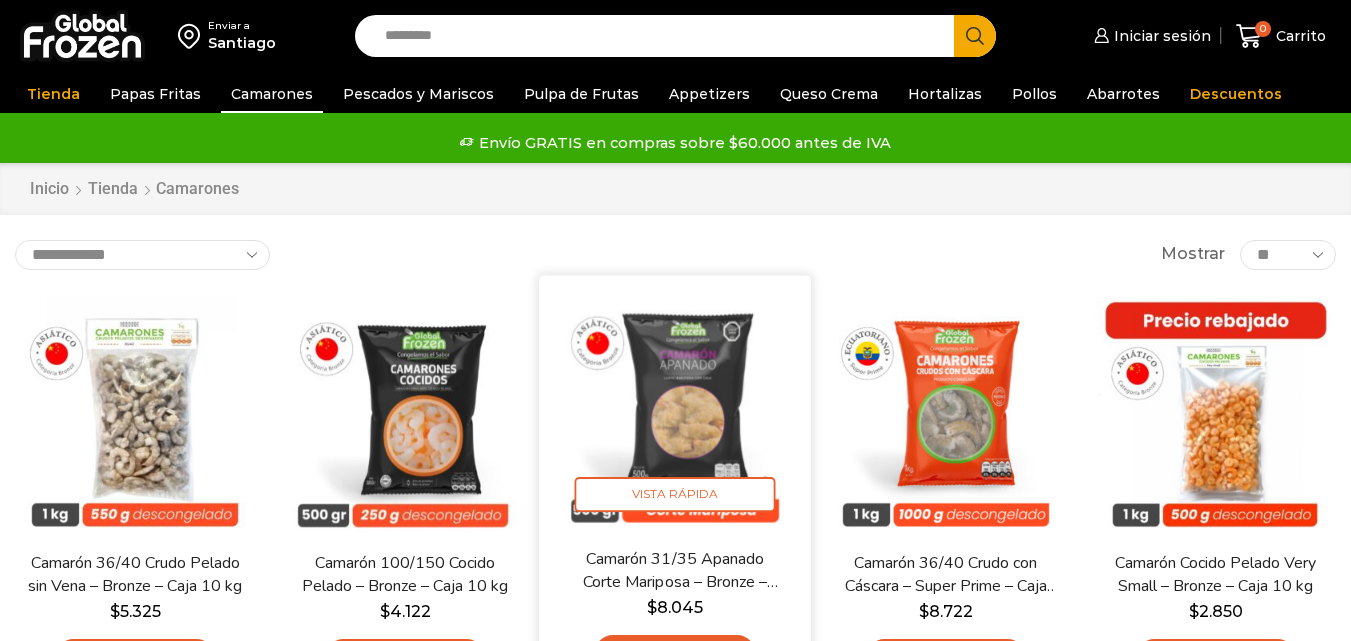 scroll, scrollTop: 0, scrollLeft: 0, axis: both 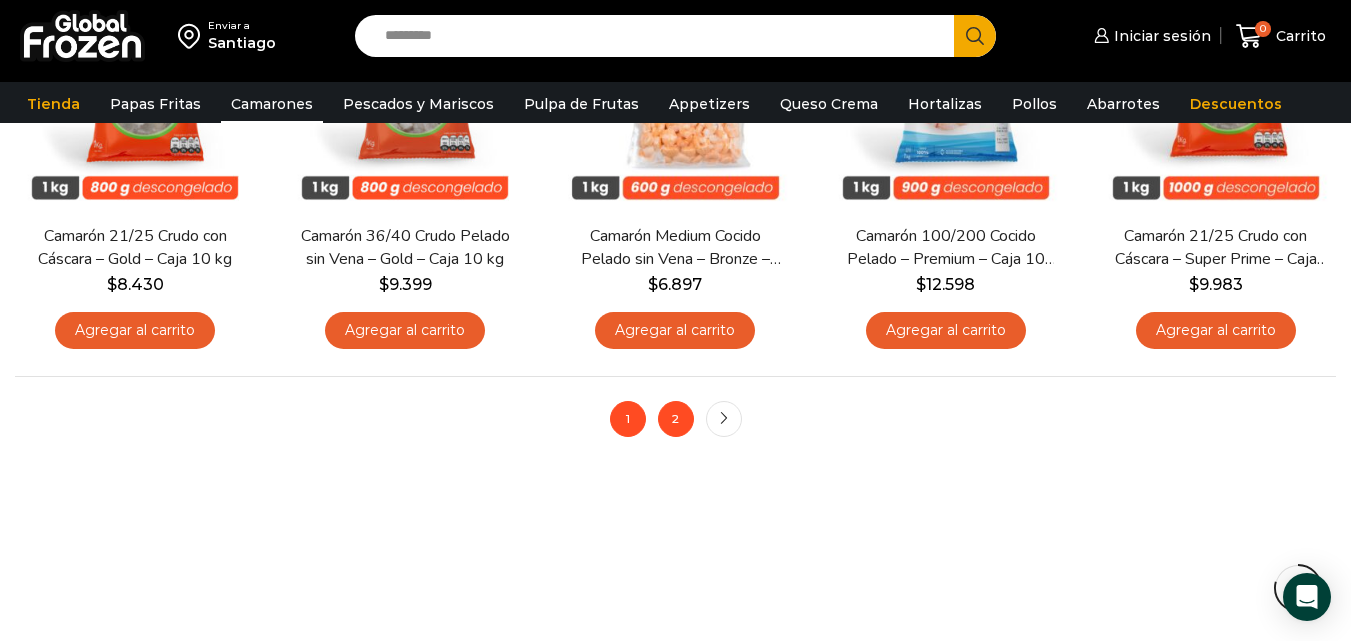 click on "2" at bounding box center [676, 419] 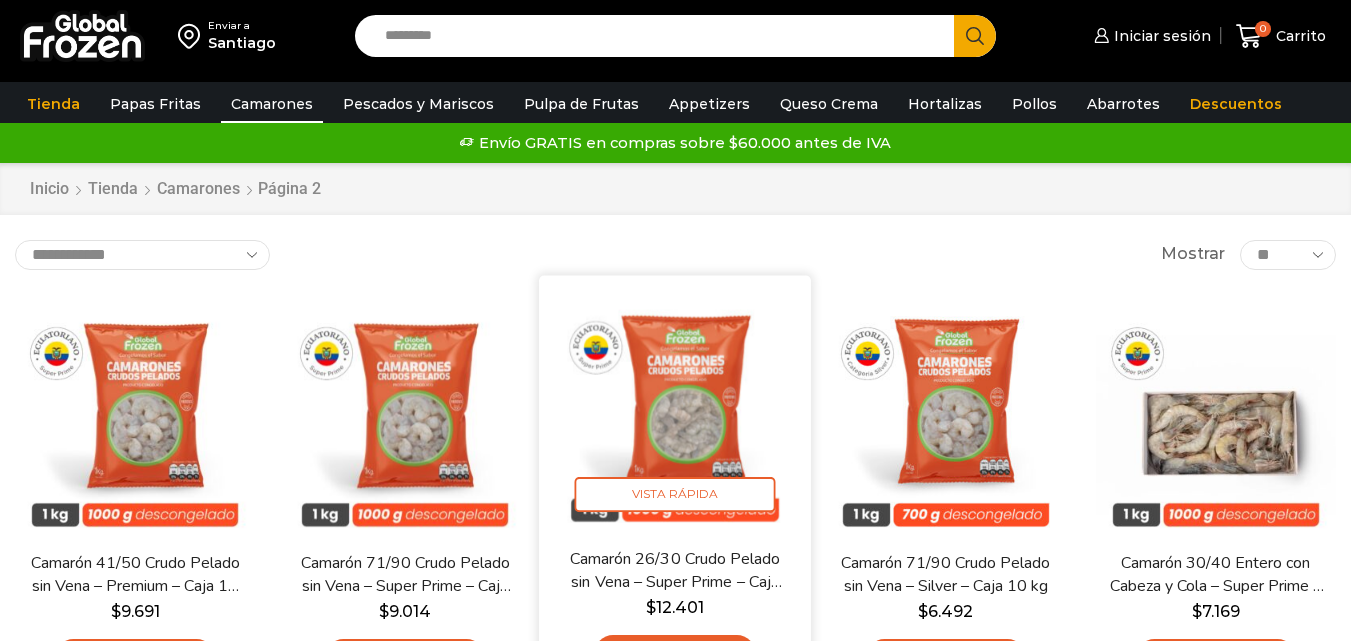scroll, scrollTop: 0, scrollLeft: 0, axis: both 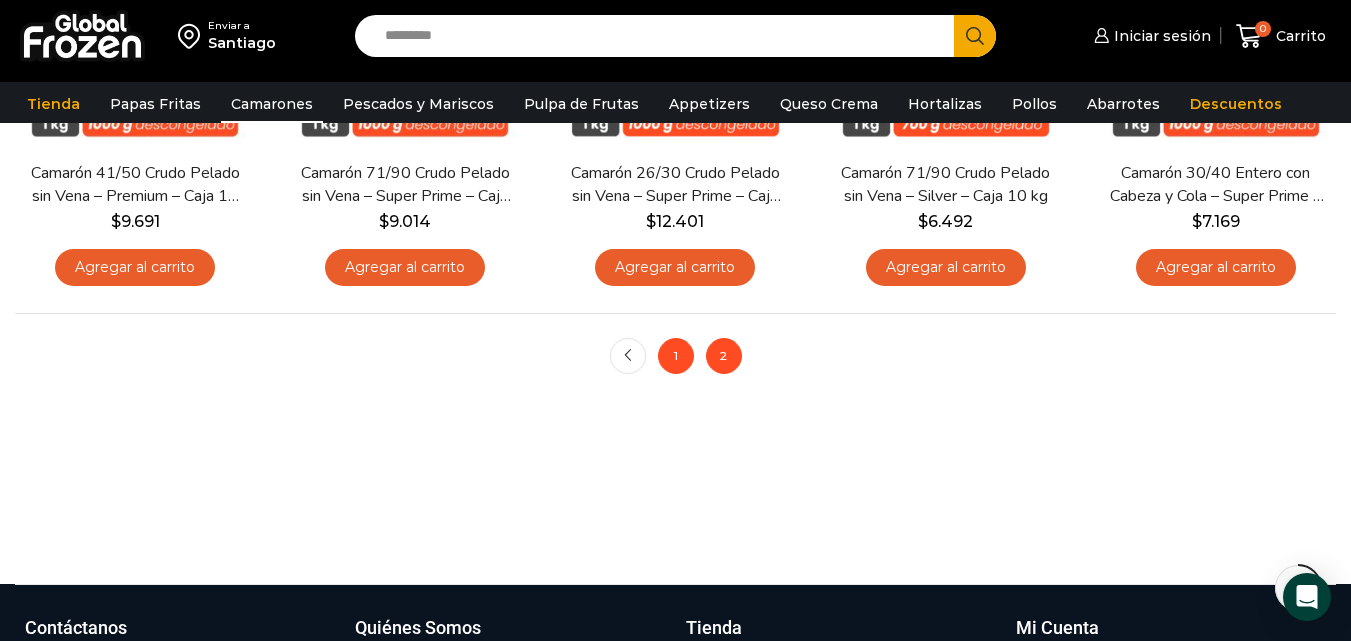 click on "1" at bounding box center [676, 356] 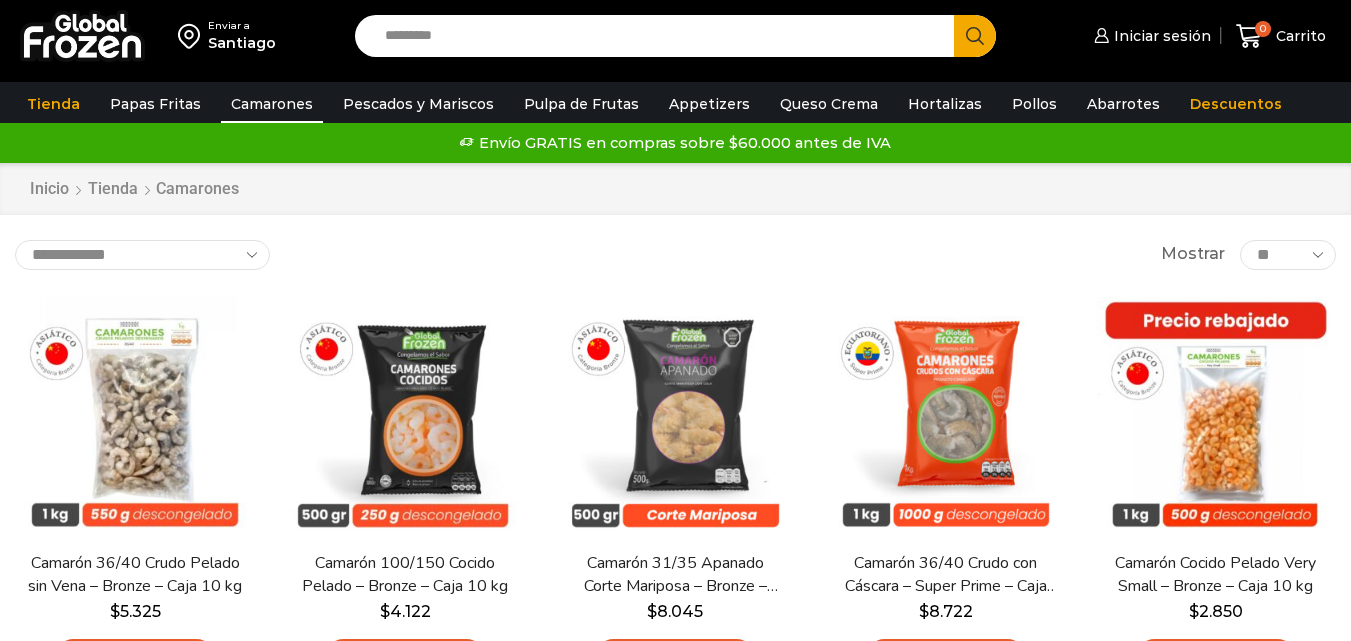 scroll, scrollTop: 200, scrollLeft: 0, axis: vertical 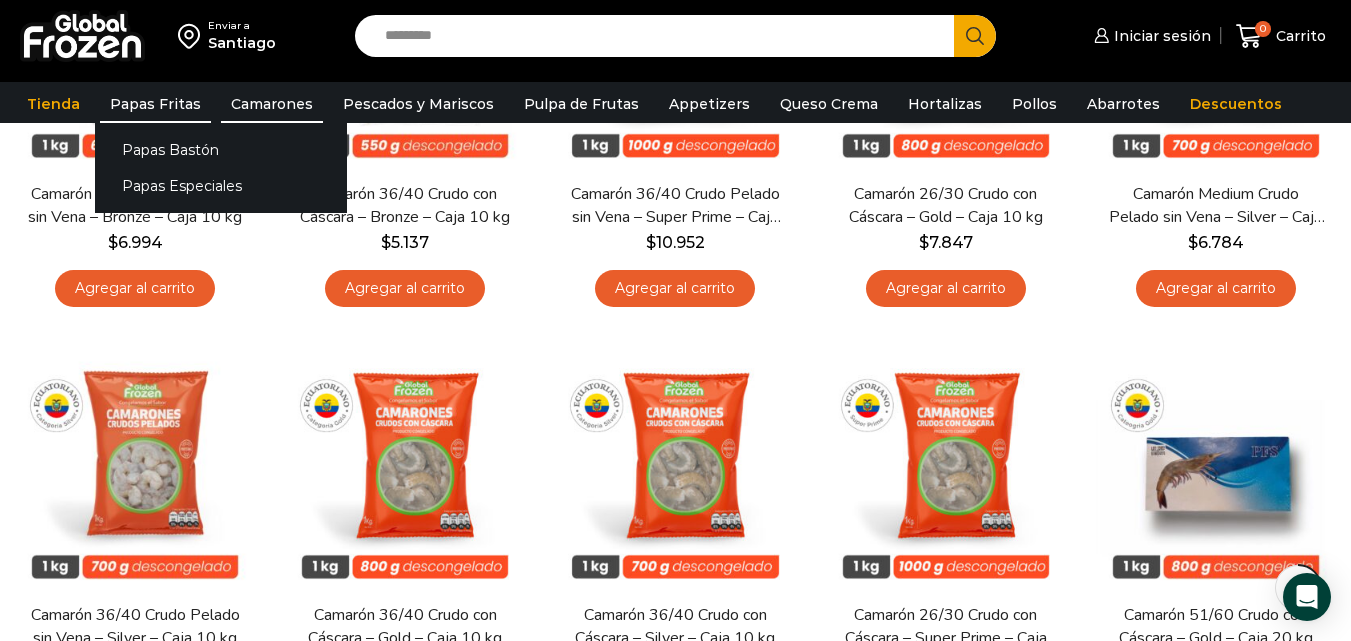 click on "Papas Fritas" at bounding box center (155, 104) 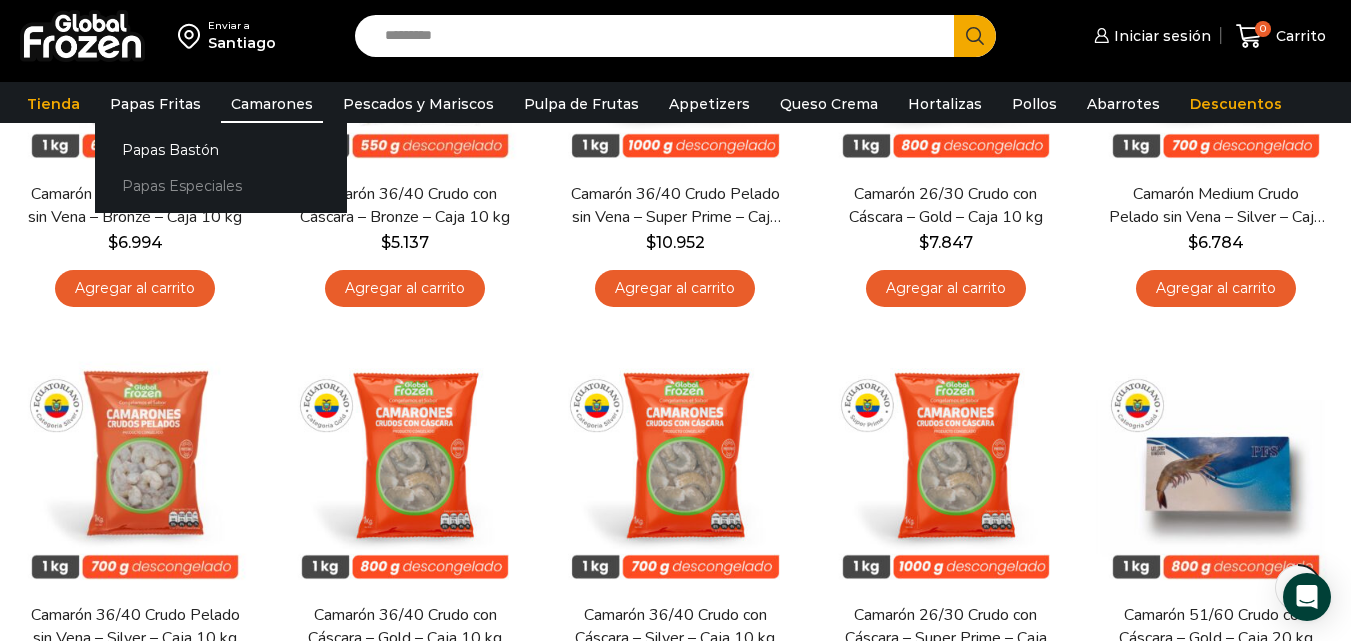 click on "Papas Especiales" at bounding box center (221, 186) 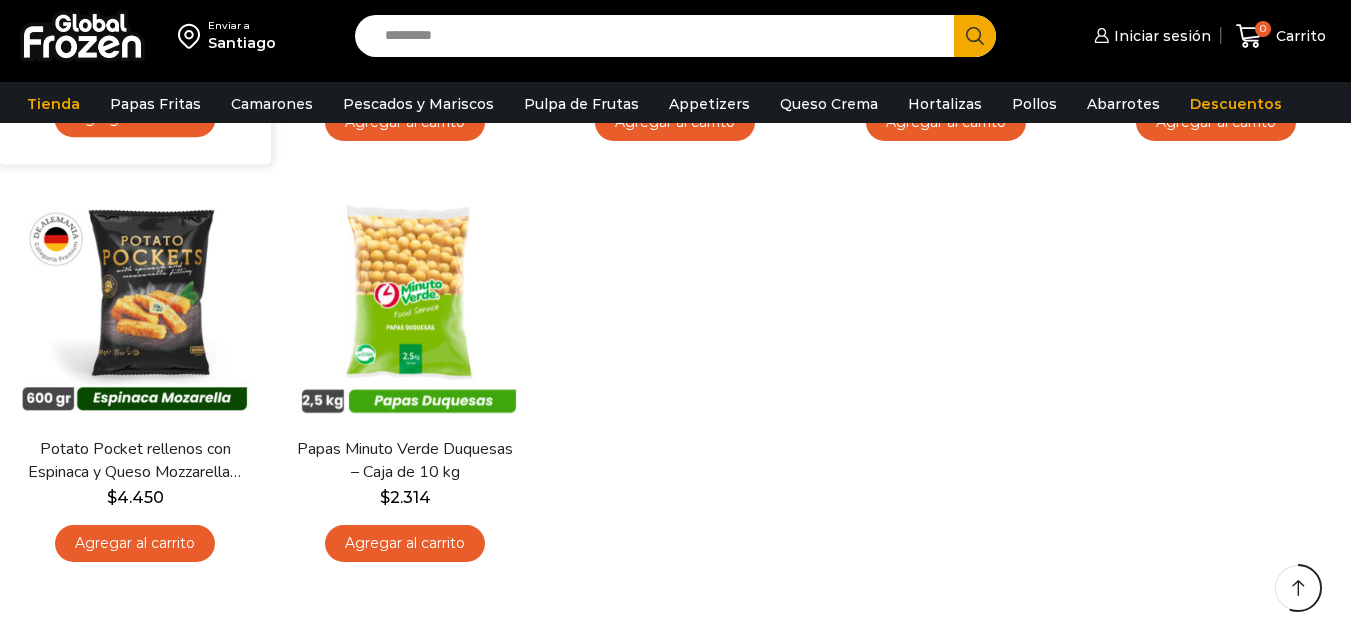 scroll, scrollTop: 600, scrollLeft: 0, axis: vertical 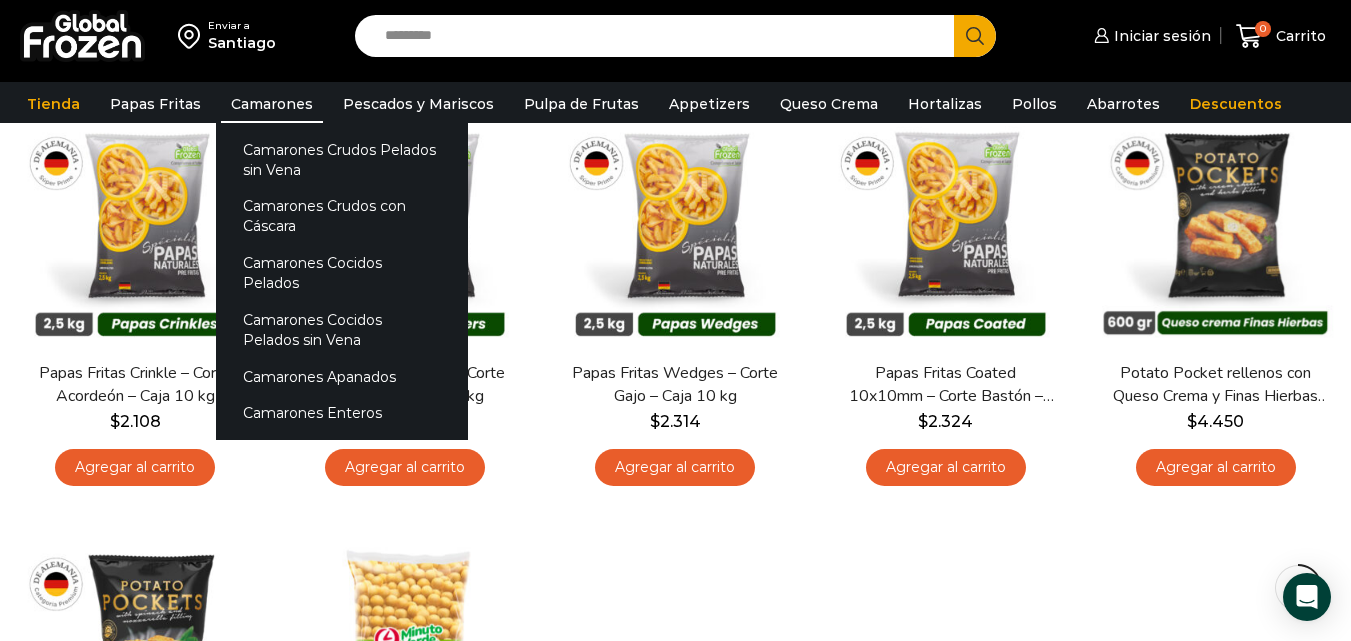 click on "Camarones" at bounding box center (272, 104) 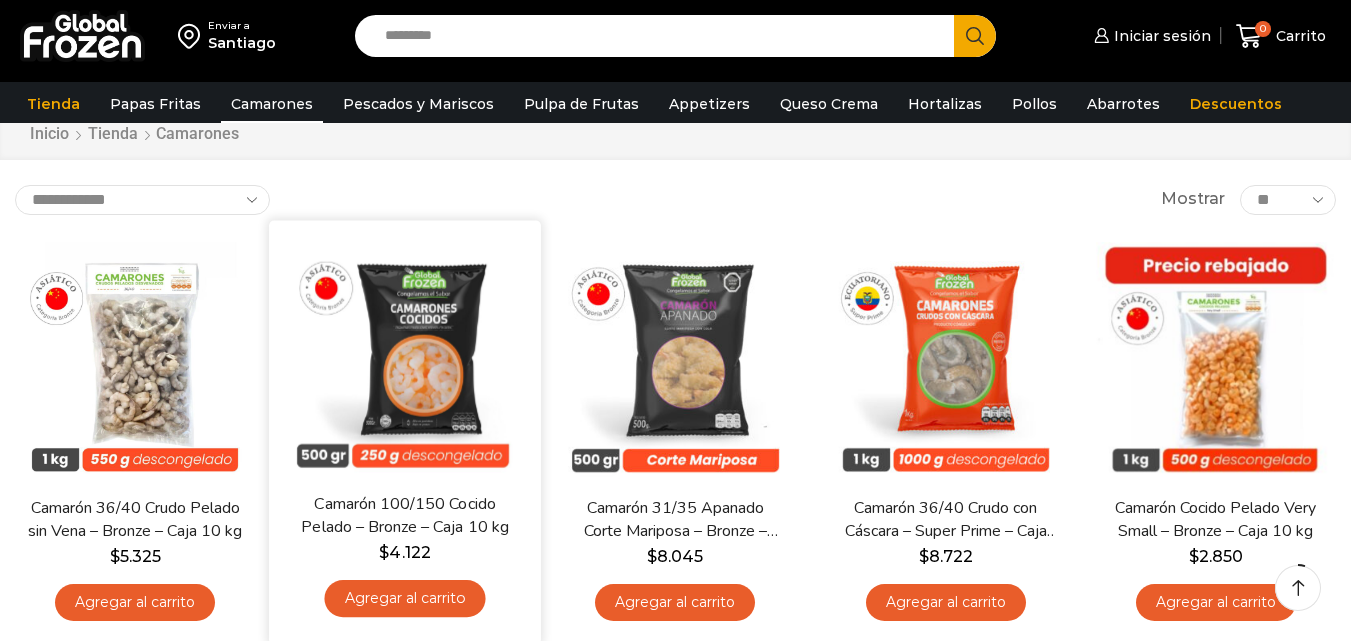 scroll, scrollTop: 100, scrollLeft: 0, axis: vertical 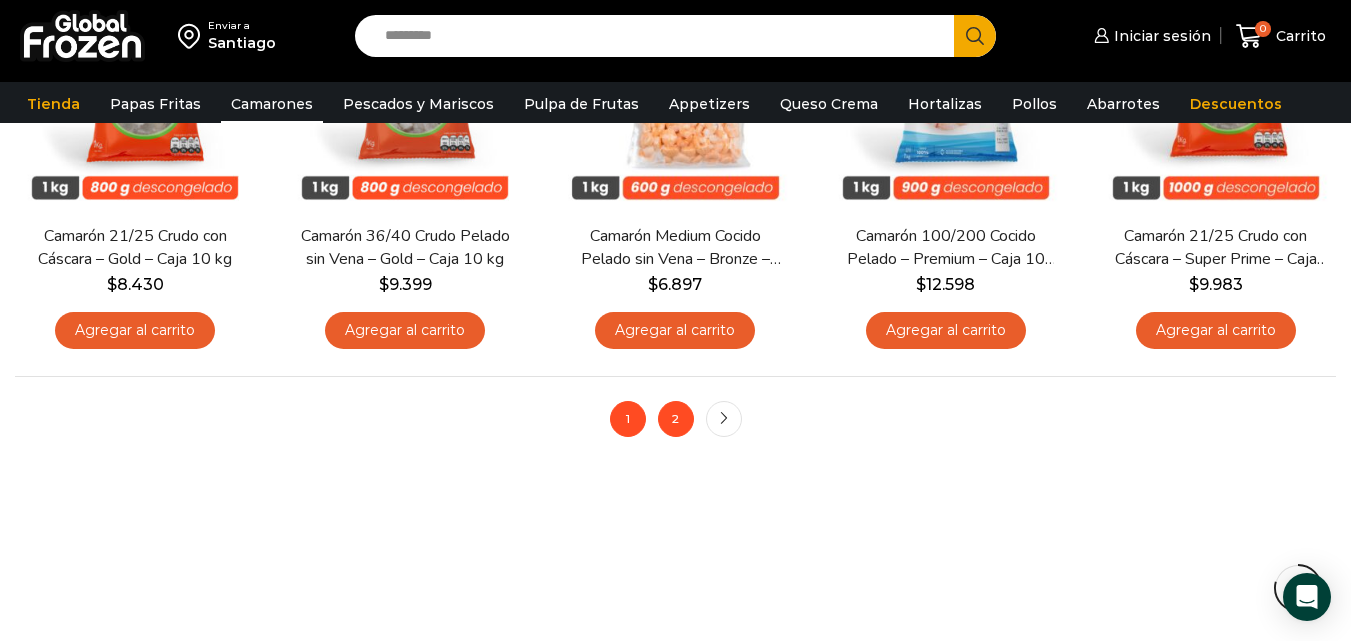 click on "2" at bounding box center (676, 419) 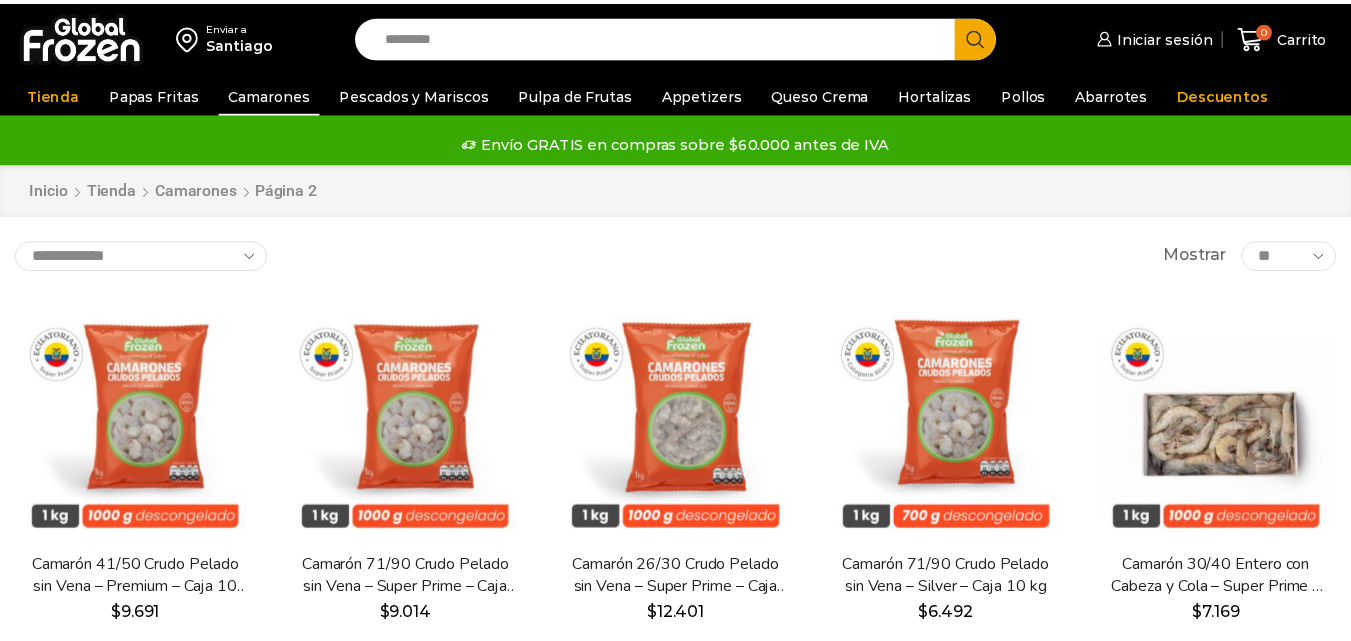 scroll, scrollTop: 0, scrollLeft: 0, axis: both 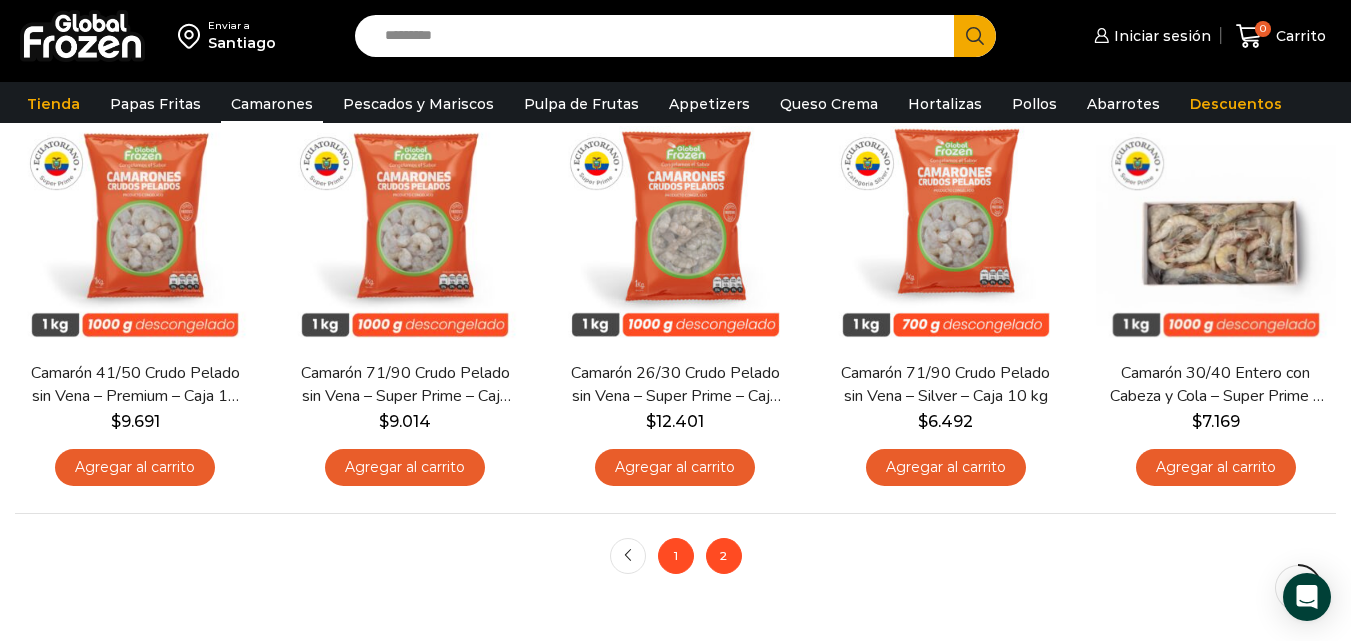 click on "1" at bounding box center (676, 556) 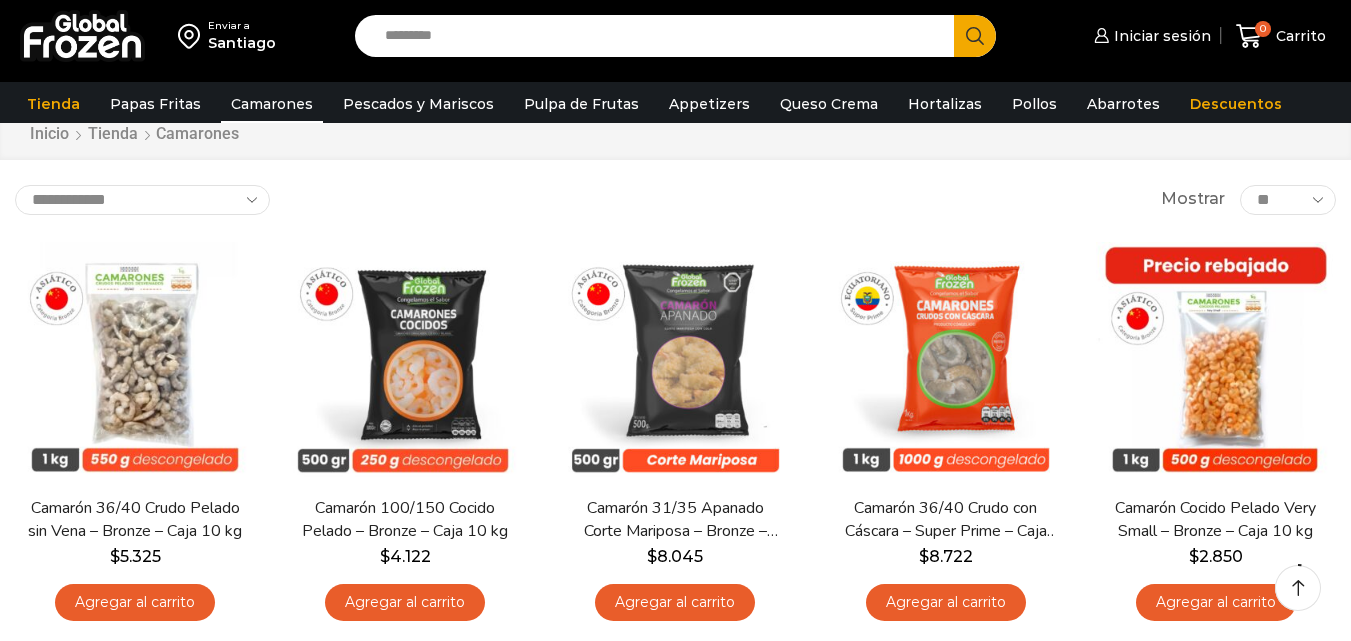 scroll, scrollTop: 100, scrollLeft: 0, axis: vertical 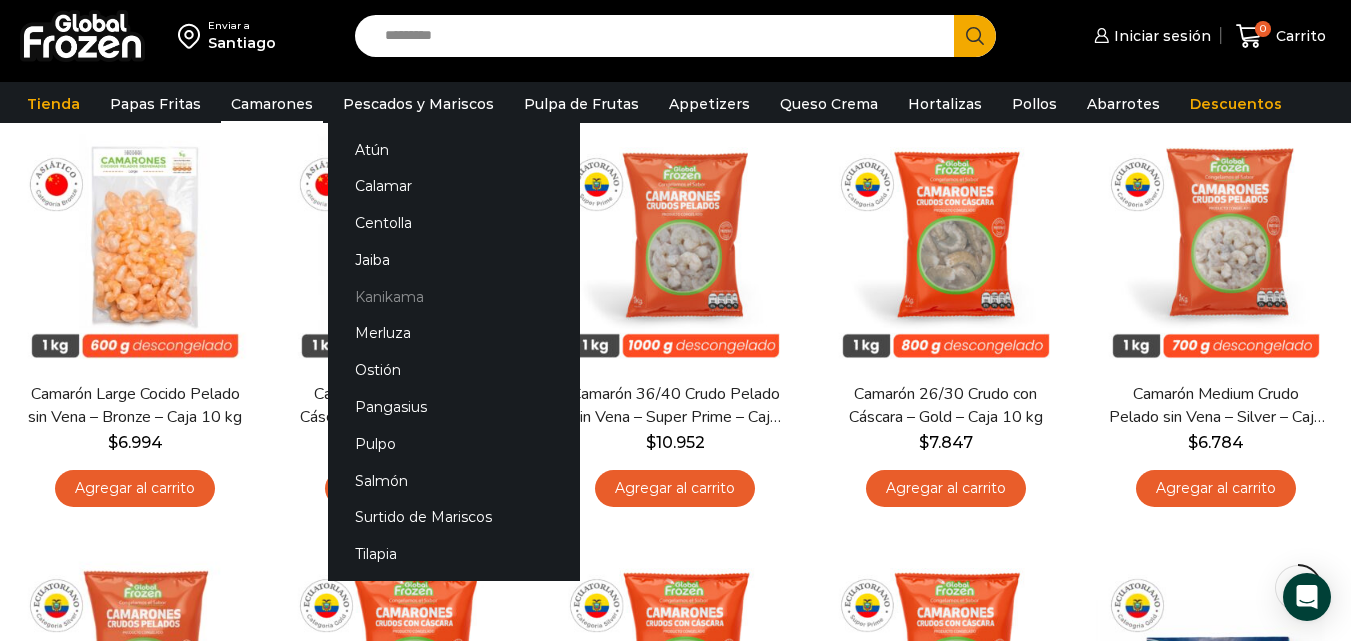 click on "Kanikama" at bounding box center (454, 296) 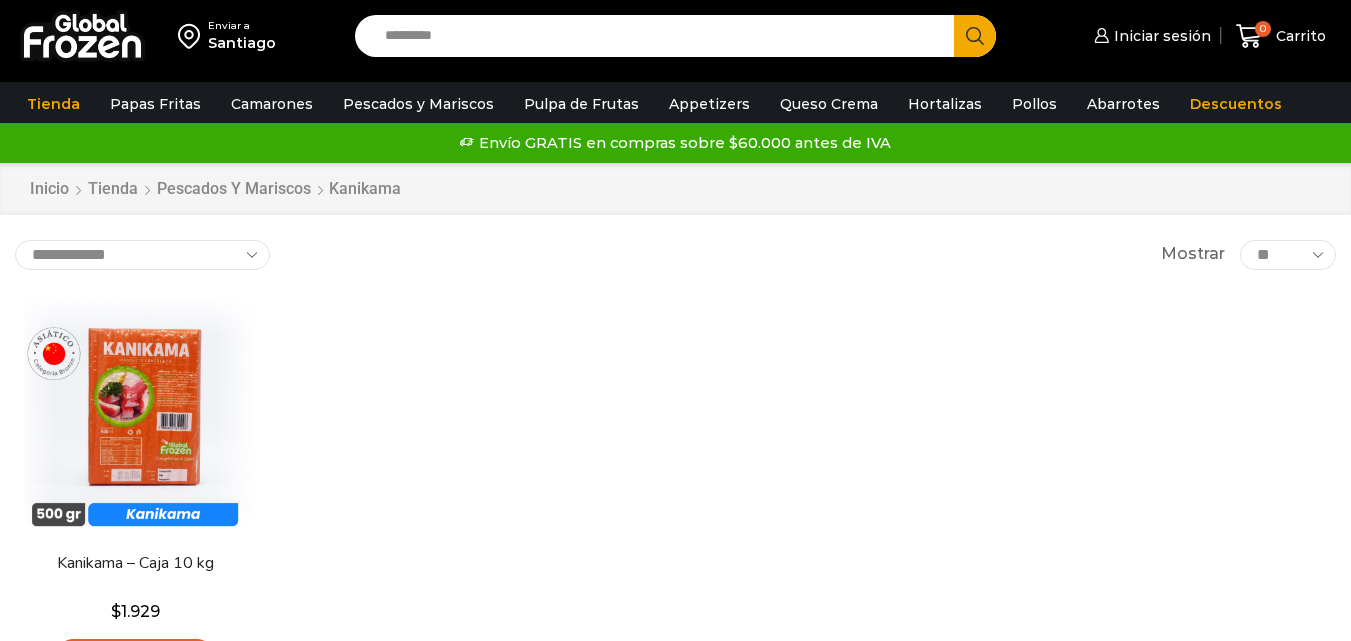 scroll, scrollTop: 0, scrollLeft: 0, axis: both 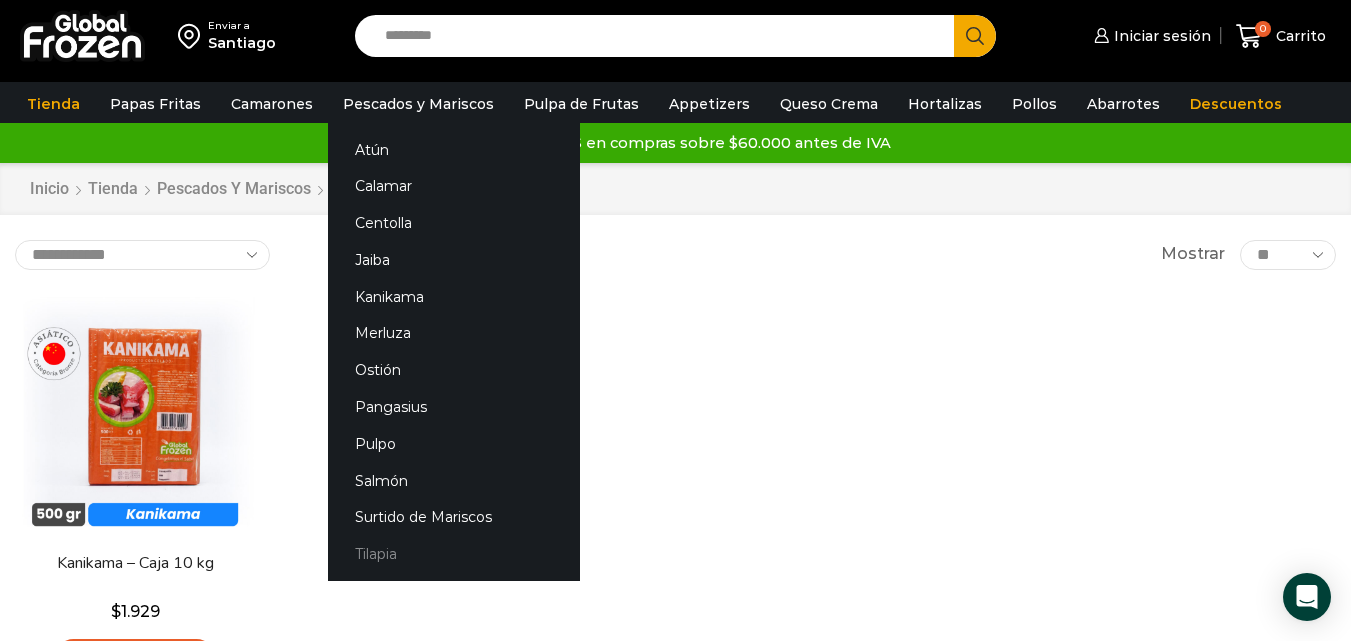 click on "Tilapia" at bounding box center [454, 554] 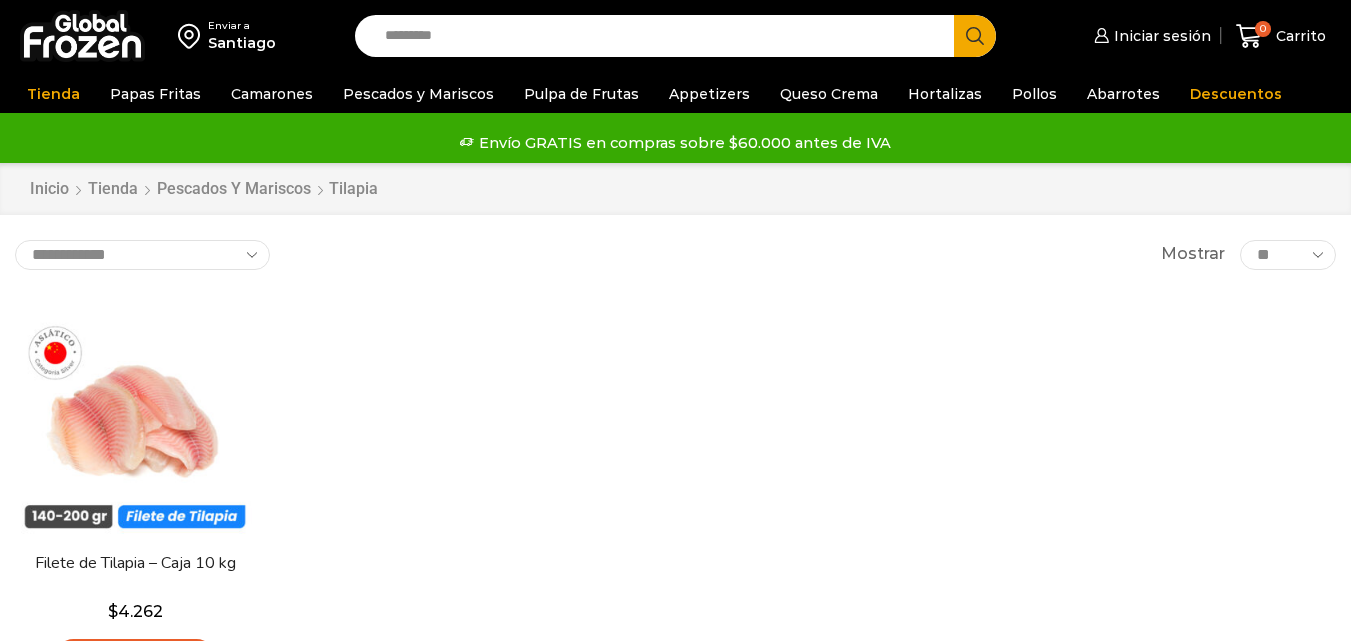 scroll, scrollTop: 0, scrollLeft: 0, axis: both 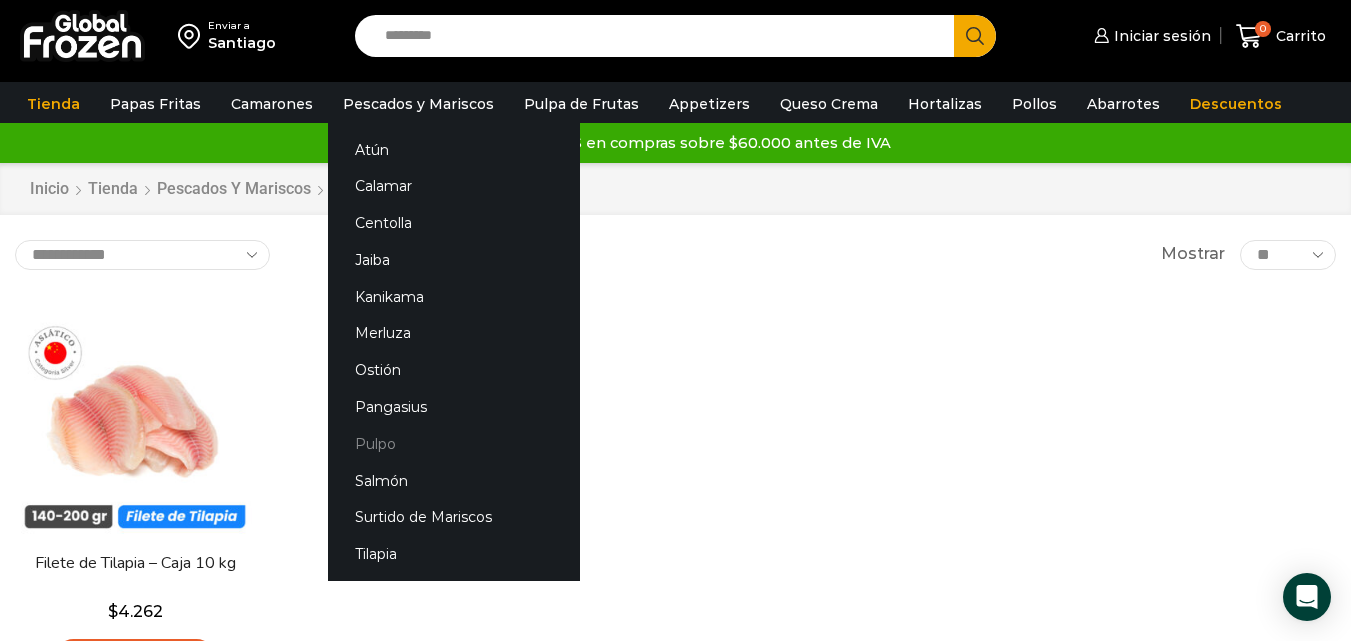 click on "Pulpo" at bounding box center [454, 443] 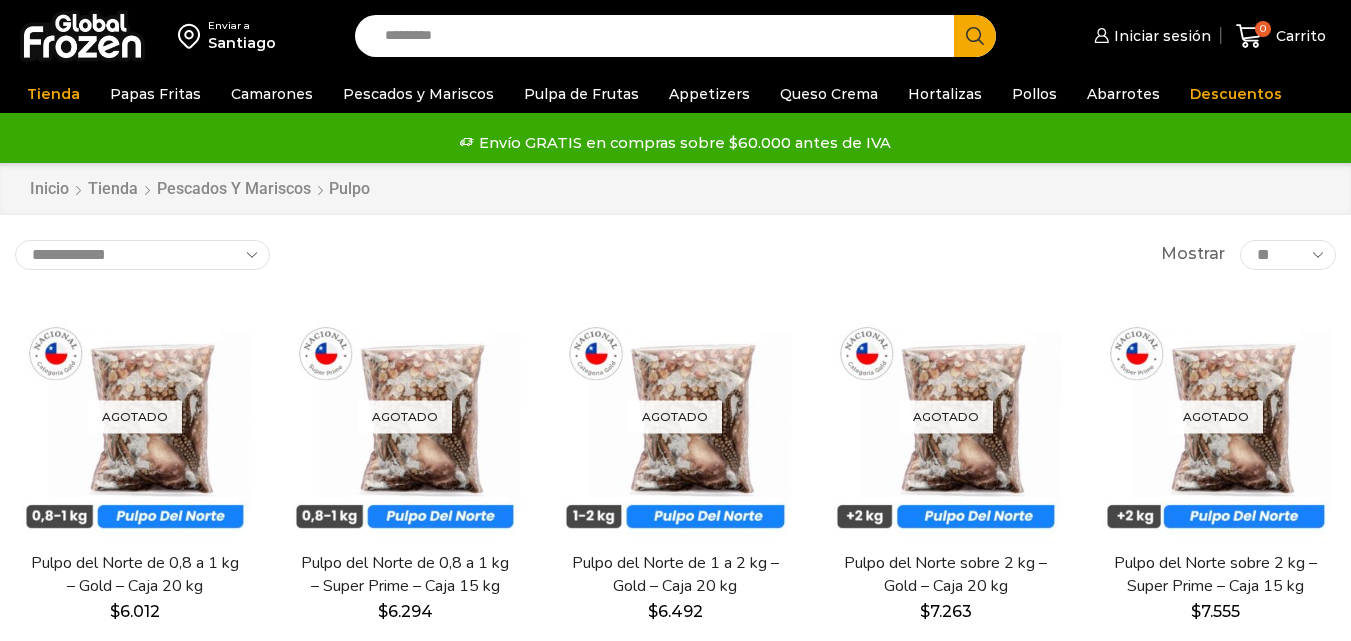 scroll, scrollTop: 0, scrollLeft: 0, axis: both 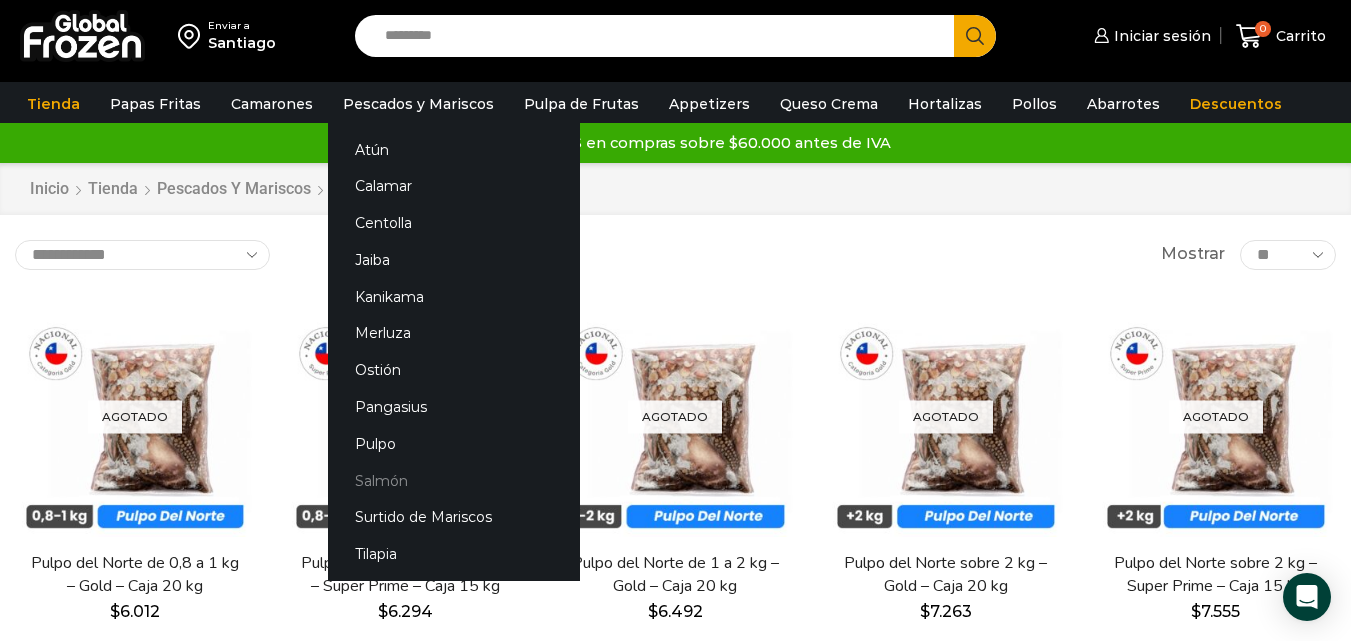 click on "Salmón" at bounding box center [454, 480] 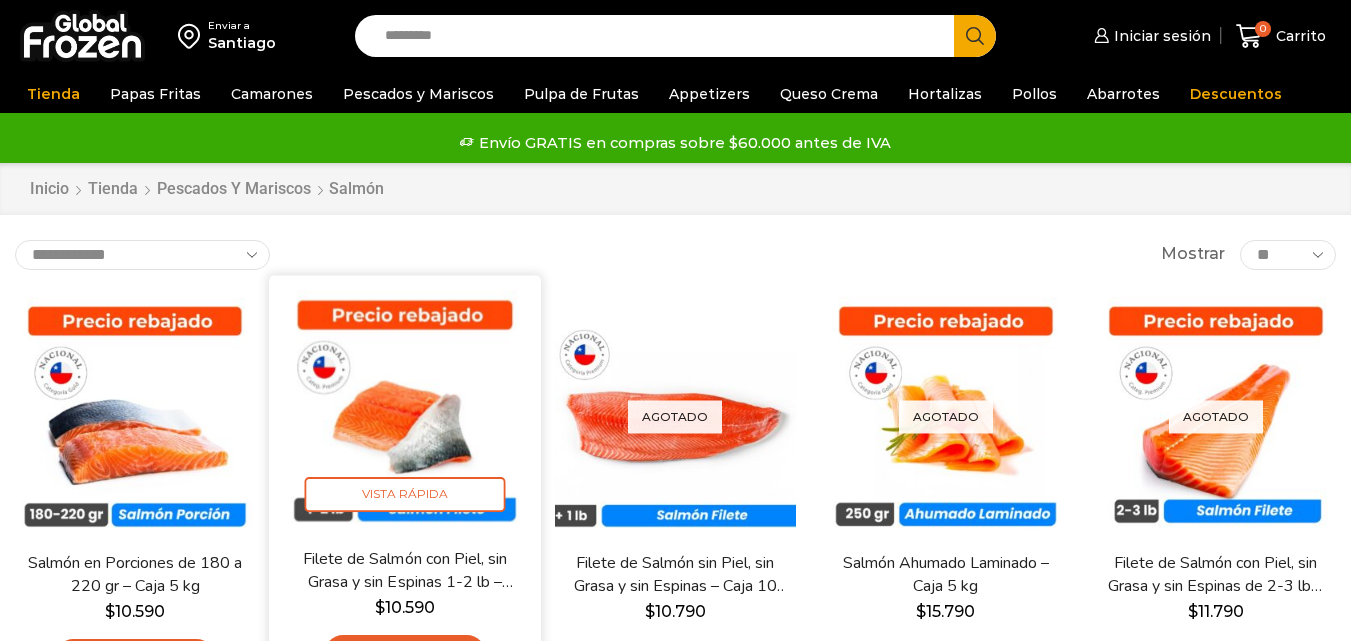 scroll, scrollTop: 0, scrollLeft: 0, axis: both 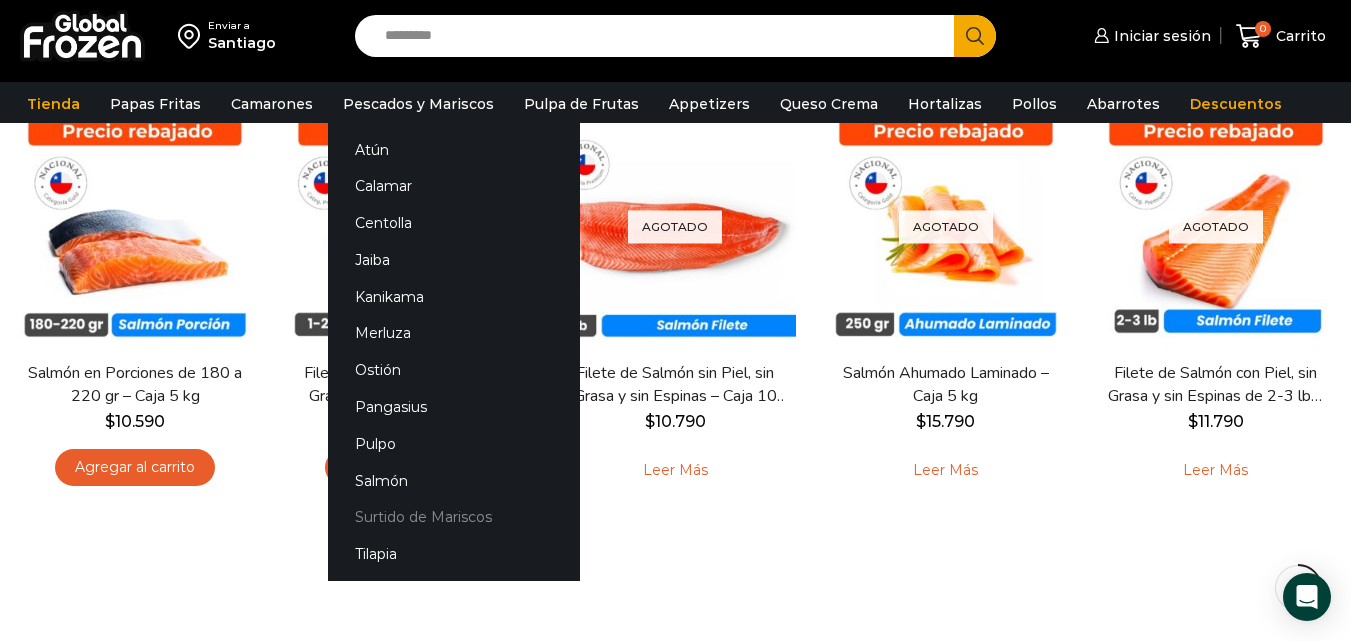 click on "Surtido de Mariscos" at bounding box center (454, 517) 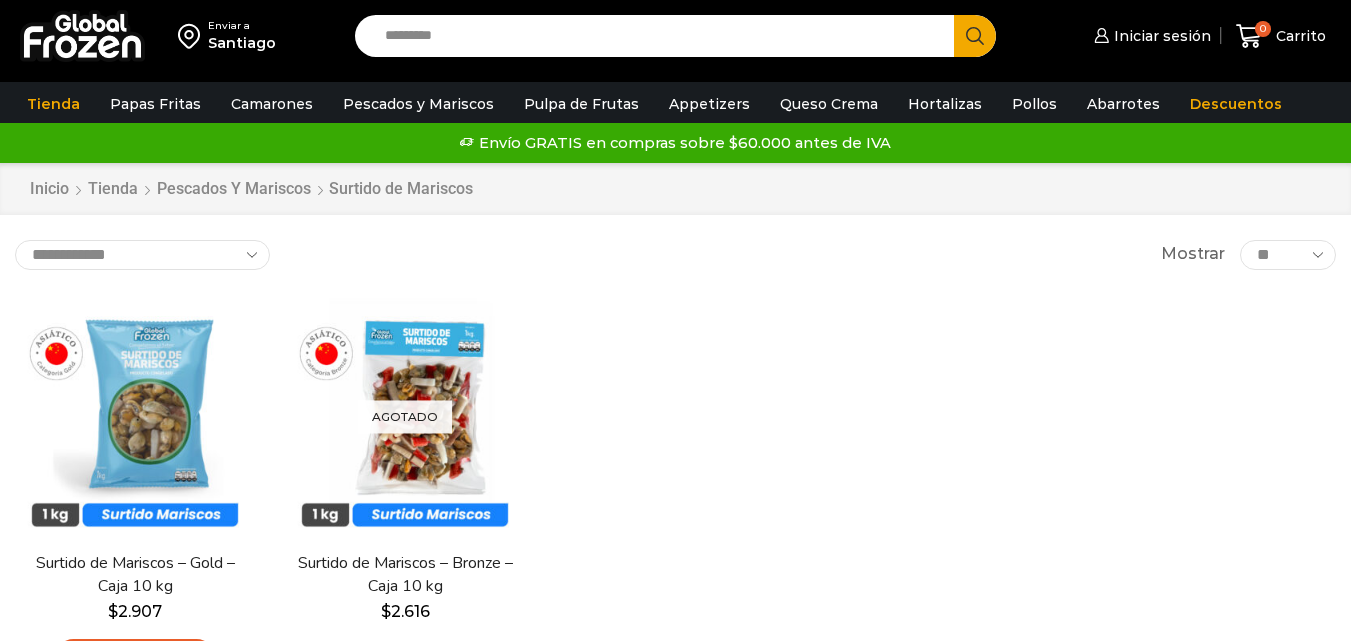 scroll, scrollTop: 91, scrollLeft: 0, axis: vertical 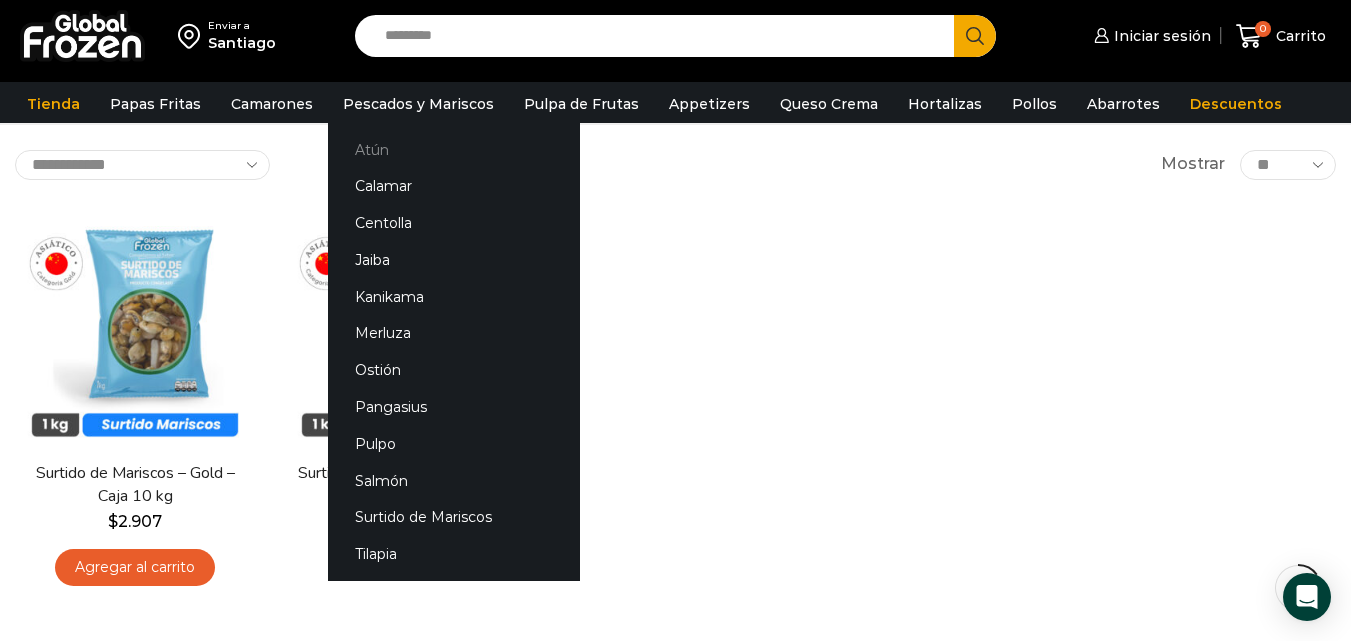 click on "Atún" at bounding box center [454, 149] 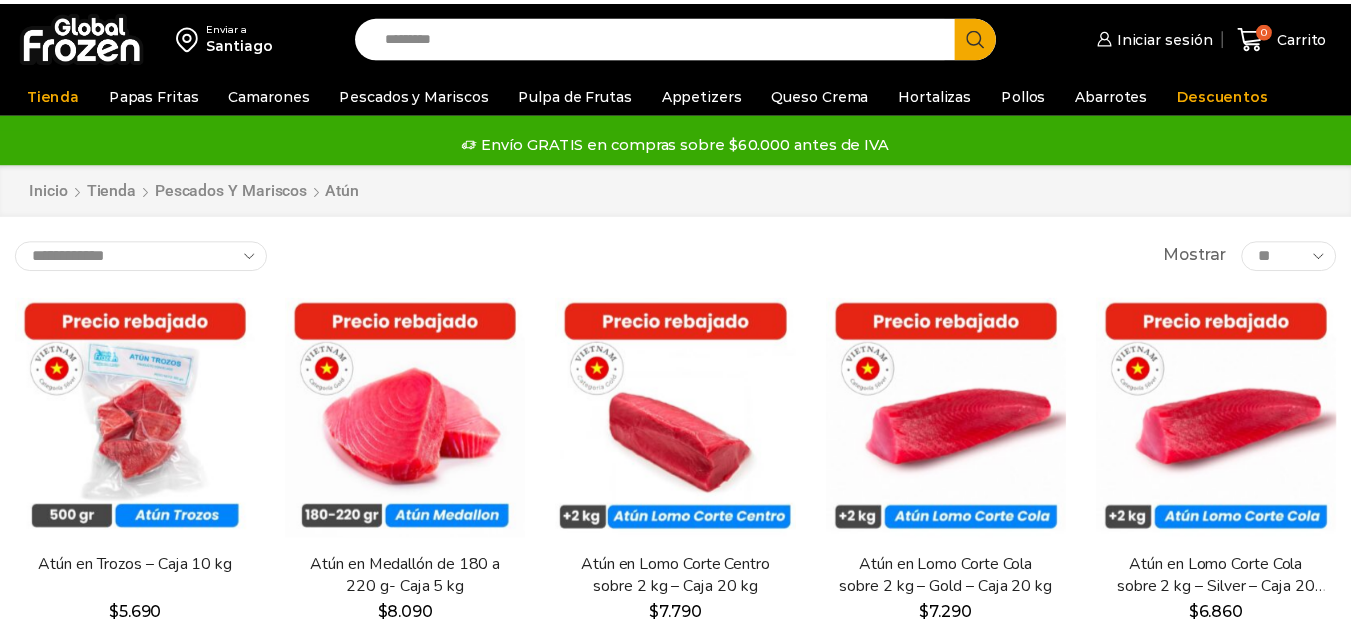 scroll, scrollTop: 0, scrollLeft: 0, axis: both 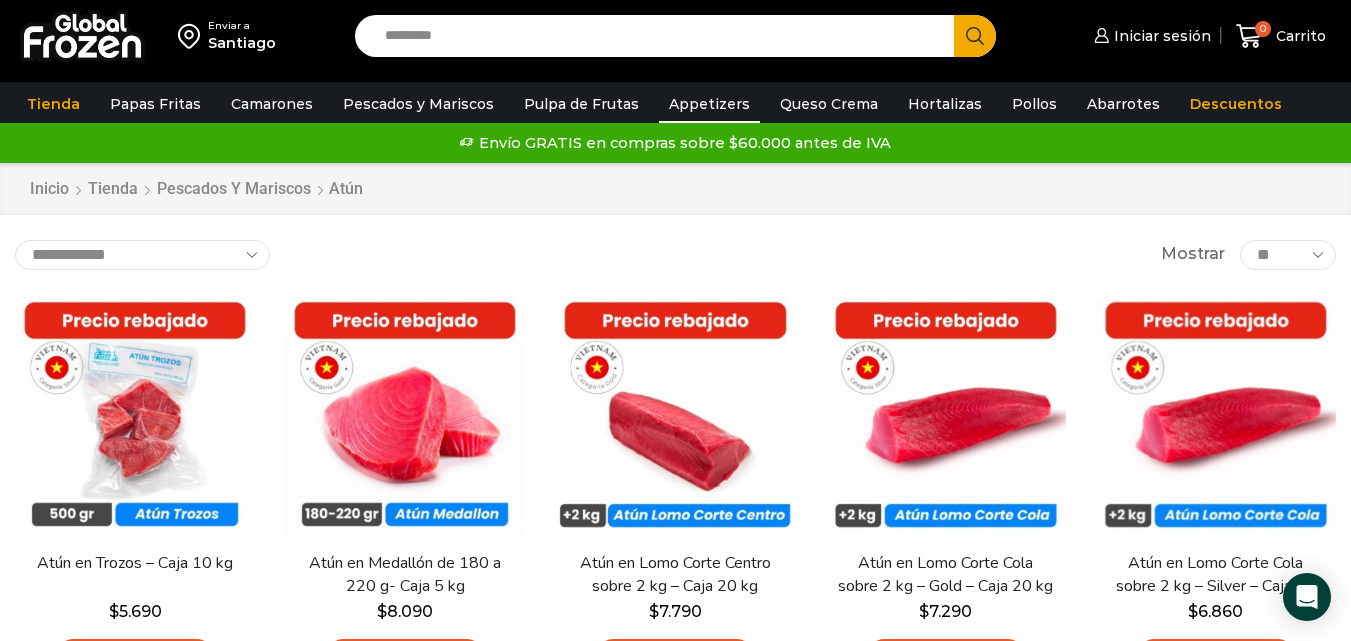 click on "Appetizers" at bounding box center (709, 104) 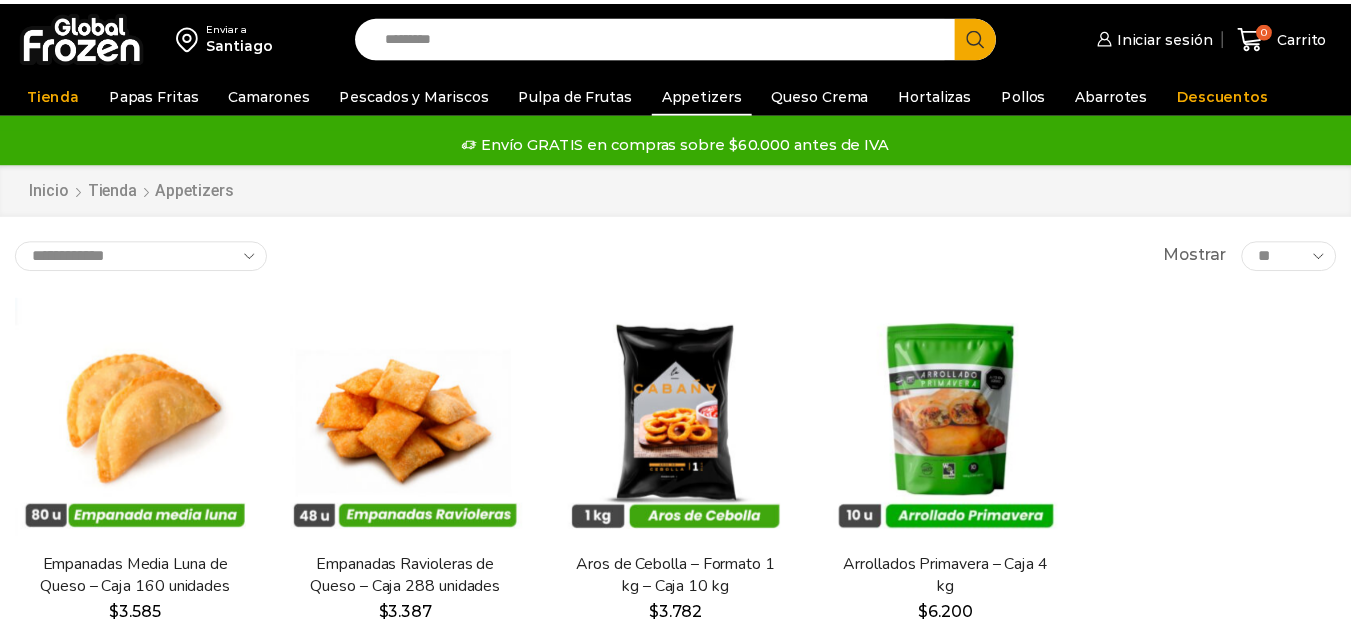 scroll, scrollTop: 0, scrollLeft: 0, axis: both 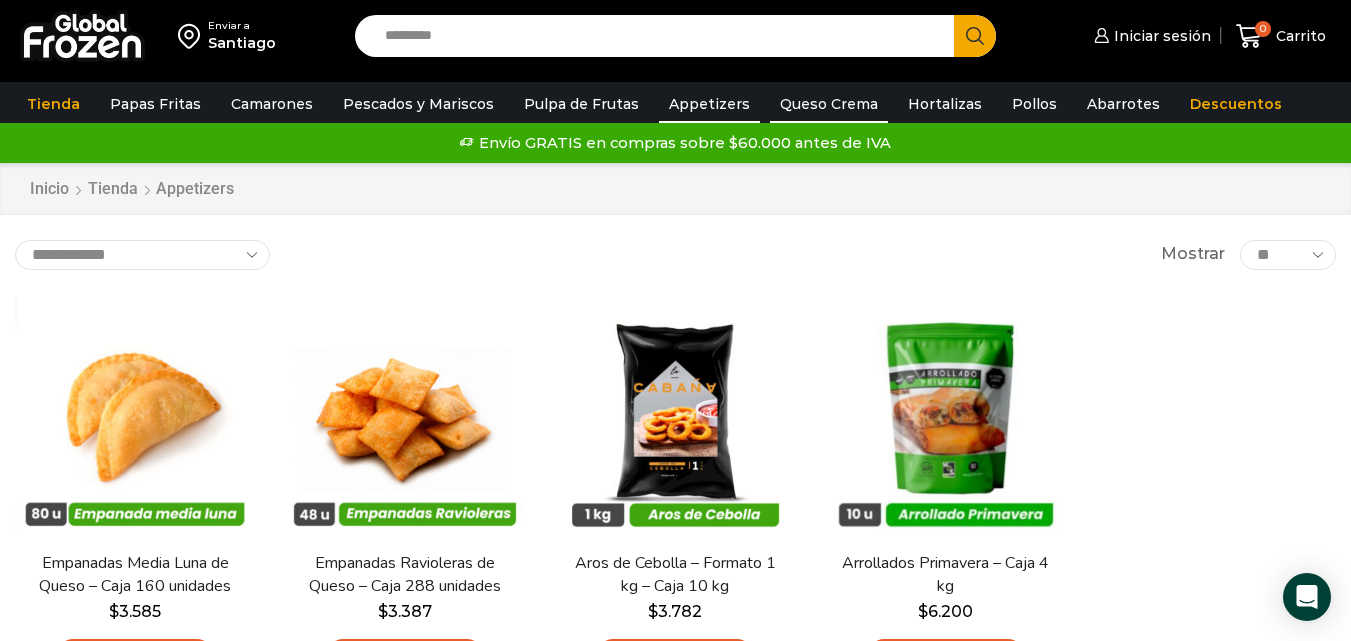 click on "Queso Crema" at bounding box center (829, 104) 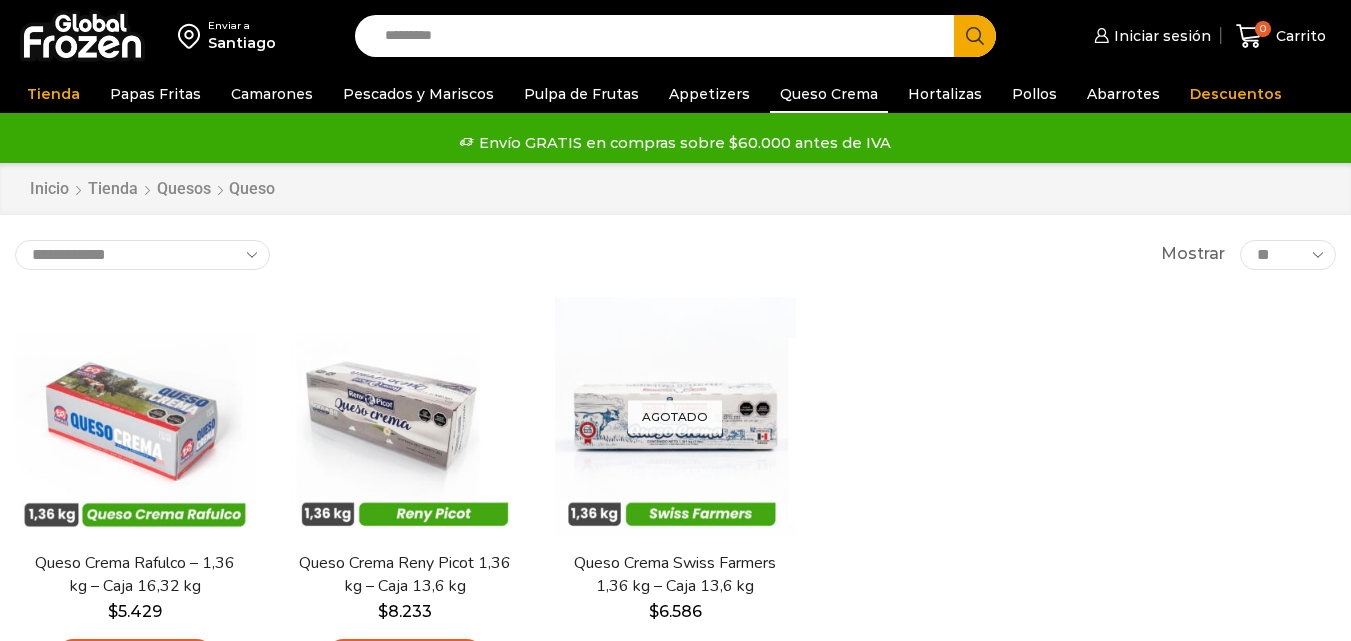 scroll, scrollTop: 0, scrollLeft: 0, axis: both 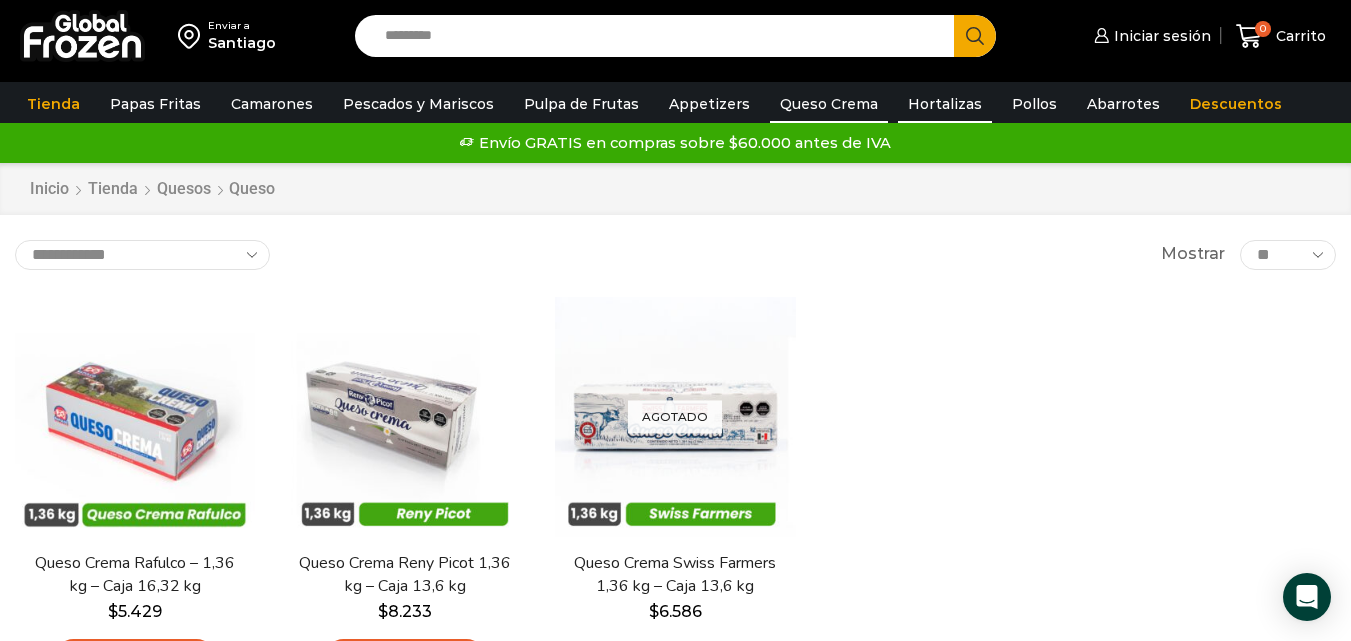 click on "Hortalizas" at bounding box center (945, 104) 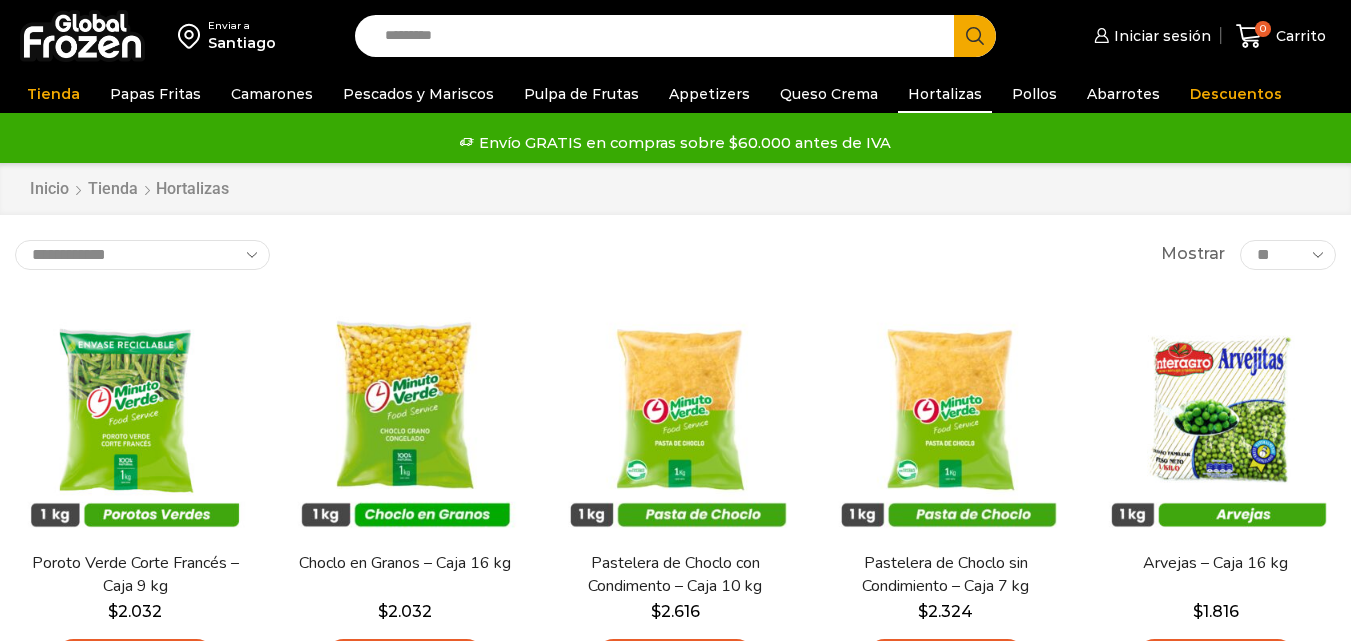 scroll, scrollTop: 0, scrollLeft: 0, axis: both 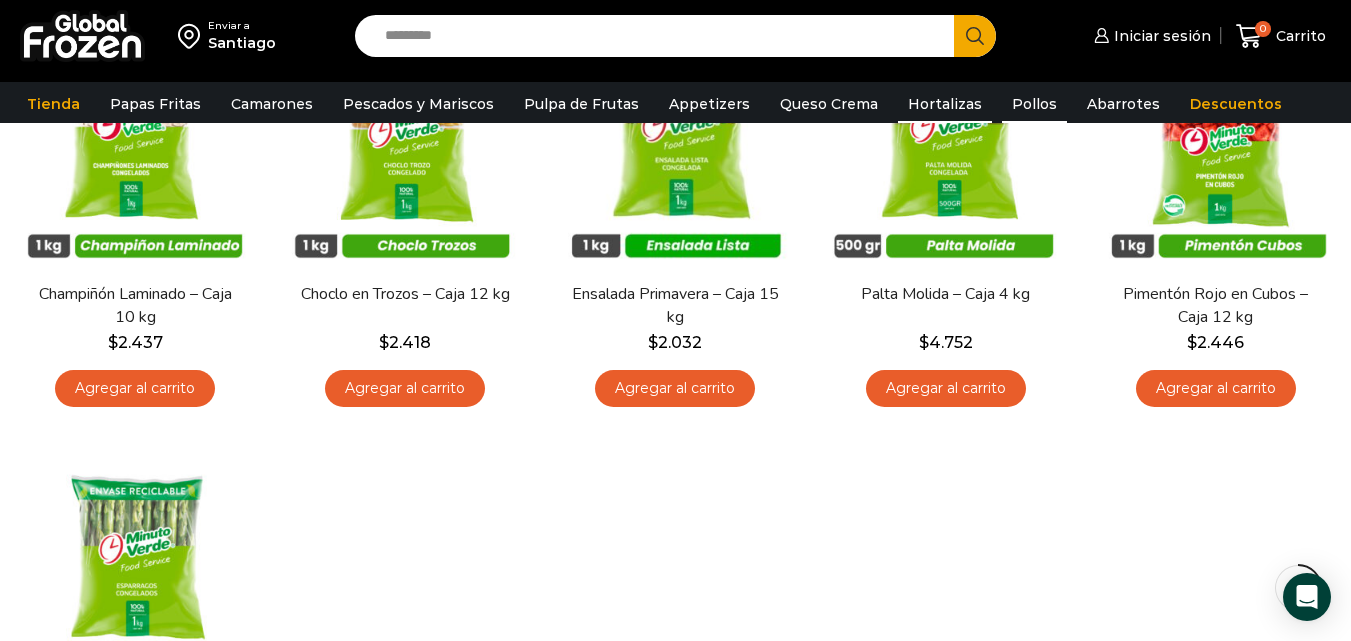 click on "Pollos" at bounding box center [1034, 104] 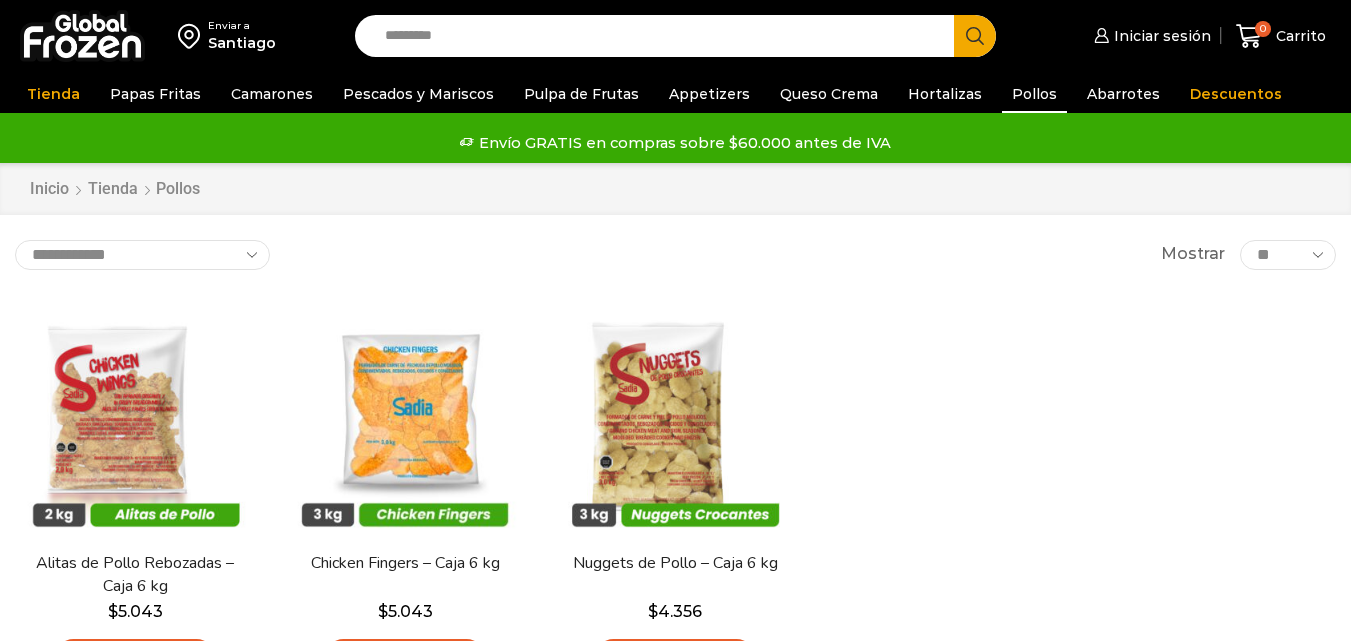 scroll, scrollTop: 0, scrollLeft: 0, axis: both 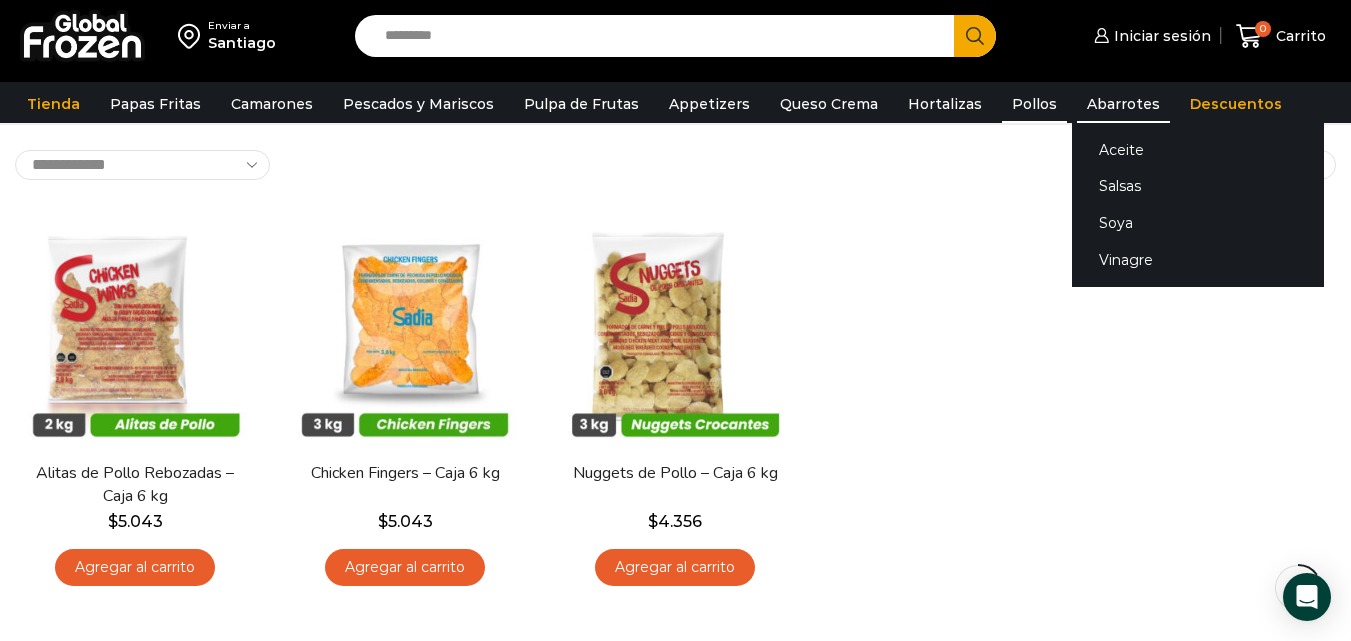 click on "Abarrotes" at bounding box center [1123, 104] 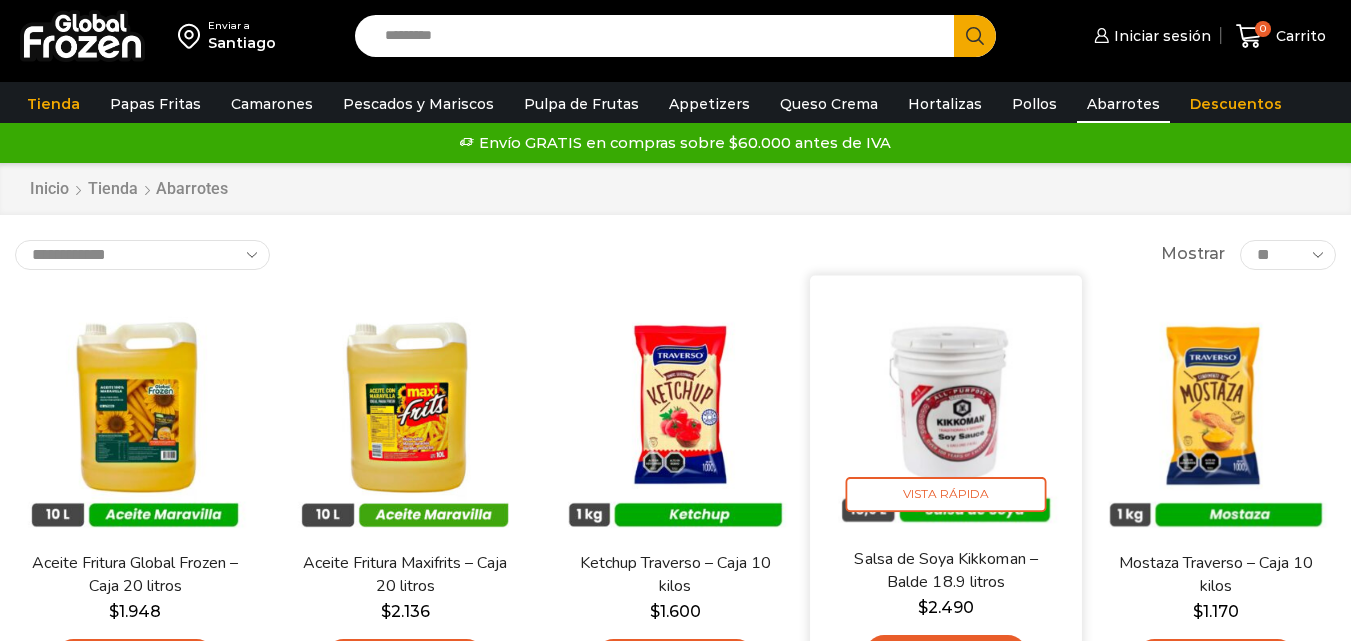 scroll, scrollTop: 0, scrollLeft: 0, axis: both 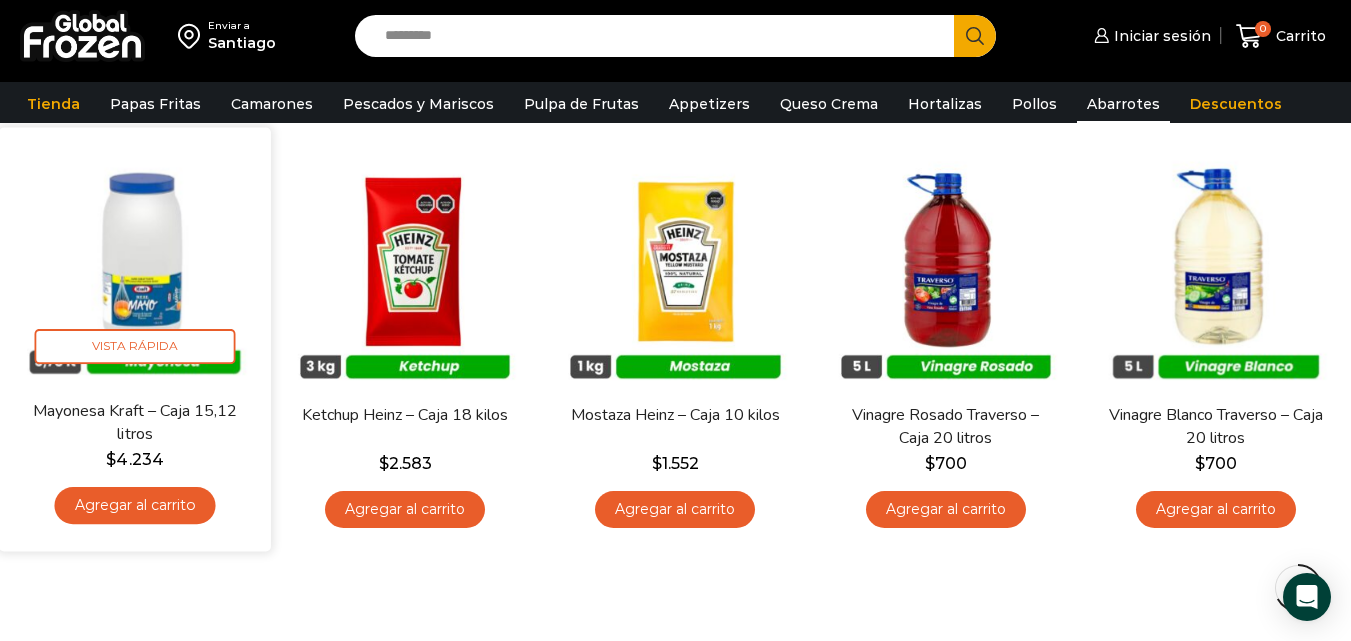 click at bounding box center (135, 263) 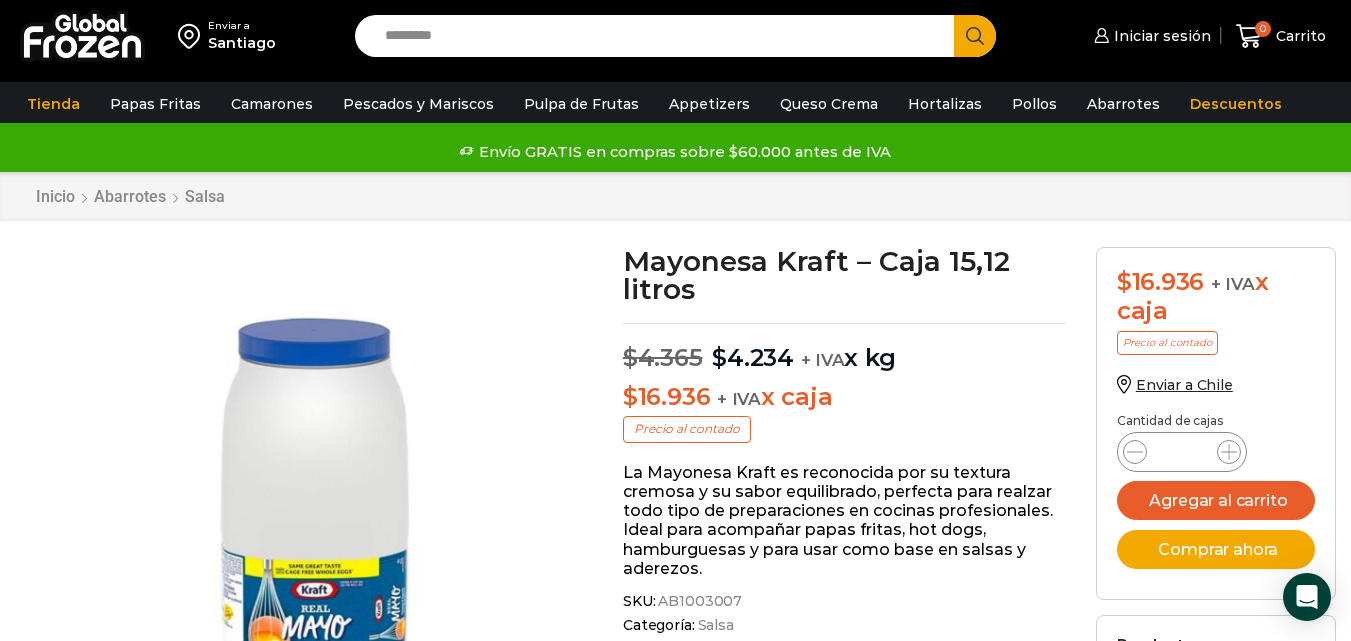 scroll, scrollTop: 2, scrollLeft: 0, axis: vertical 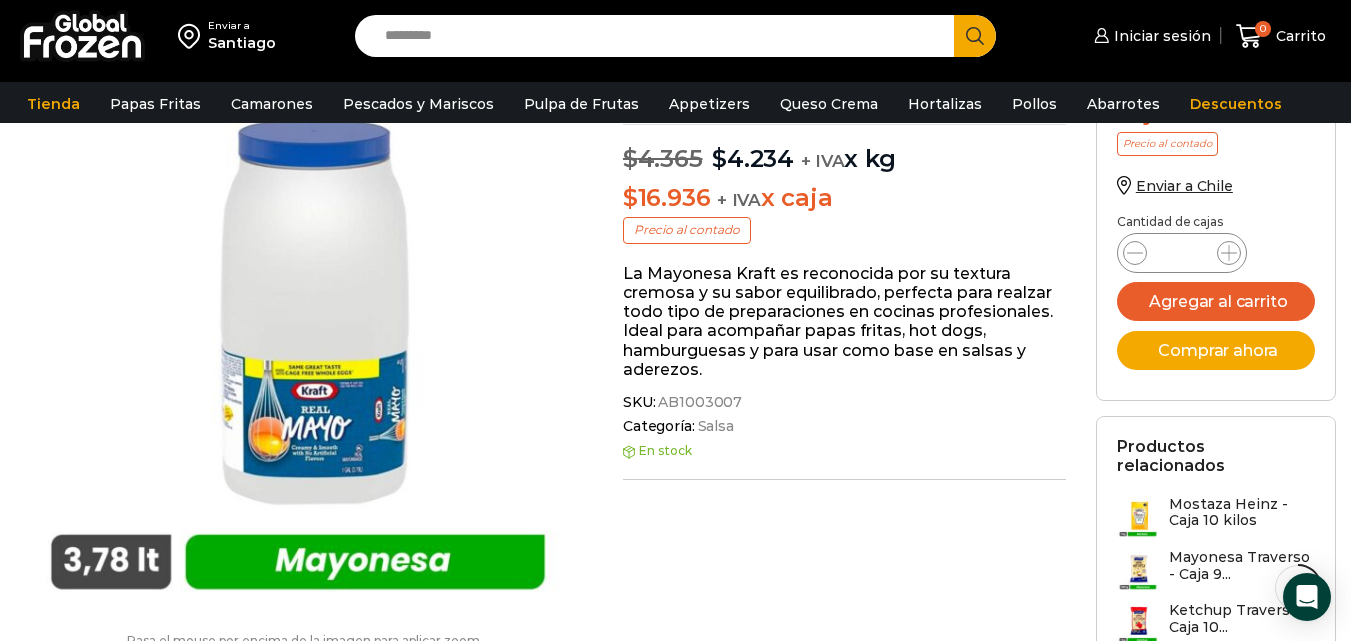 click at bounding box center [298, 331] 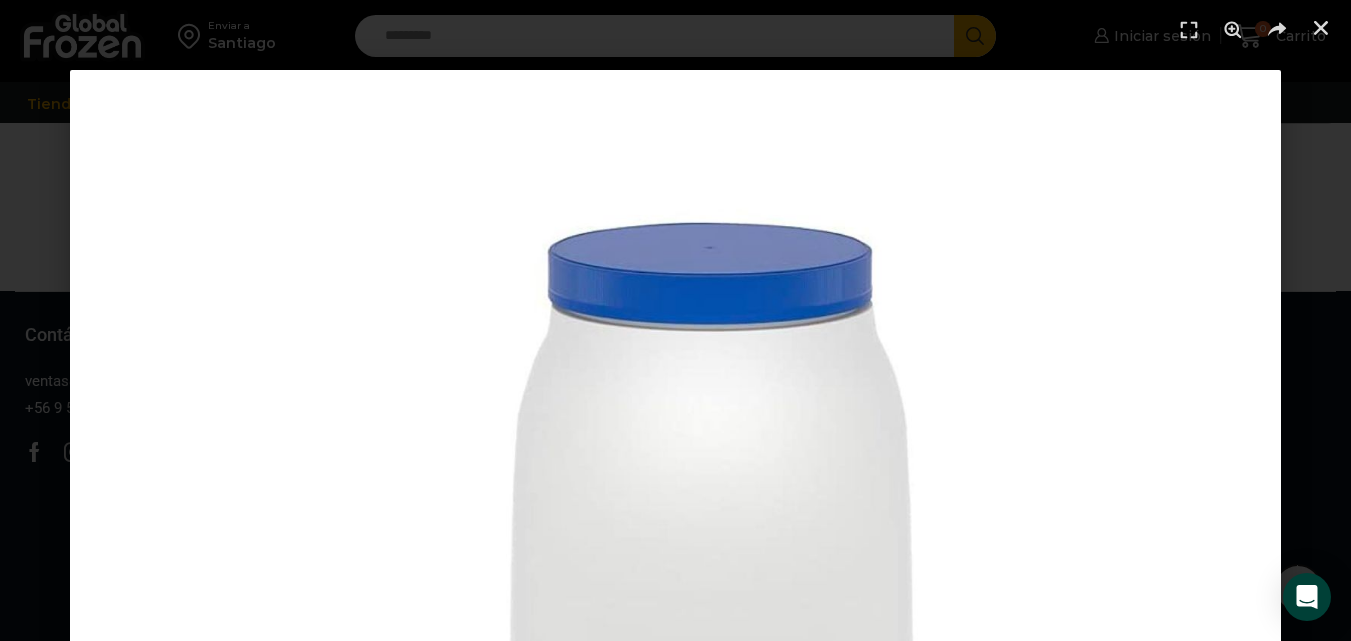 scroll, scrollTop: 900, scrollLeft: 0, axis: vertical 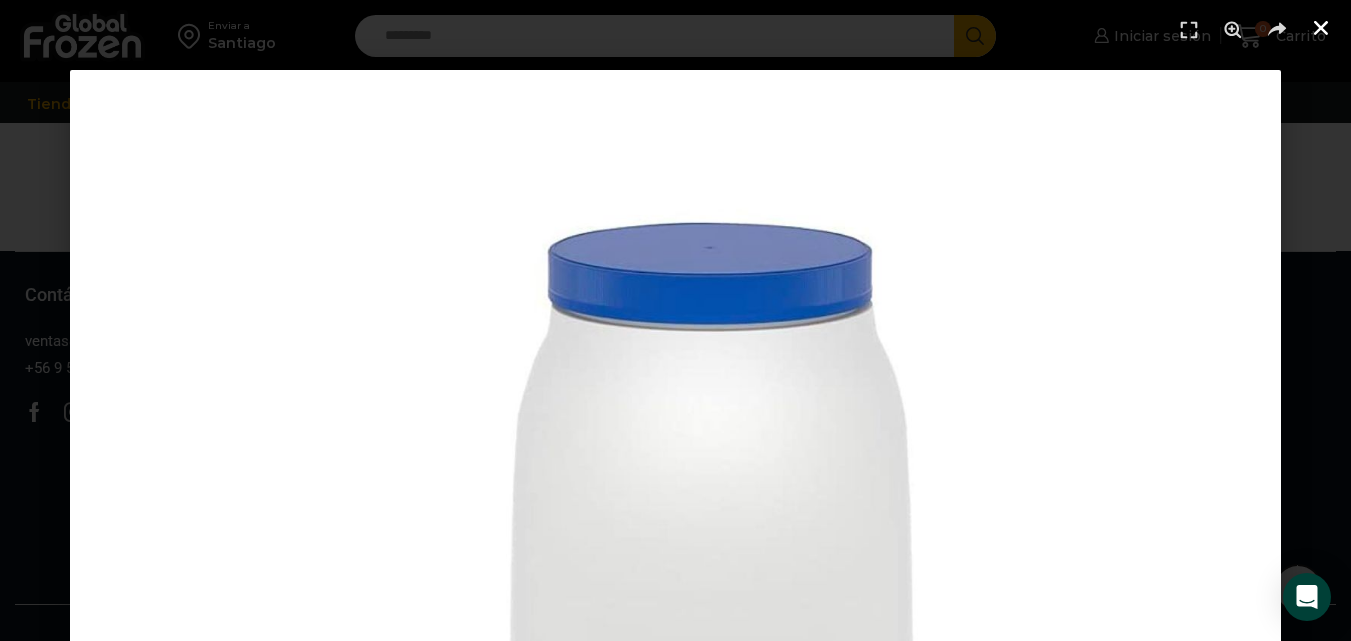 click 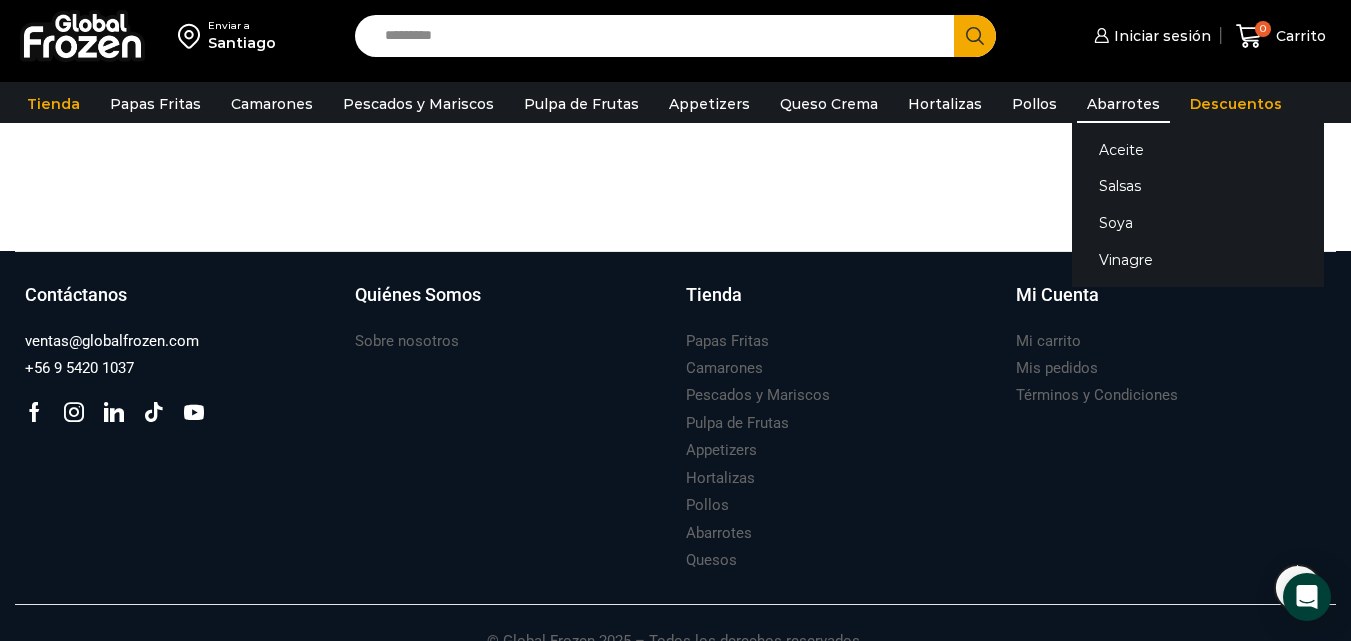 click on "Abarrotes" at bounding box center [1123, 104] 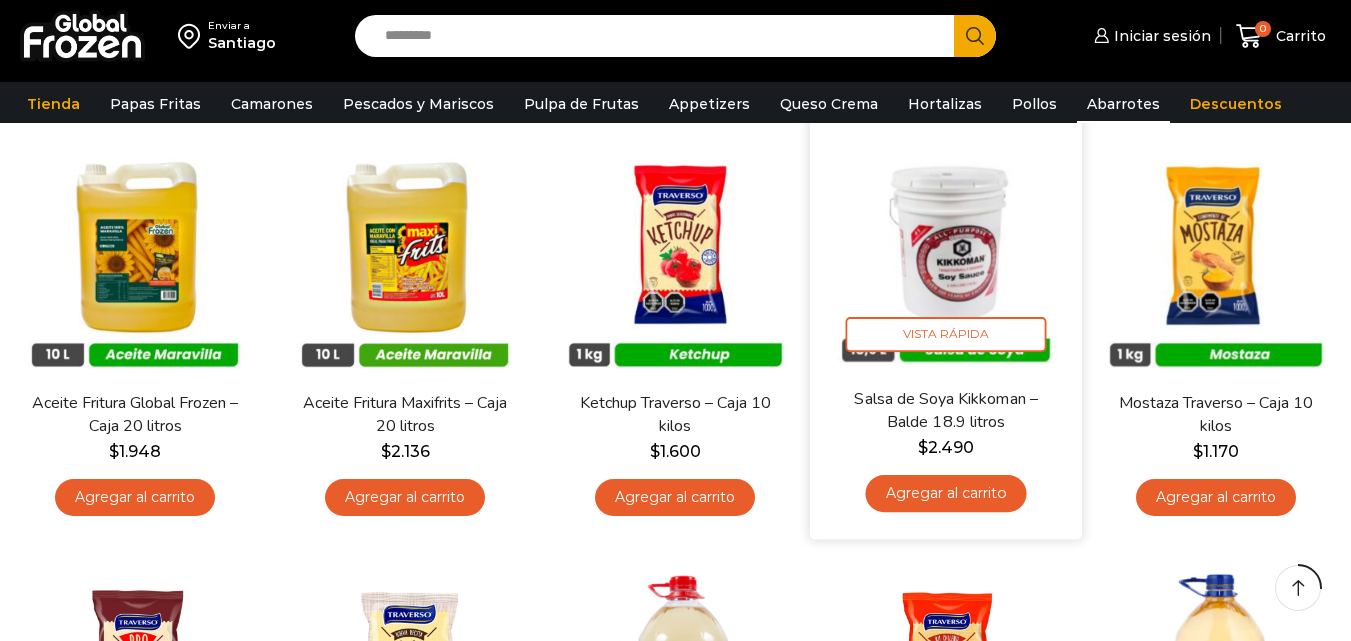 scroll, scrollTop: 400, scrollLeft: 0, axis: vertical 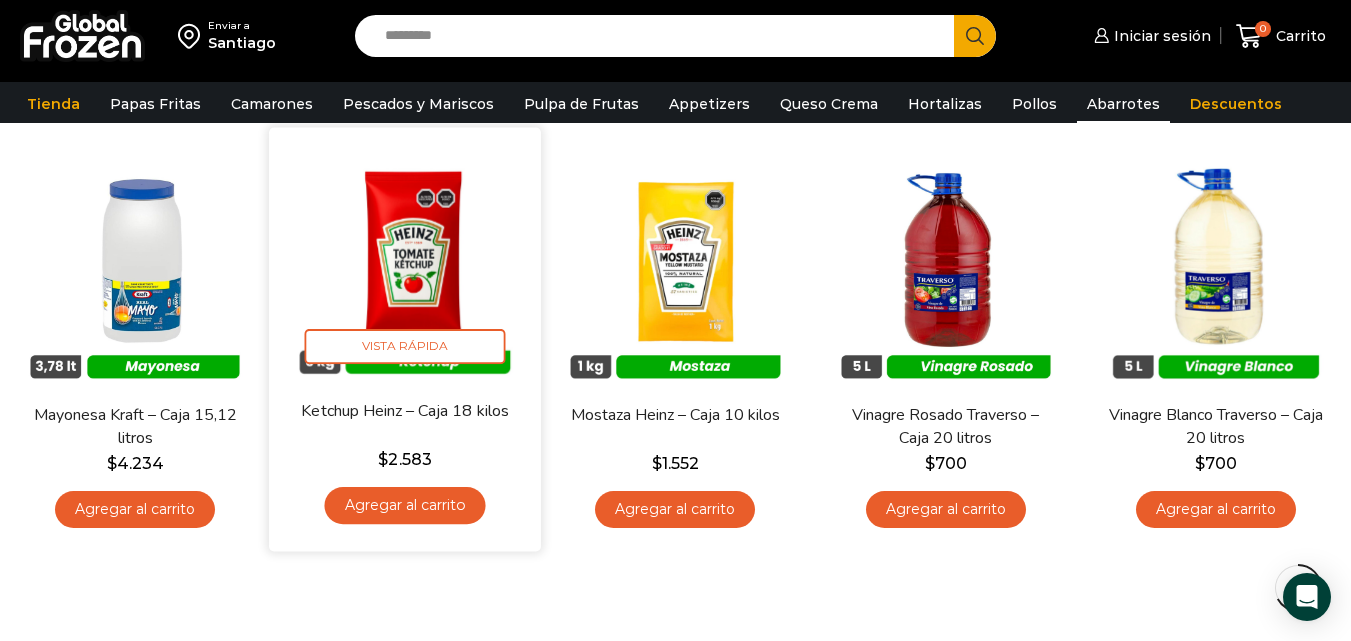 click at bounding box center (405, 263) 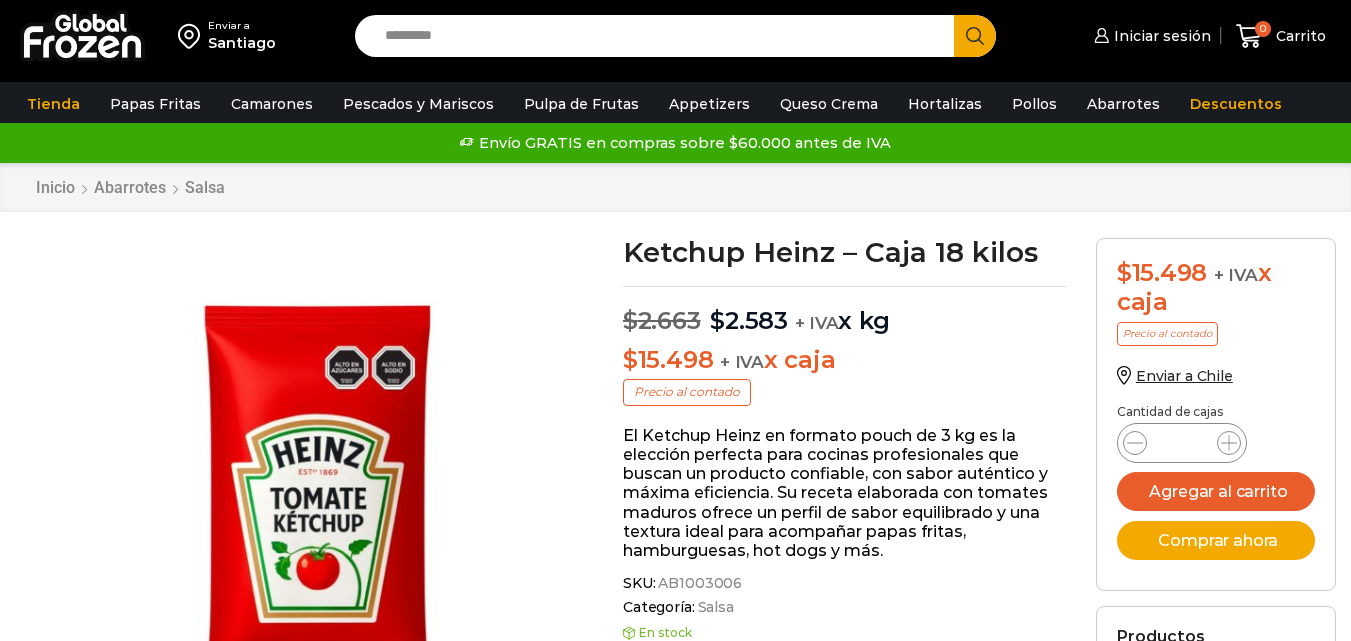 scroll, scrollTop: 1, scrollLeft: 0, axis: vertical 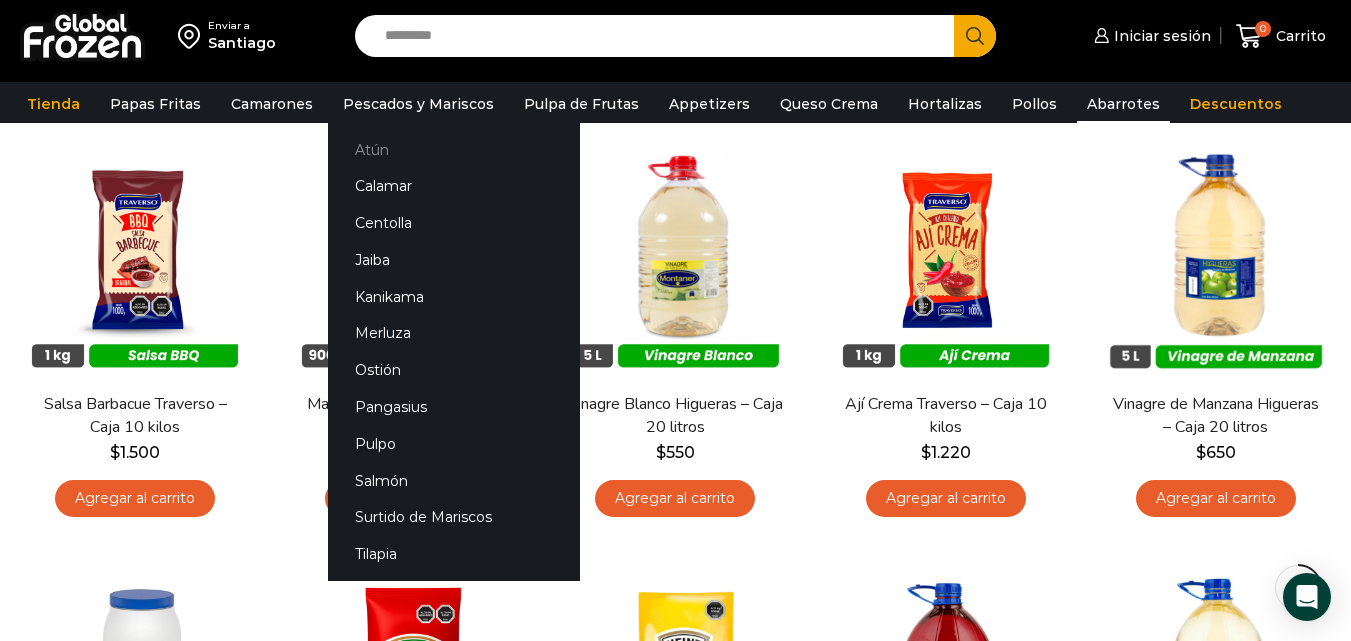 click on "Atún" at bounding box center (454, 149) 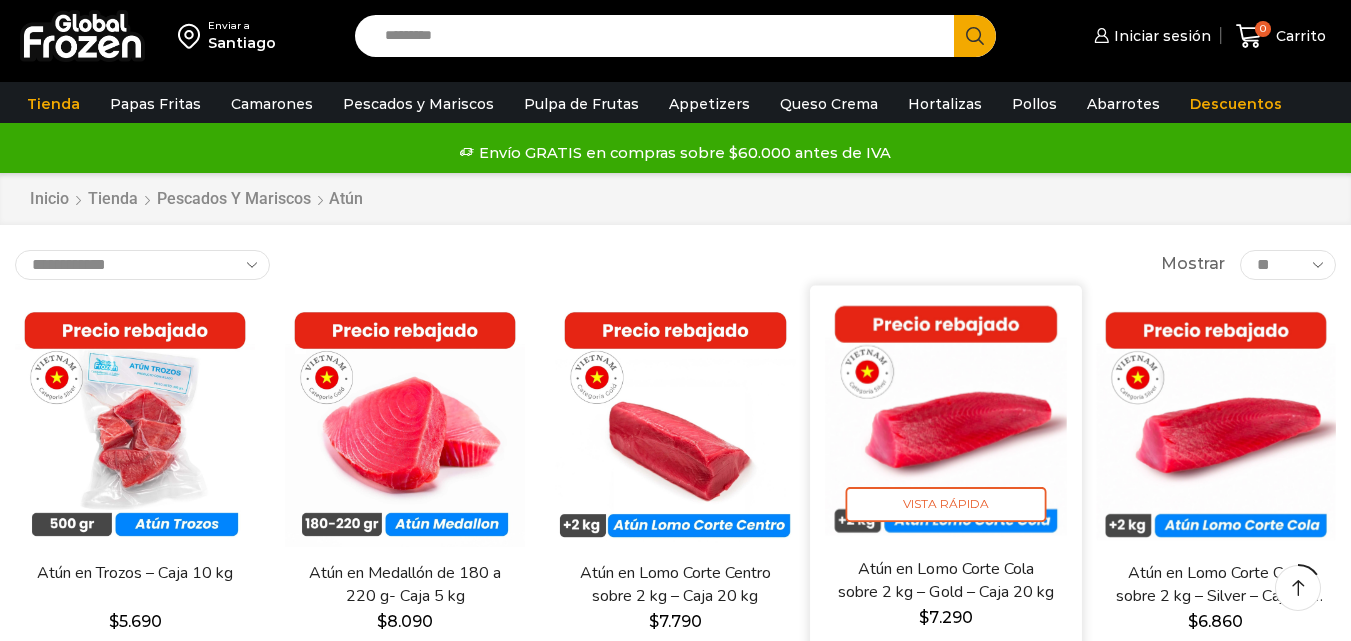 scroll, scrollTop: 100, scrollLeft: 0, axis: vertical 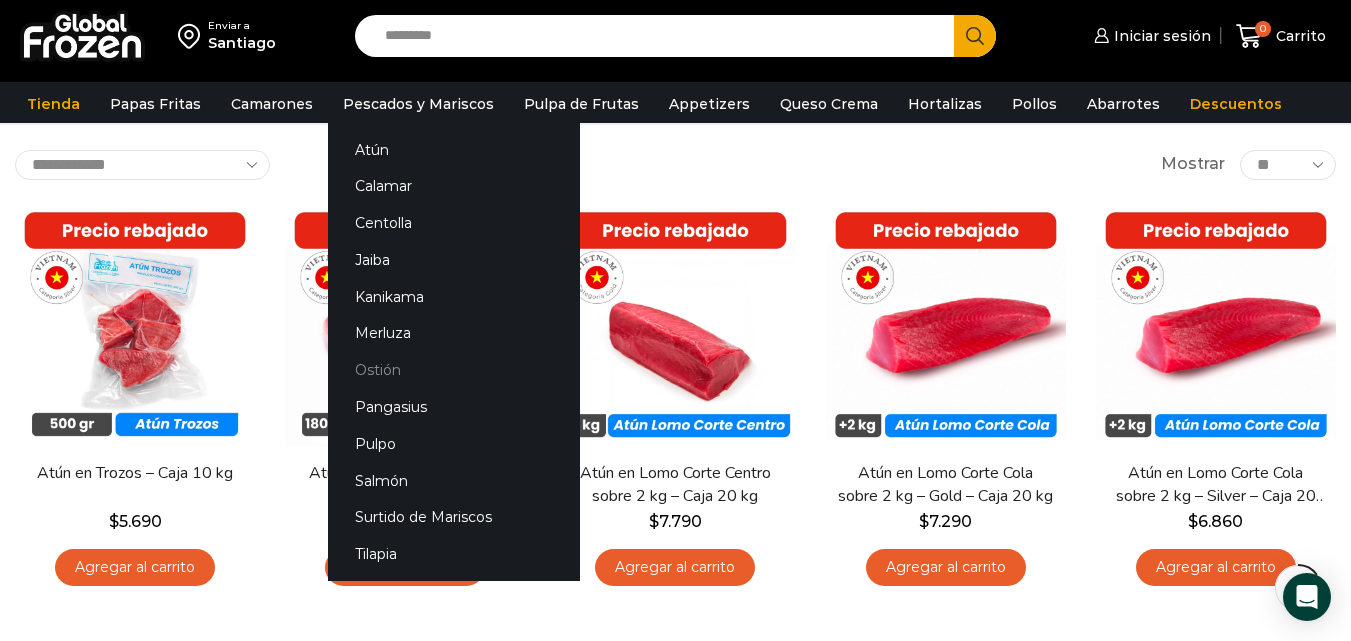 click on "Ostión" at bounding box center [454, 370] 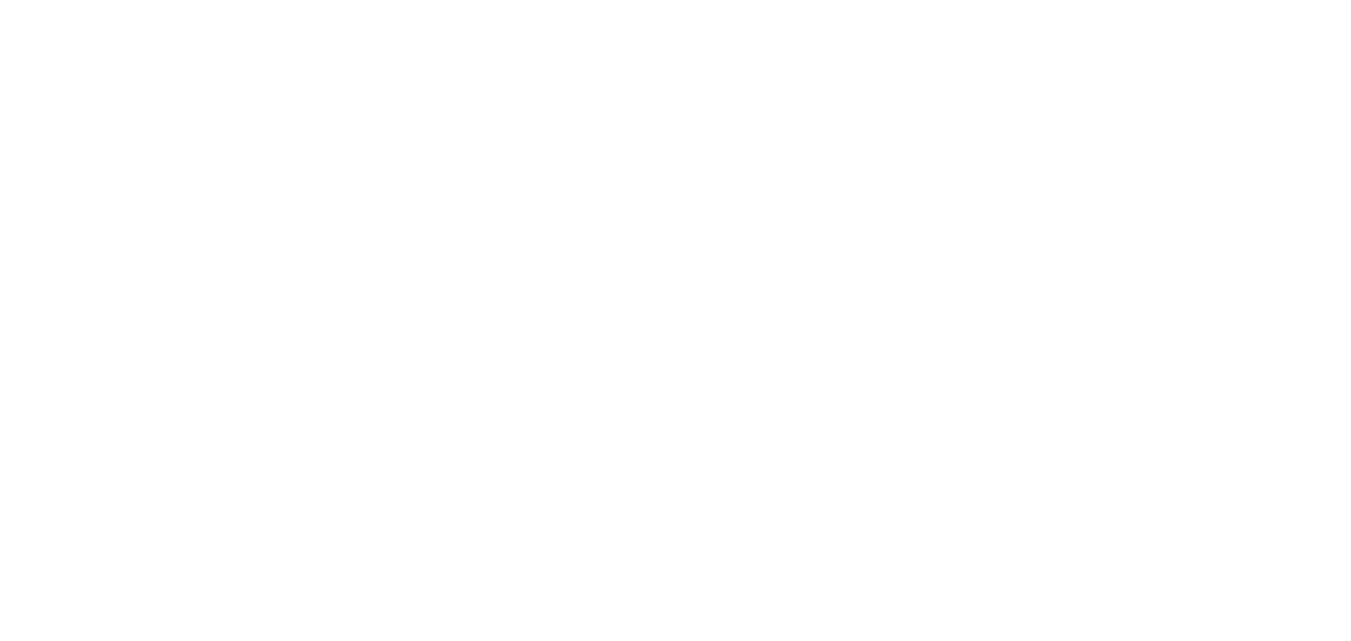 scroll, scrollTop: 0, scrollLeft: 0, axis: both 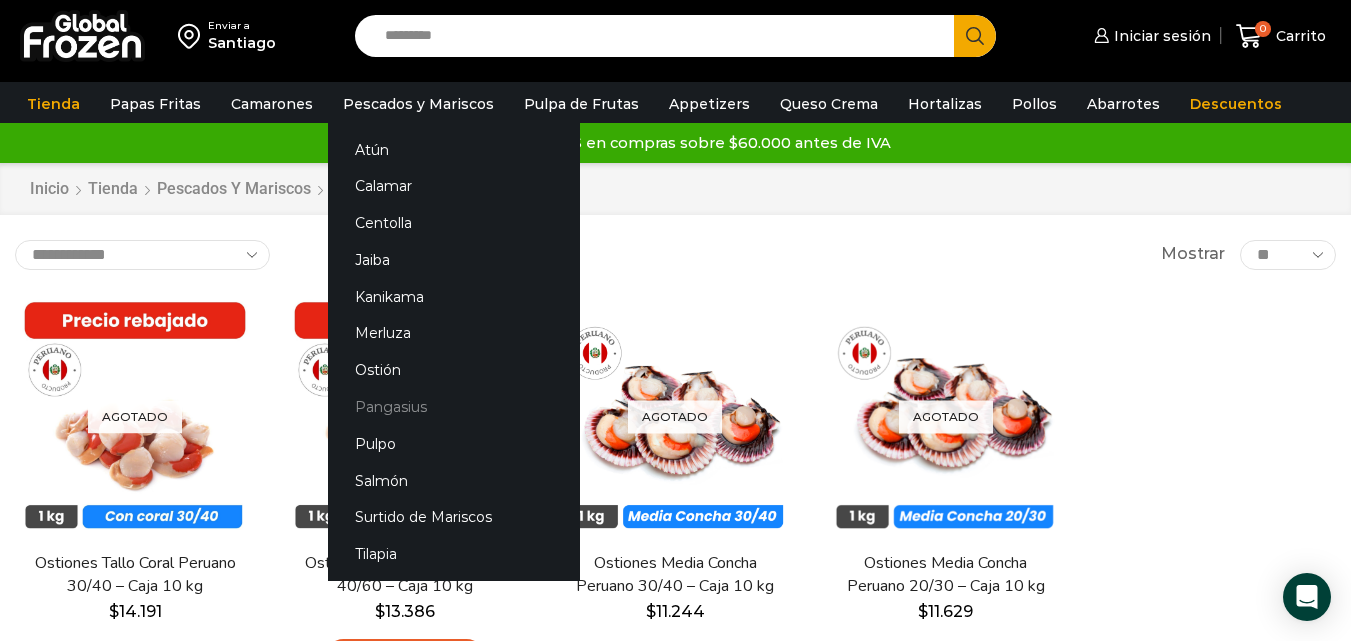 click on "Pangasius" at bounding box center [454, 407] 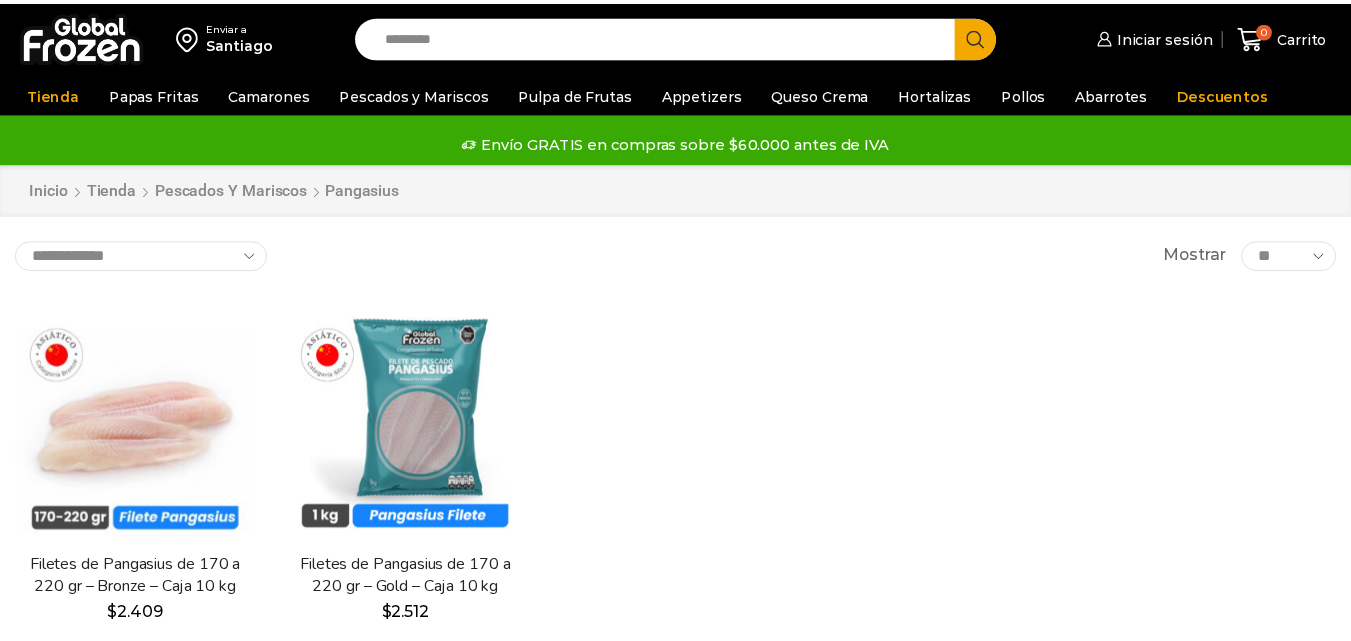 scroll, scrollTop: 0, scrollLeft: 0, axis: both 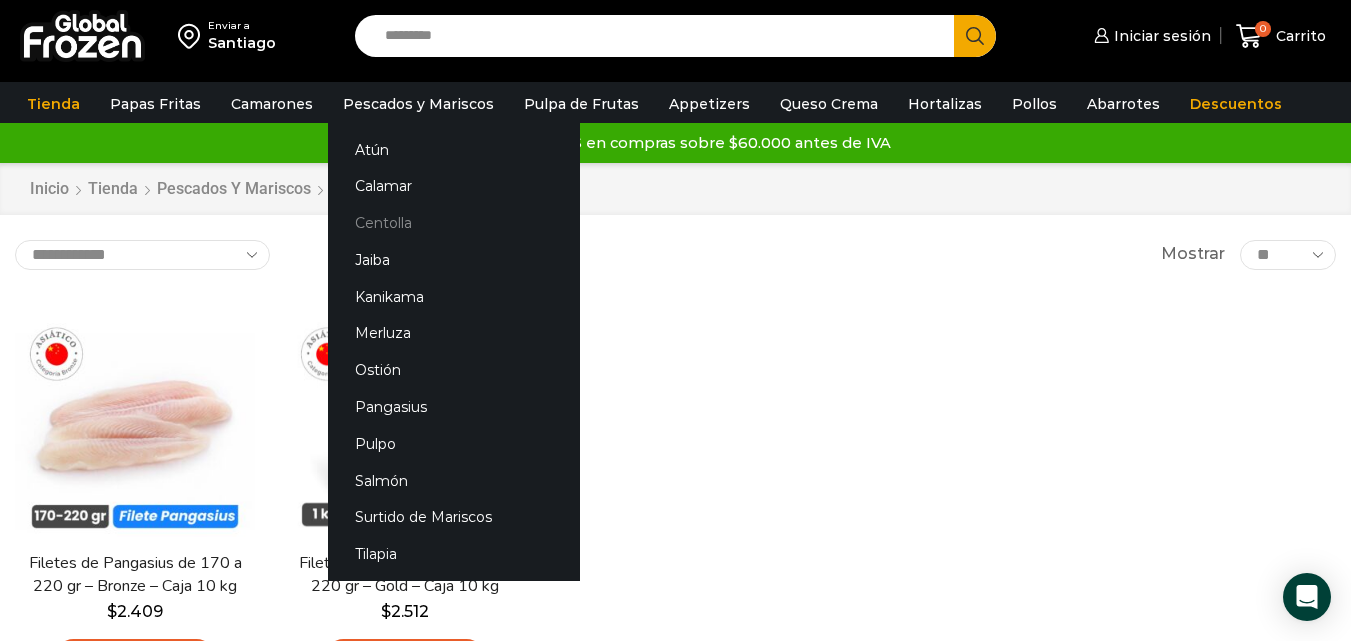 click on "Centolla" at bounding box center (454, 223) 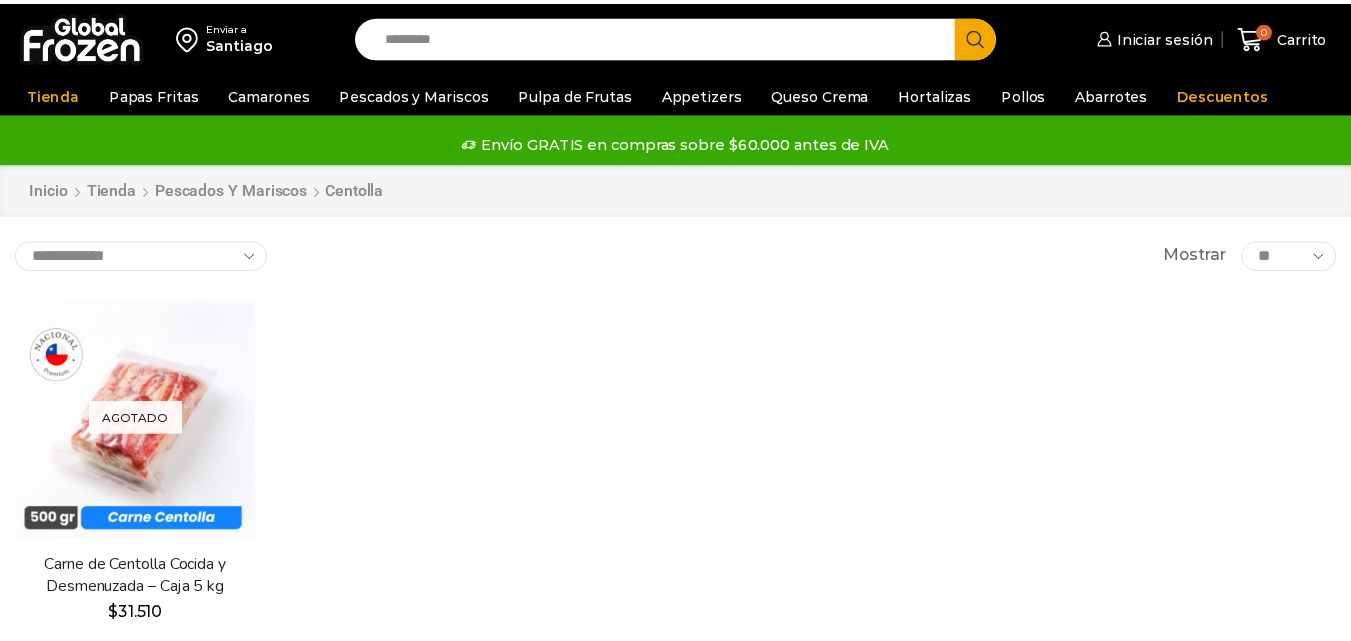 scroll, scrollTop: 0, scrollLeft: 0, axis: both 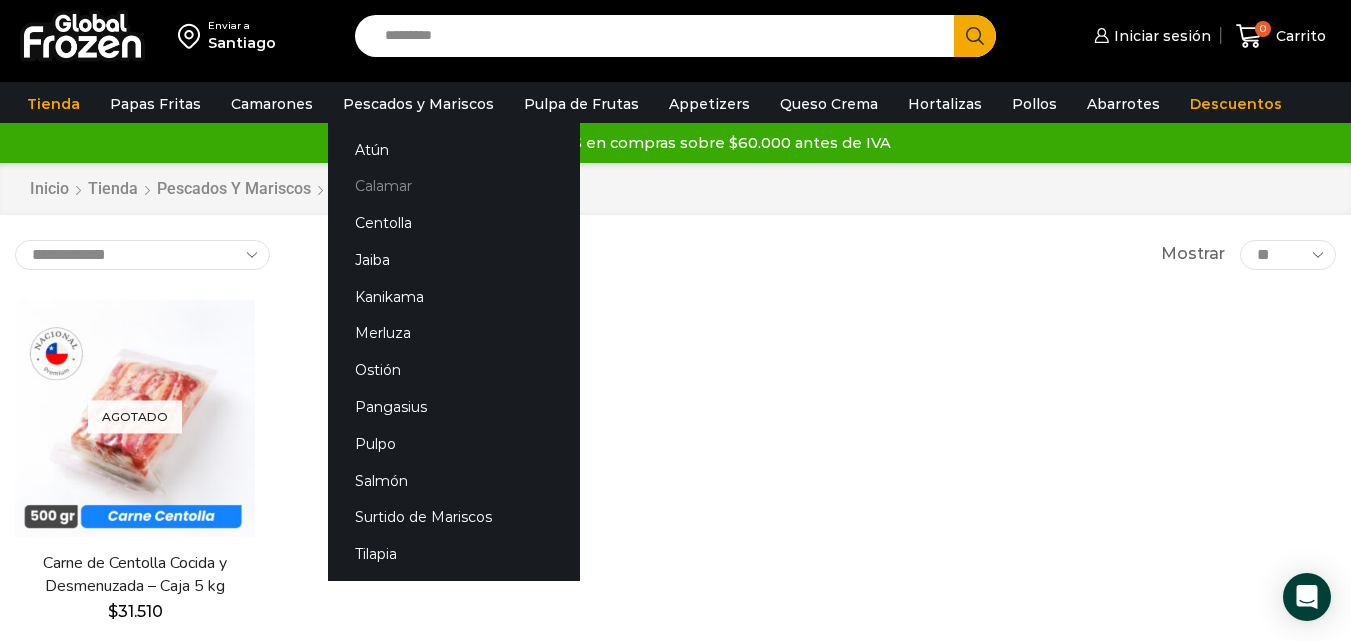click on "Calamar" at bounding box center (454, 186) 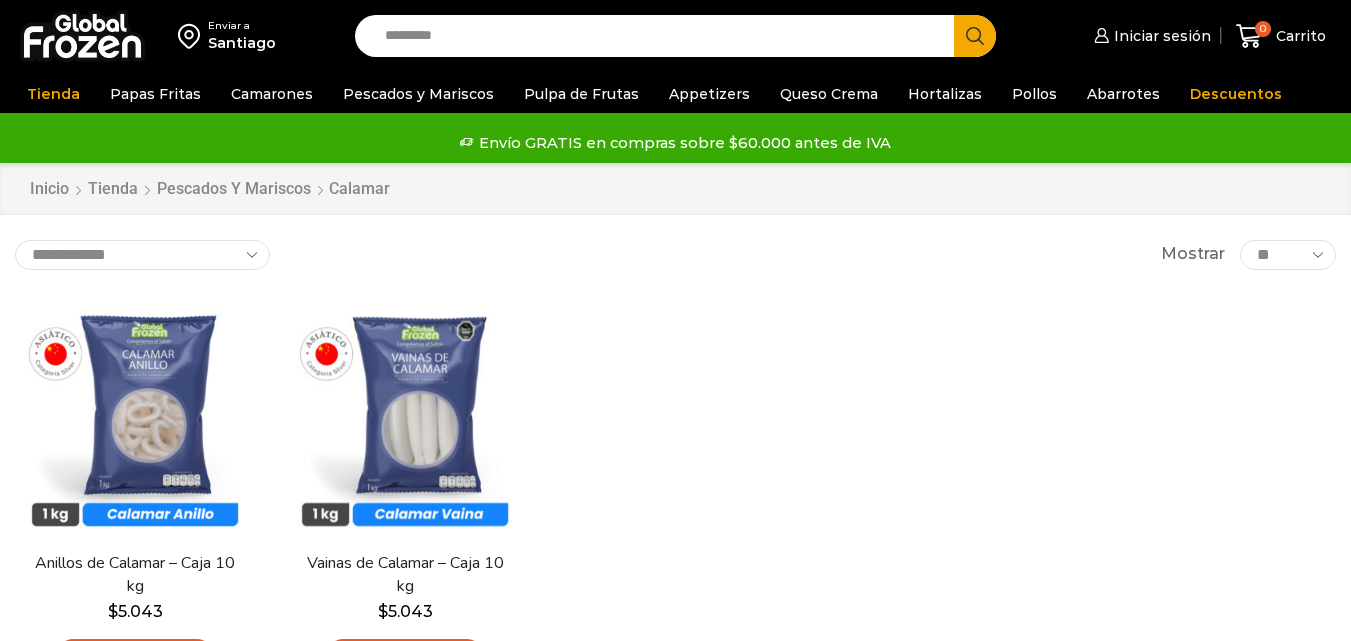 scroll, scrollTop: 0, scrollLeft: 0, axis: both 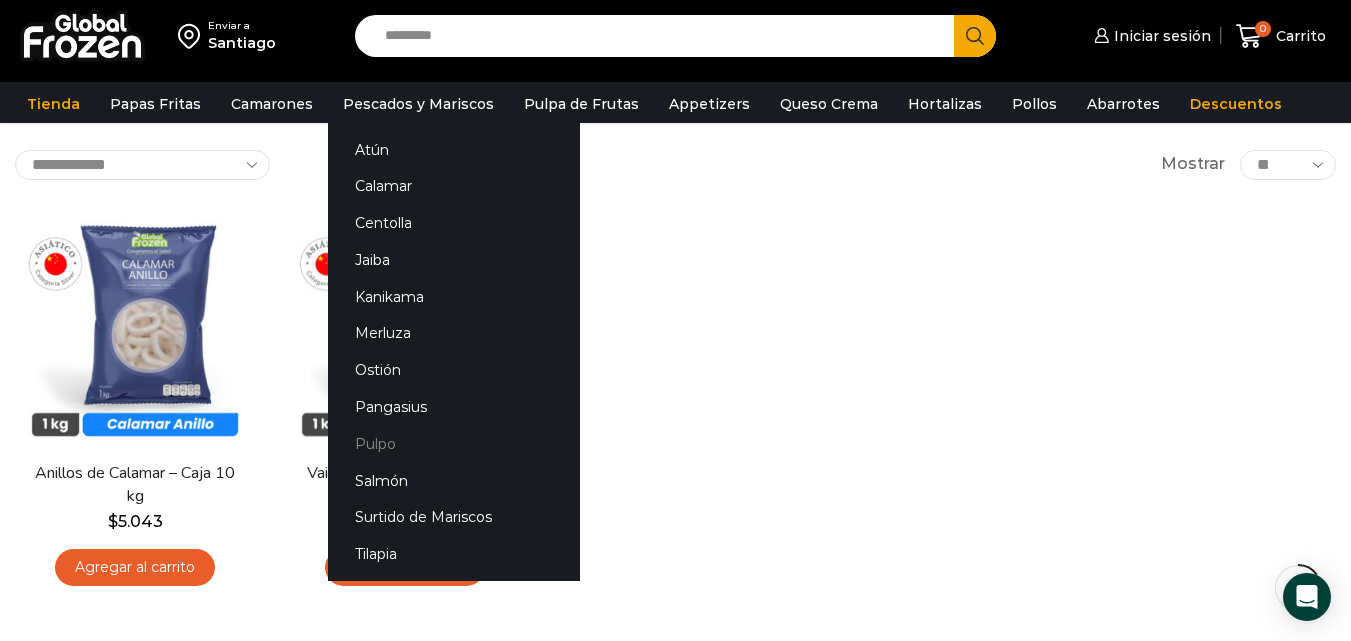 click on "Pulpo" at bounding box center (454, 443) 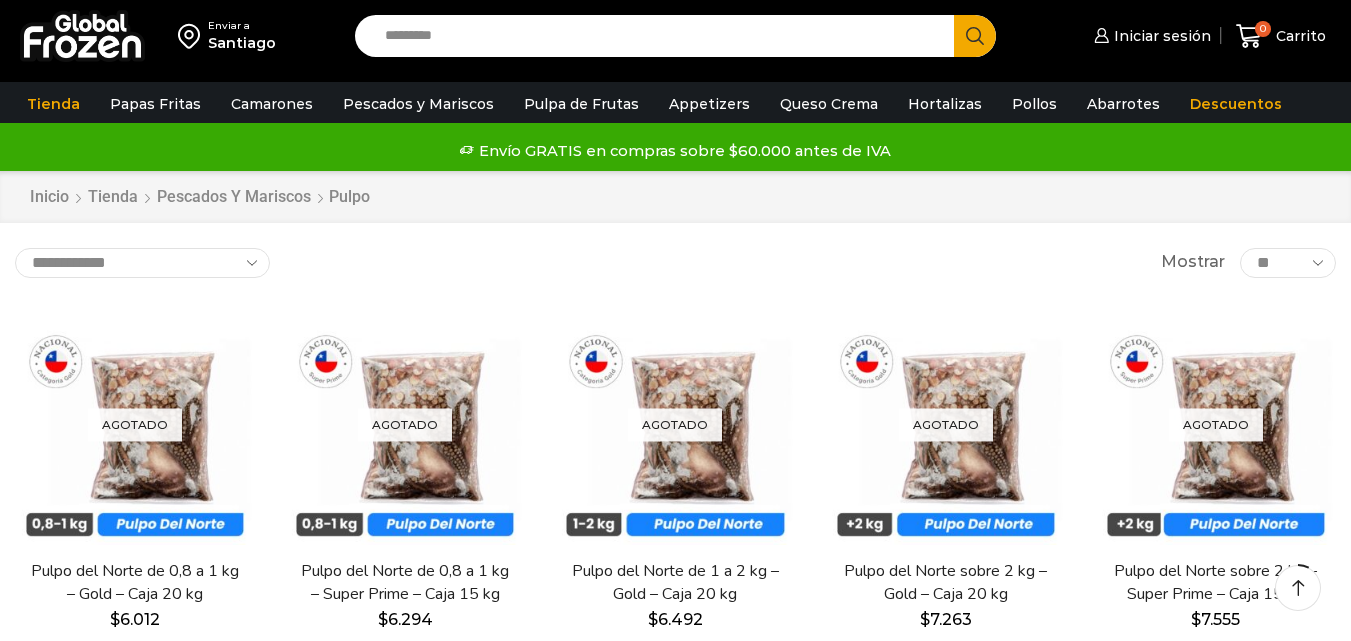 scroll, scrollTop: 100, scrollLeft: 0, axis: vertical 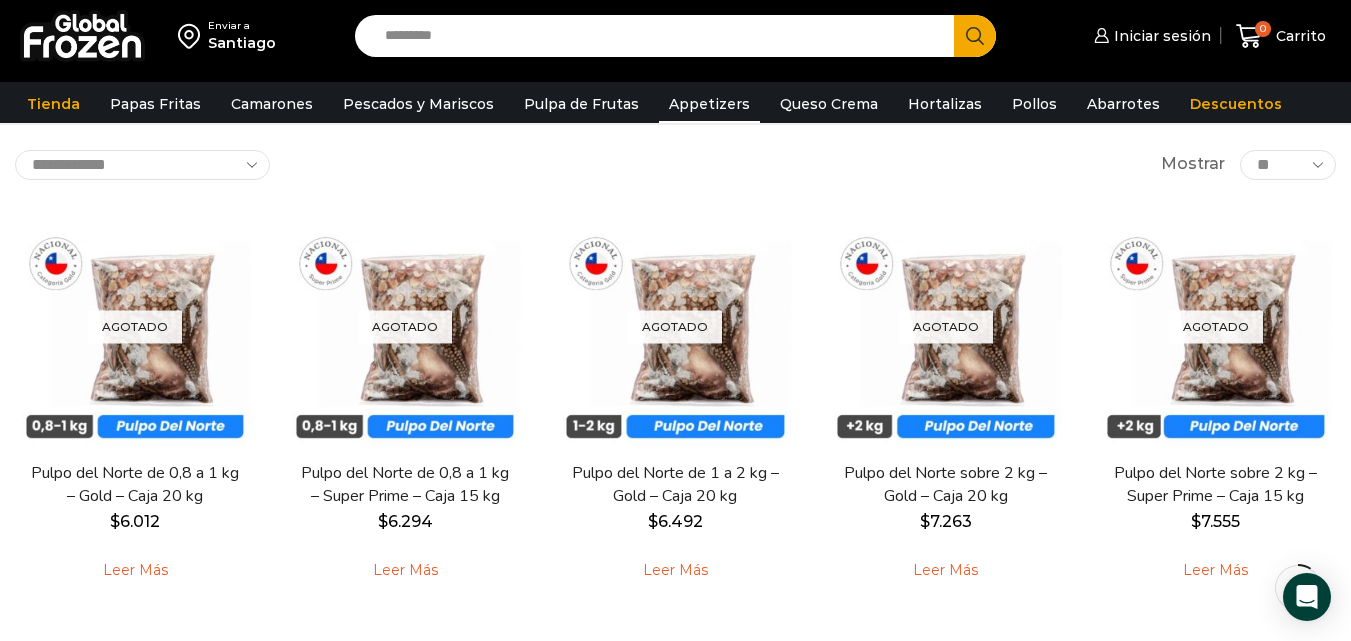click on "Appetizers" at bounding box center (709, 104) 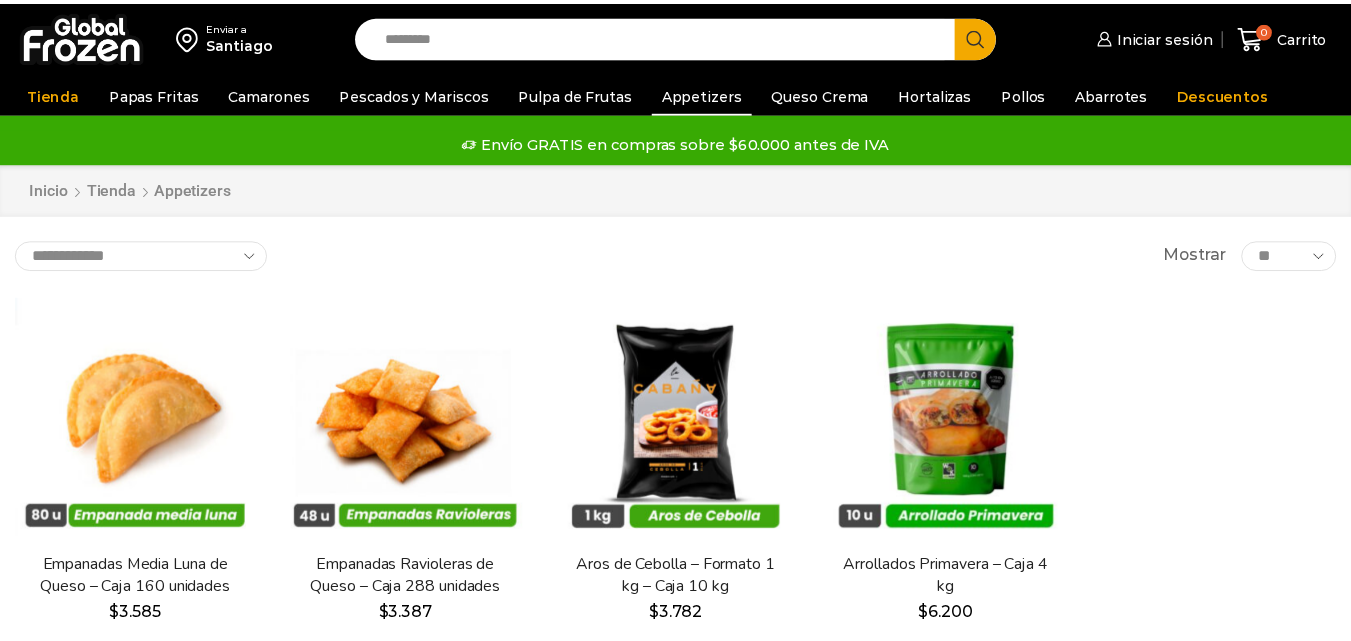 scroll, scrollTop: 0, scrollLeft: 0, axis: both 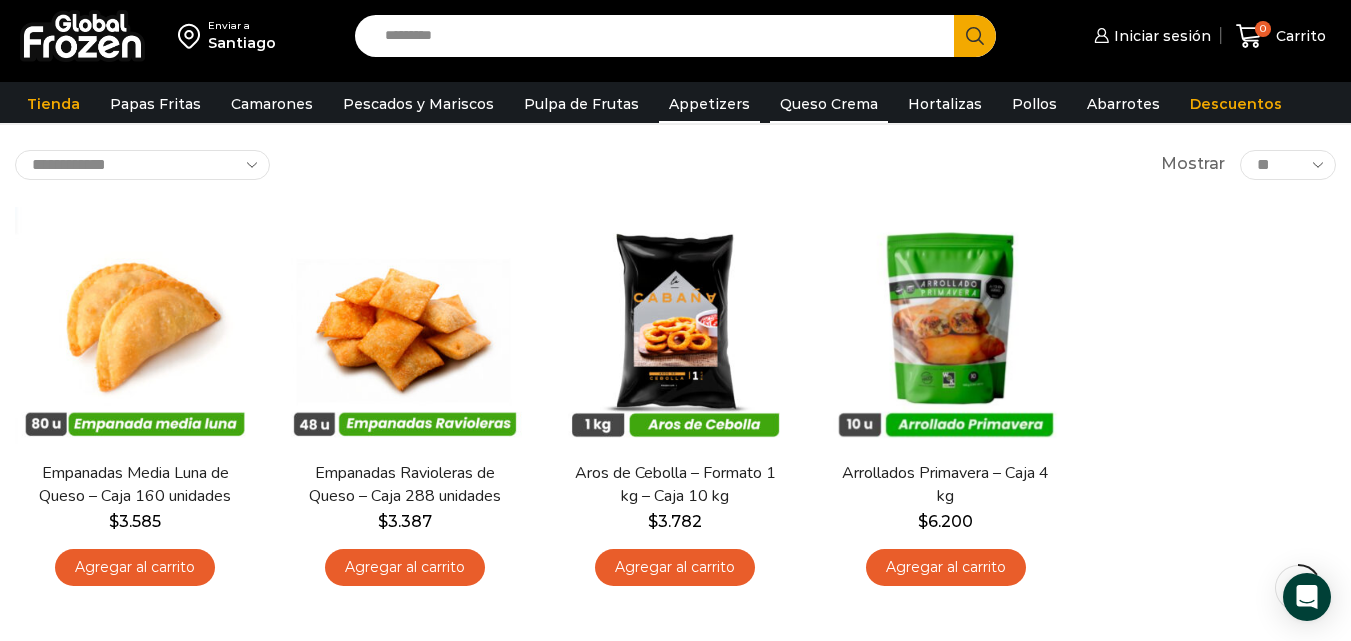 click on "Queso Crema" at bounding box center [829, 104] 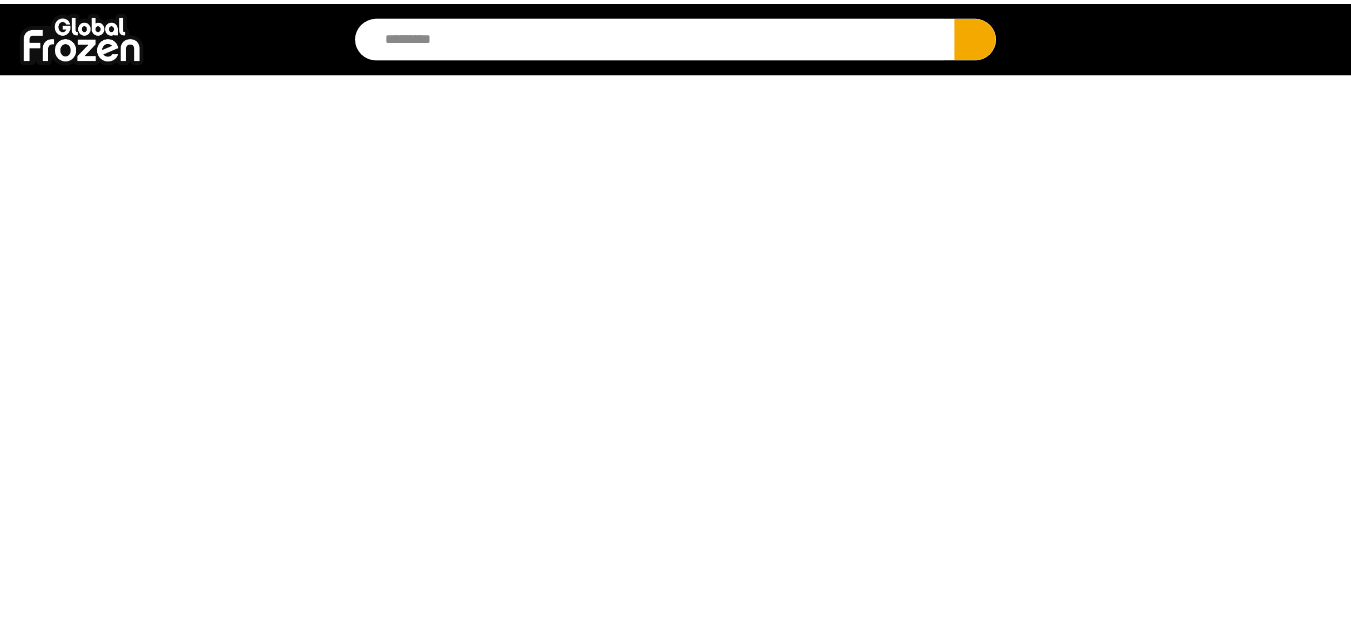 scroll, scrollTop: 0, scrollLeft: 0, axis: both 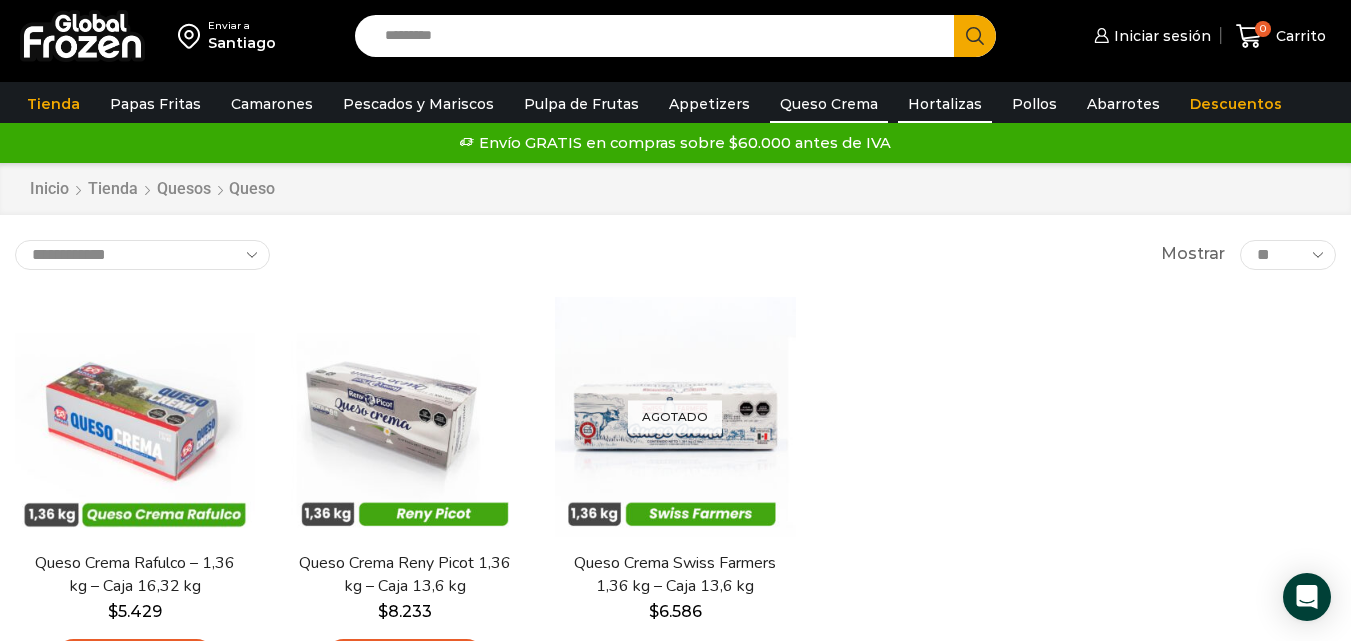 click on "Hortalizas" at bounding box center (945, 104) 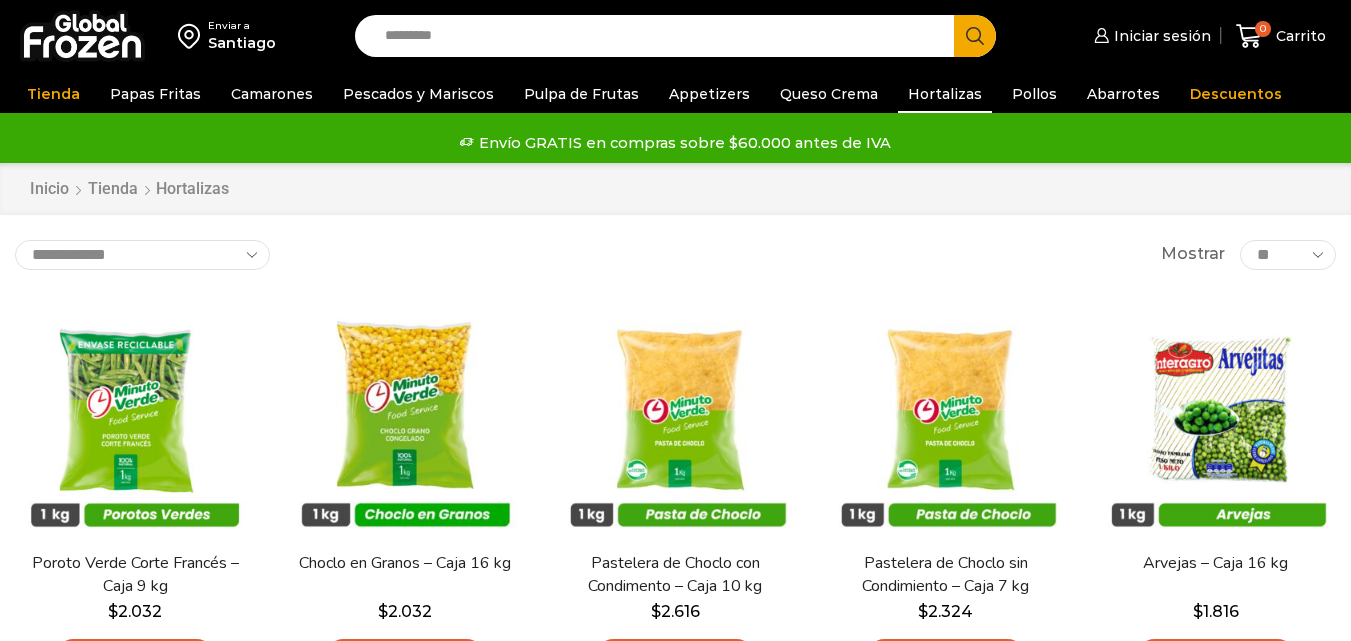 scroll, scrollTop: 0, scrollLeft: 0, axis: both 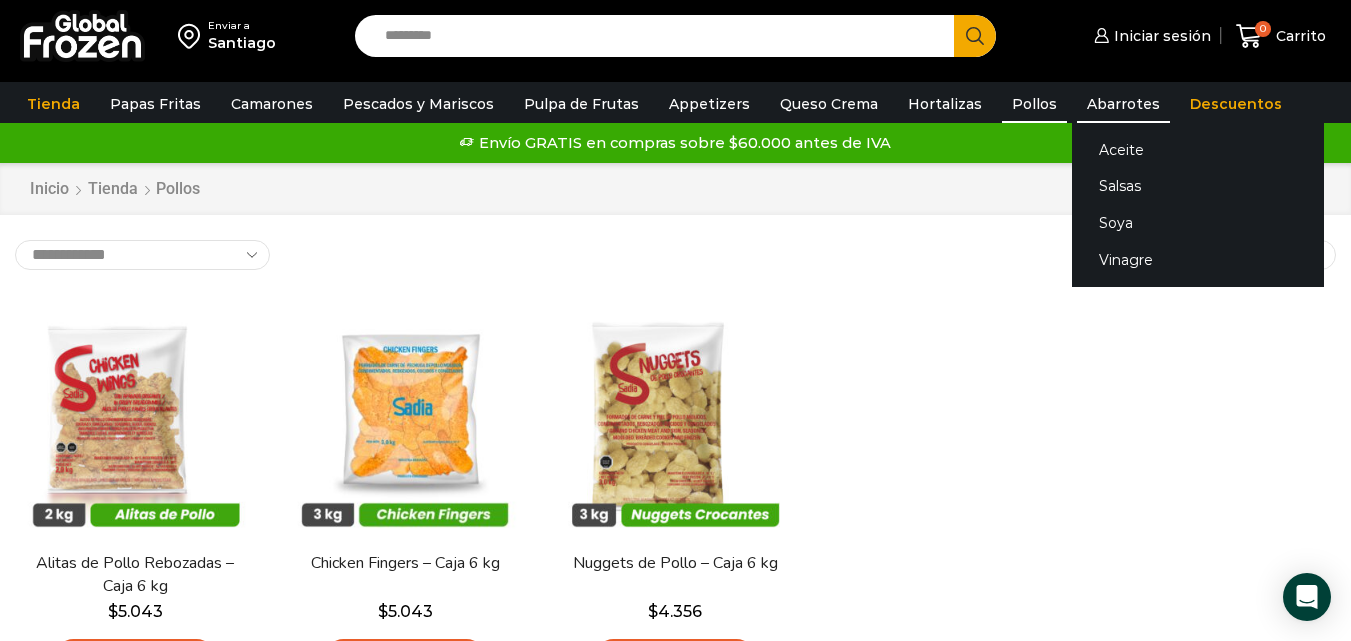 click on "Abarrotes" at bounding box center (1123, 104) 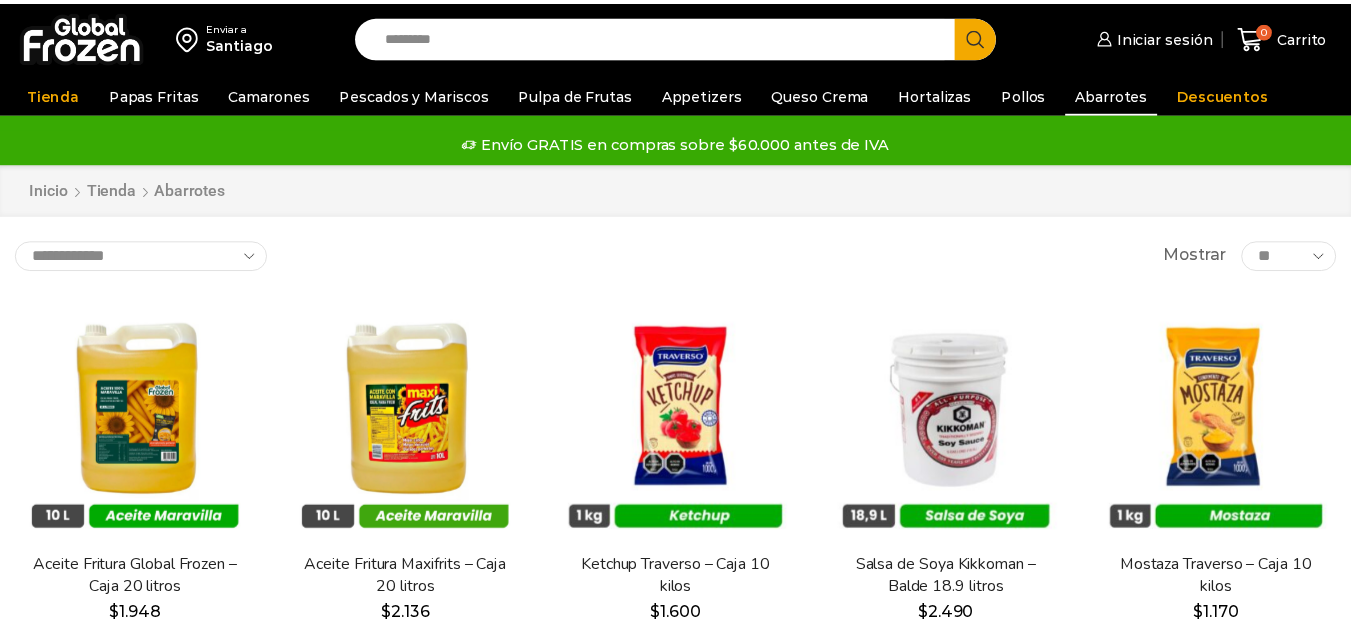 scroll, scrollTop: 0, scrollLeft: 0, axis: both 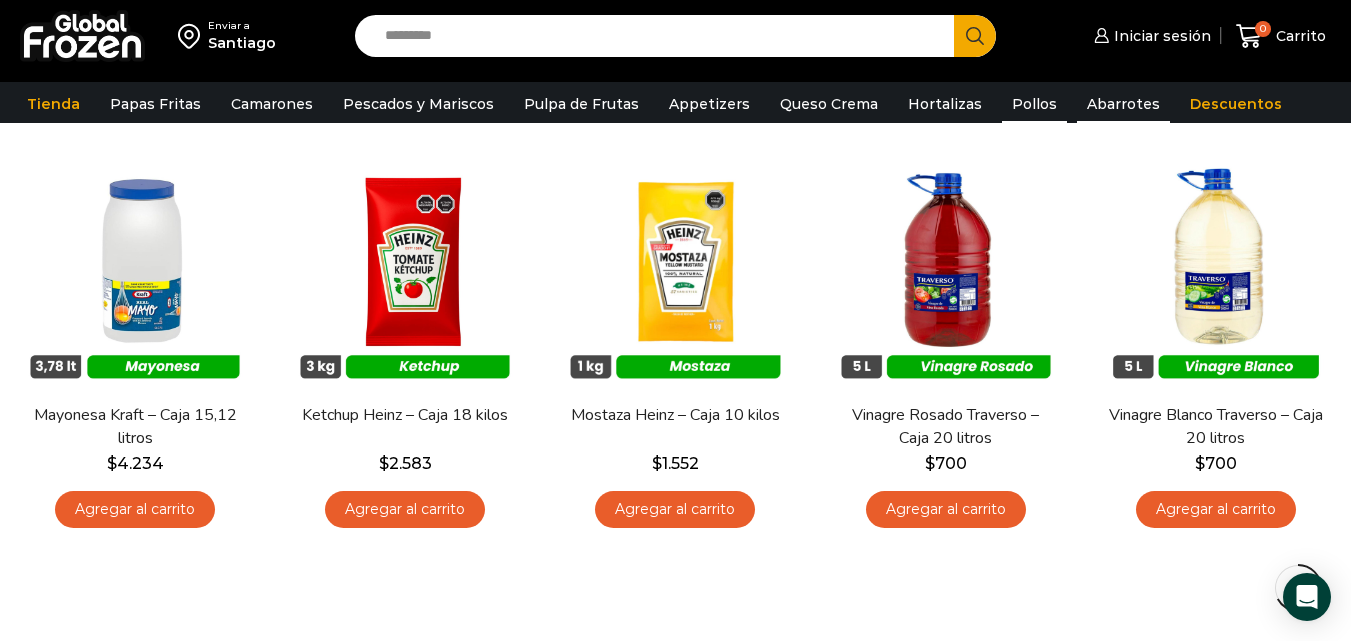 click on "Pollos" at bounding box center (1034, 104) 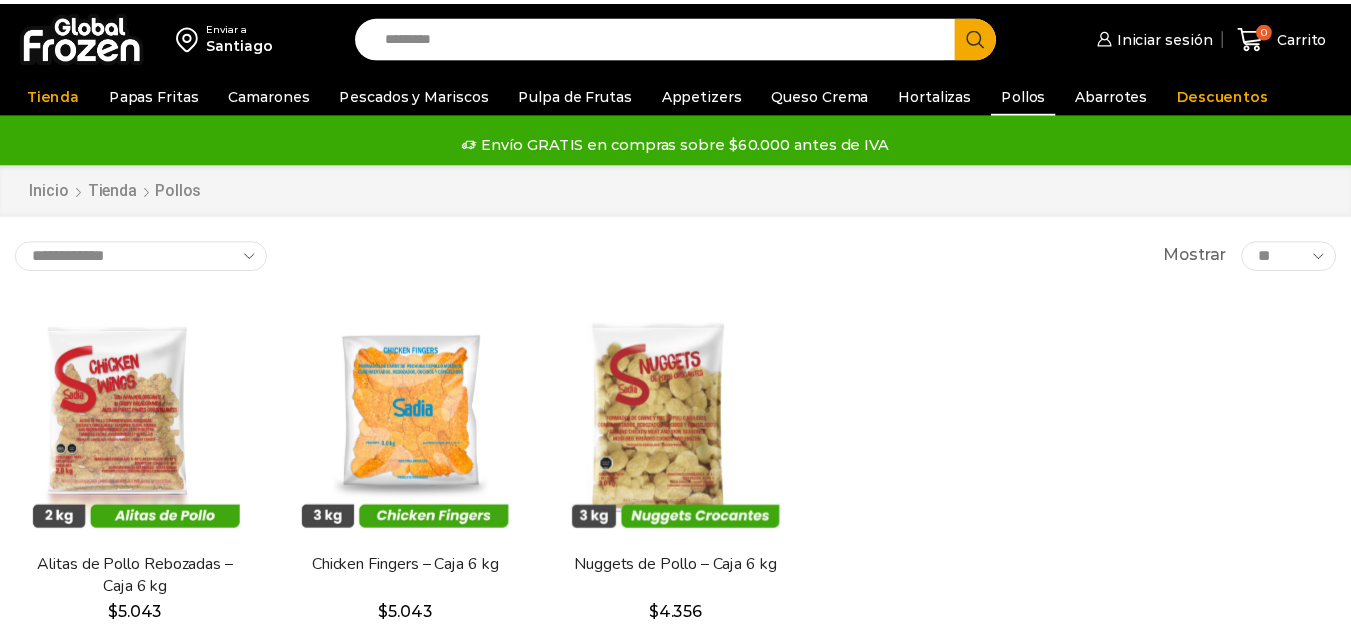scroll, scrollTop: 0, scrollLeft: 0, axis: both 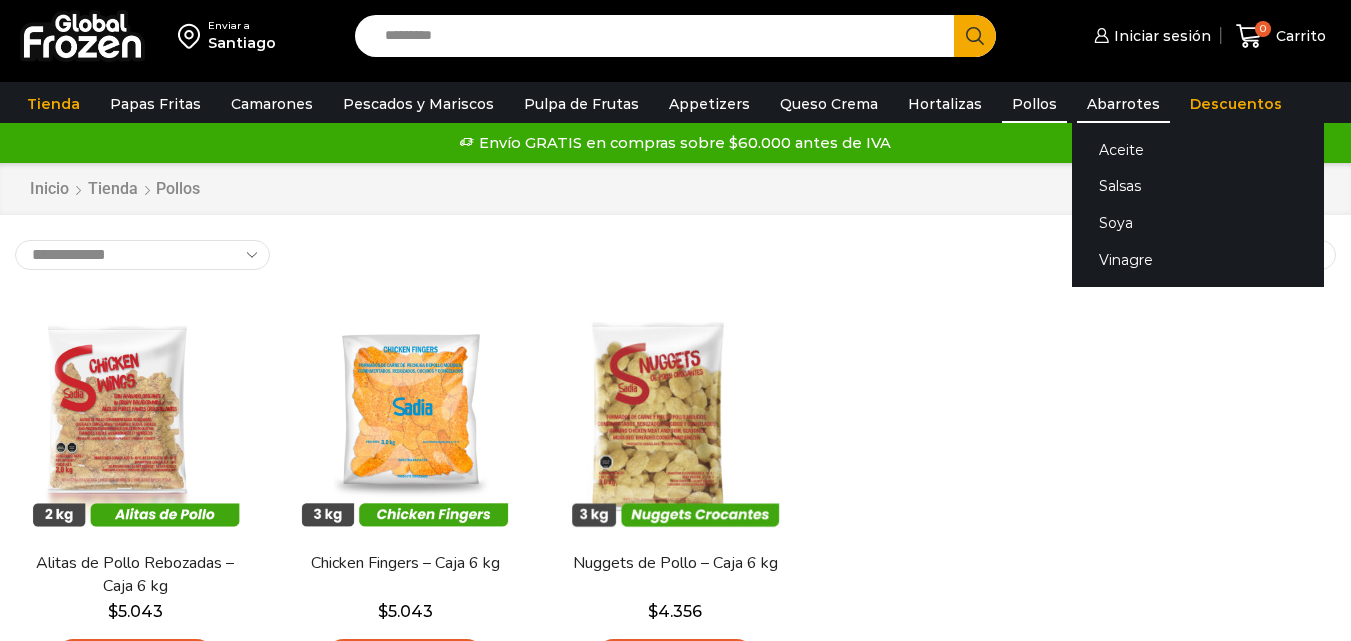 click on "Abarrotes" at bounding box center [1123, 104] 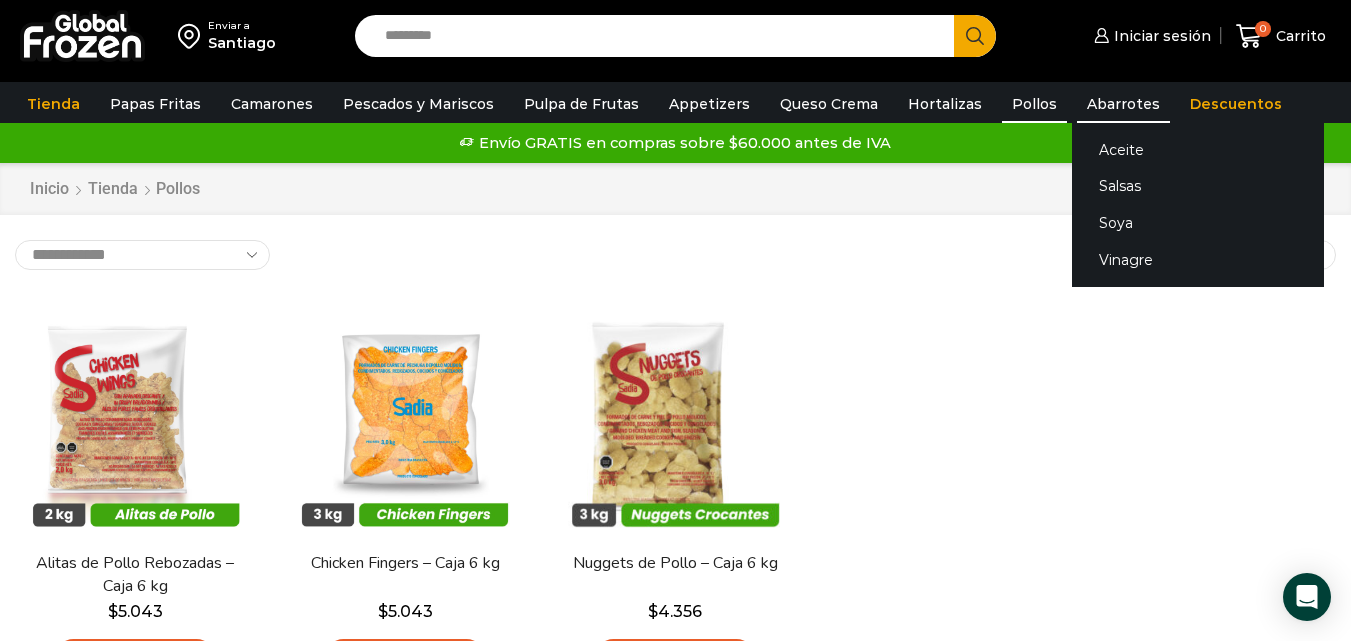 click on "Abarrotes" at bounding box center (1123, 104) 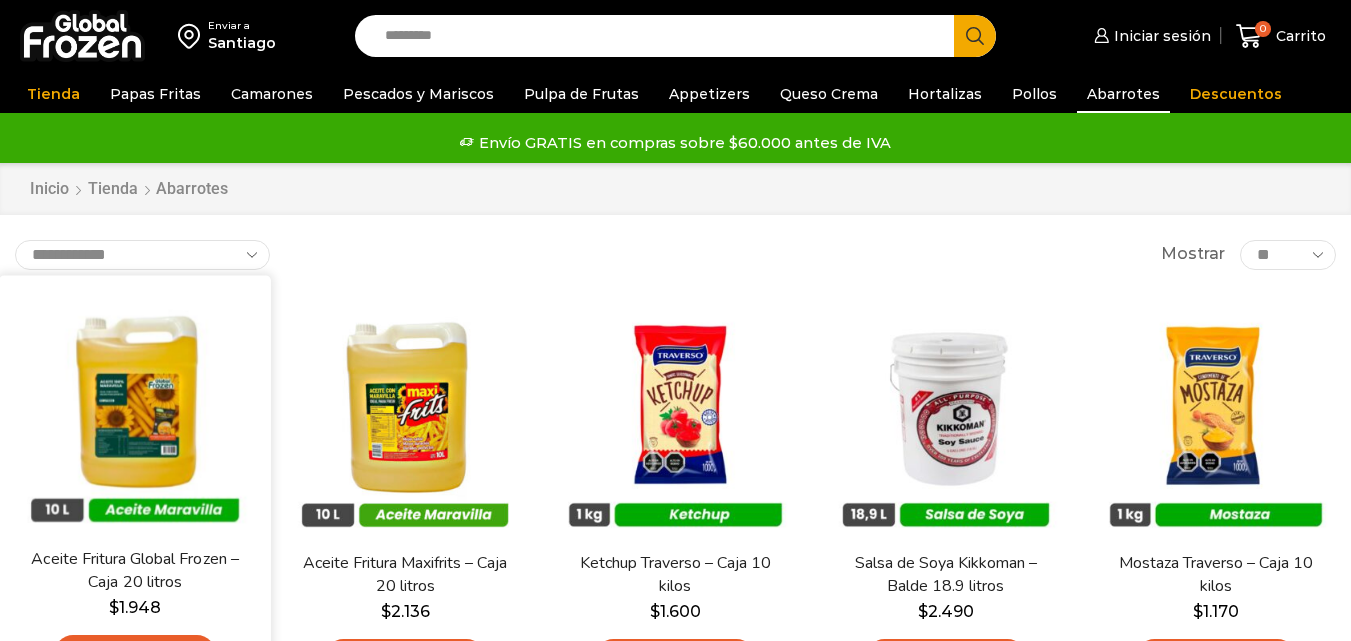 scroll, scrollTop: 0, scrollLeft: 0, axis: both 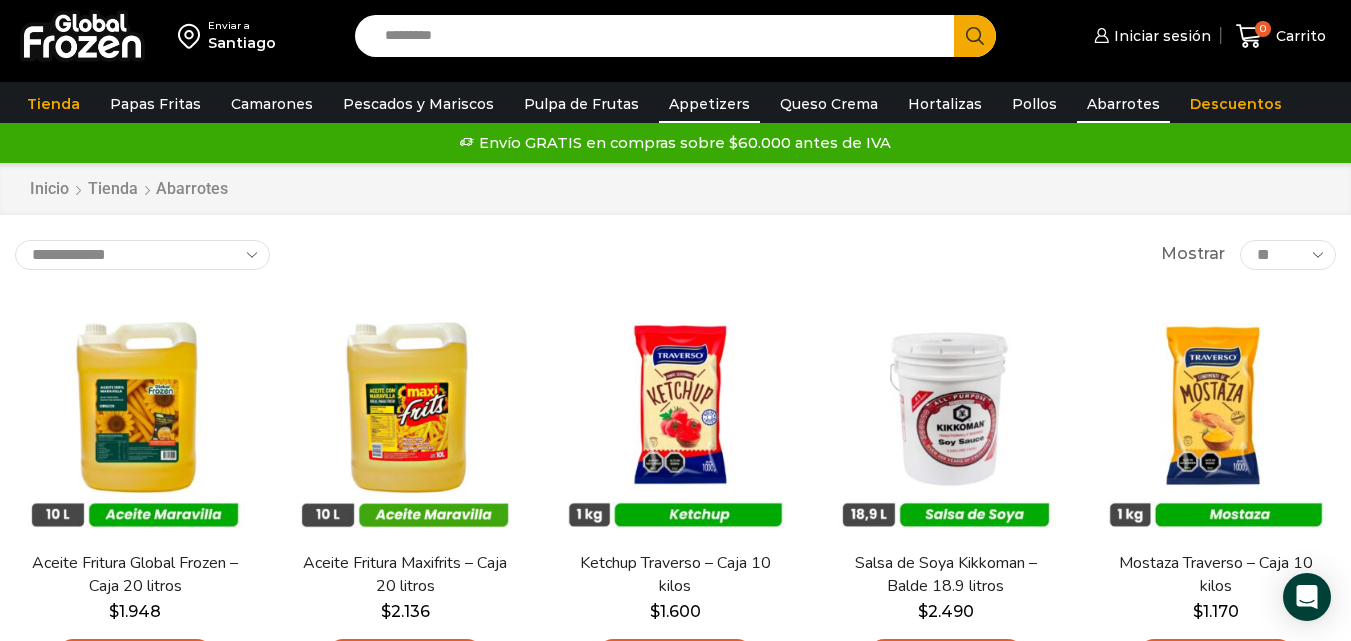 click on "Appetizers" at bounding box center (709, 104) 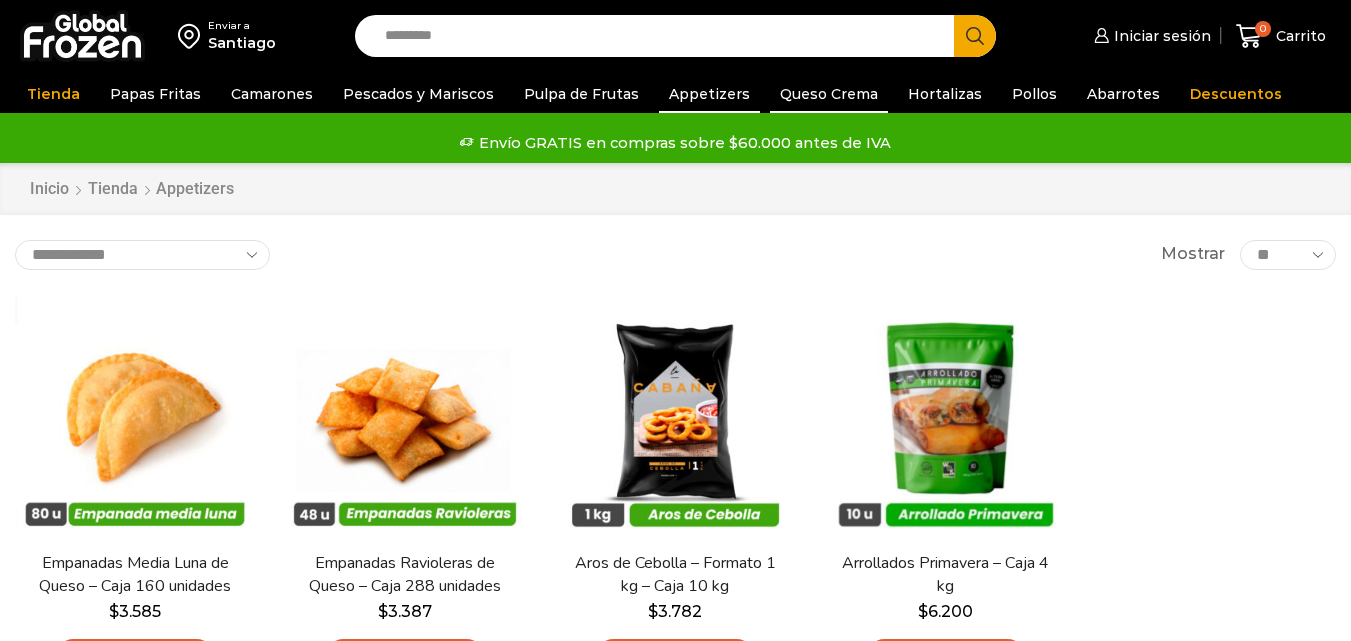 scroll, scrollTop: 0, scrollLeft: 0, axis: both 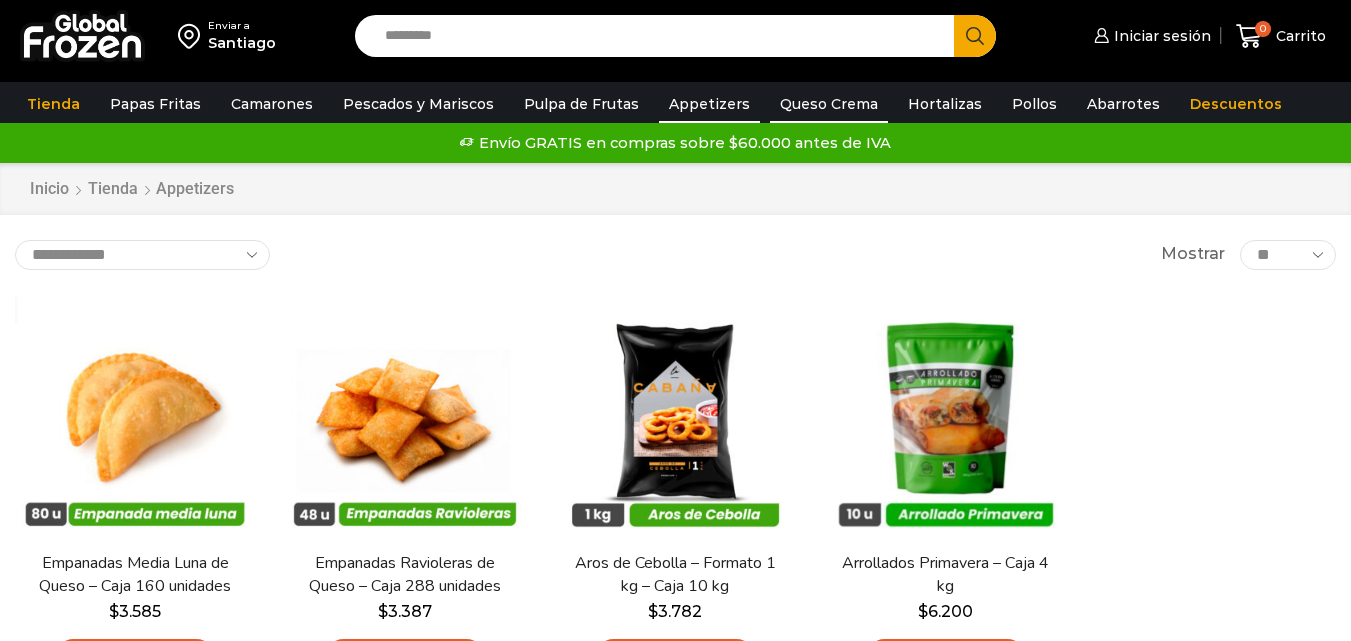 click on "Queso Crema" at bounding box center (829, 104) 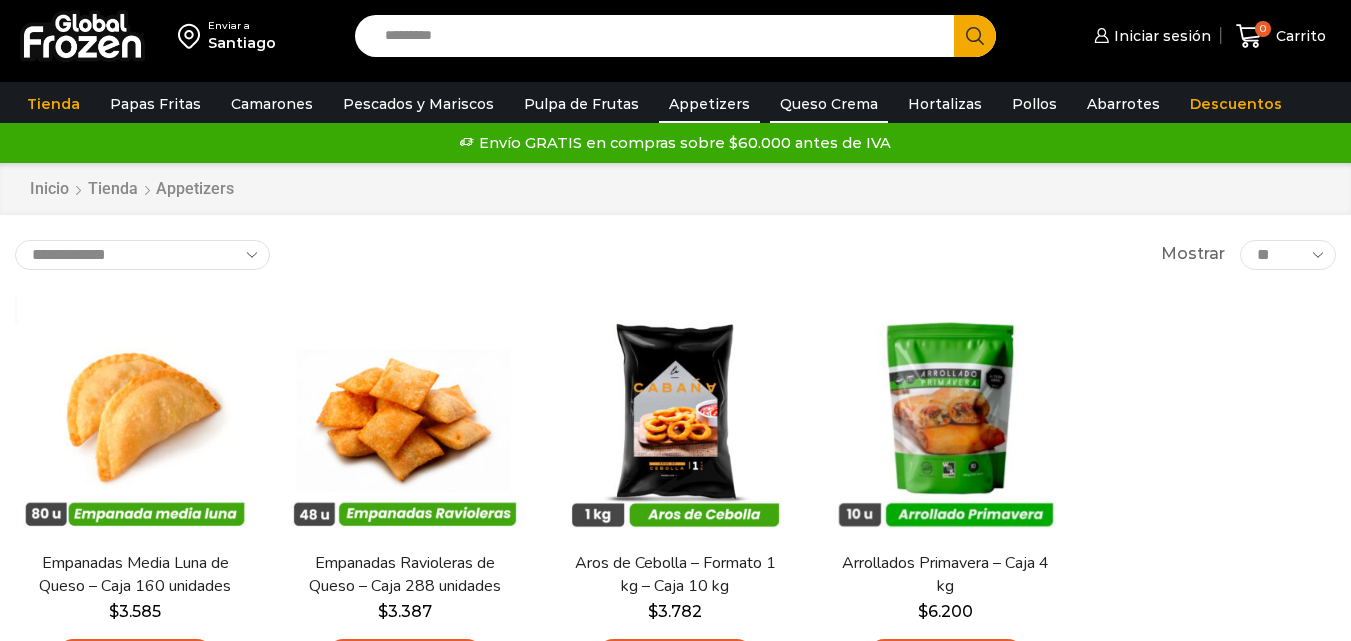 click on "Queso Crema" at bounding box center [829, 104] 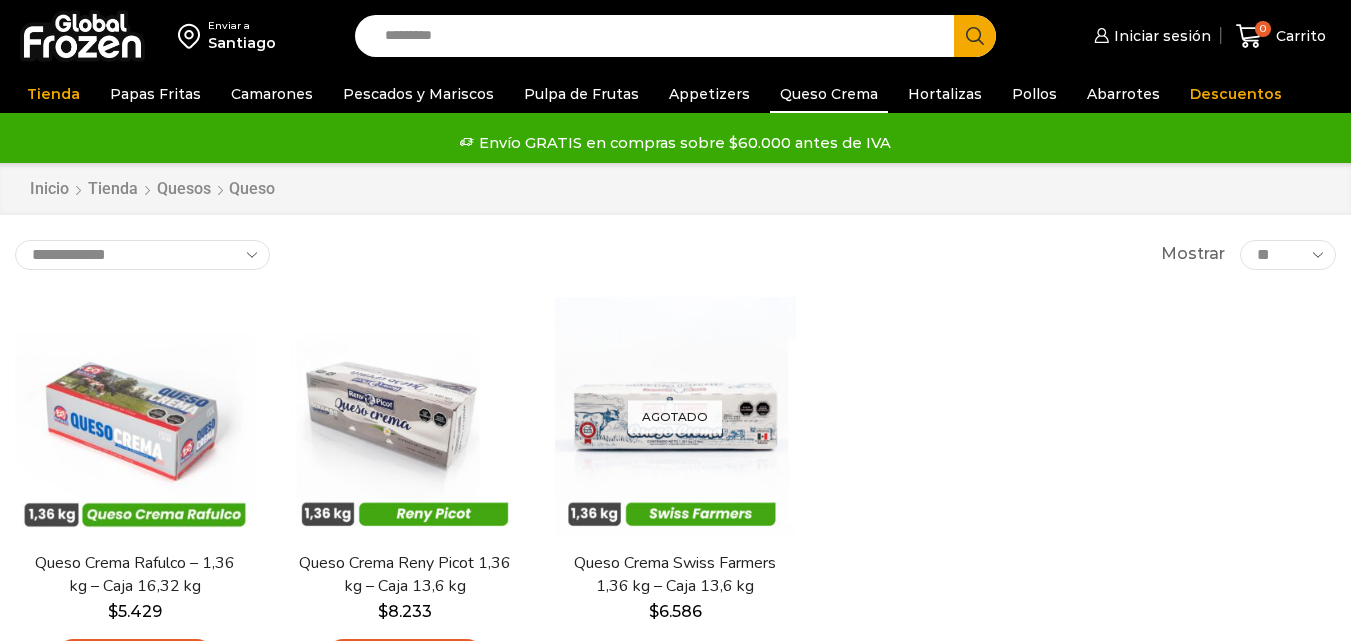scroll, scrollTop: 0, scrollLeft: 0, axis: both 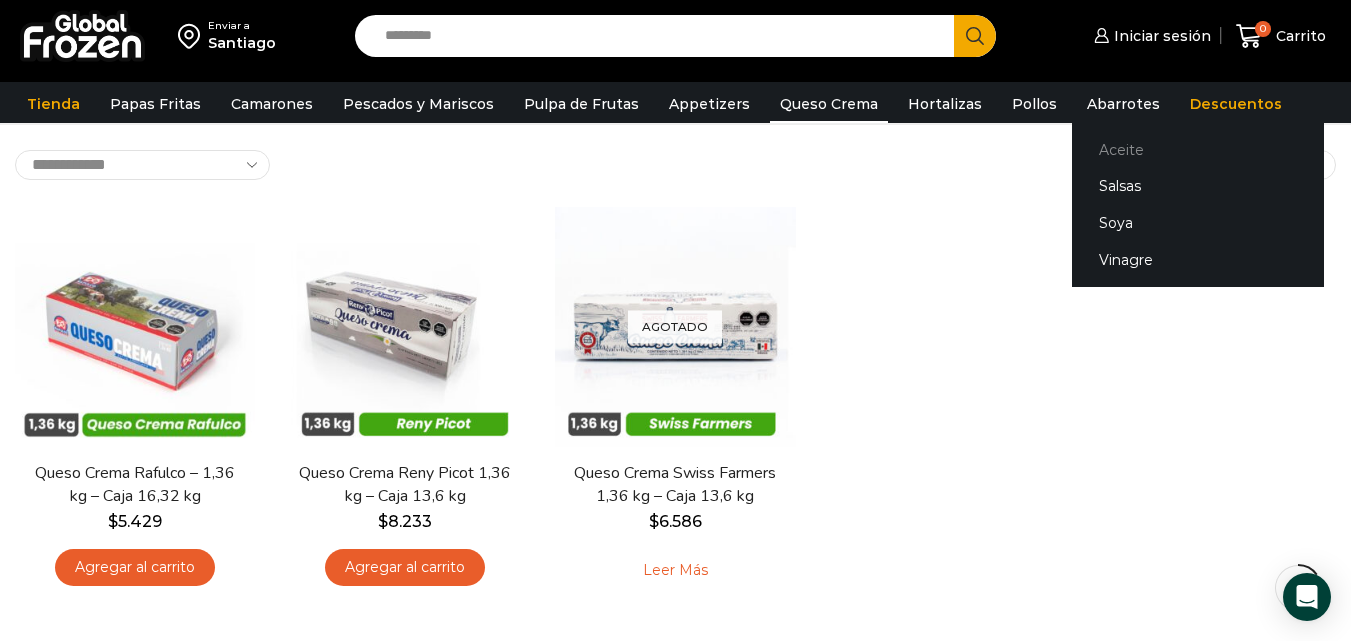 click on "Aceite" at bounding box center (1198, 149) 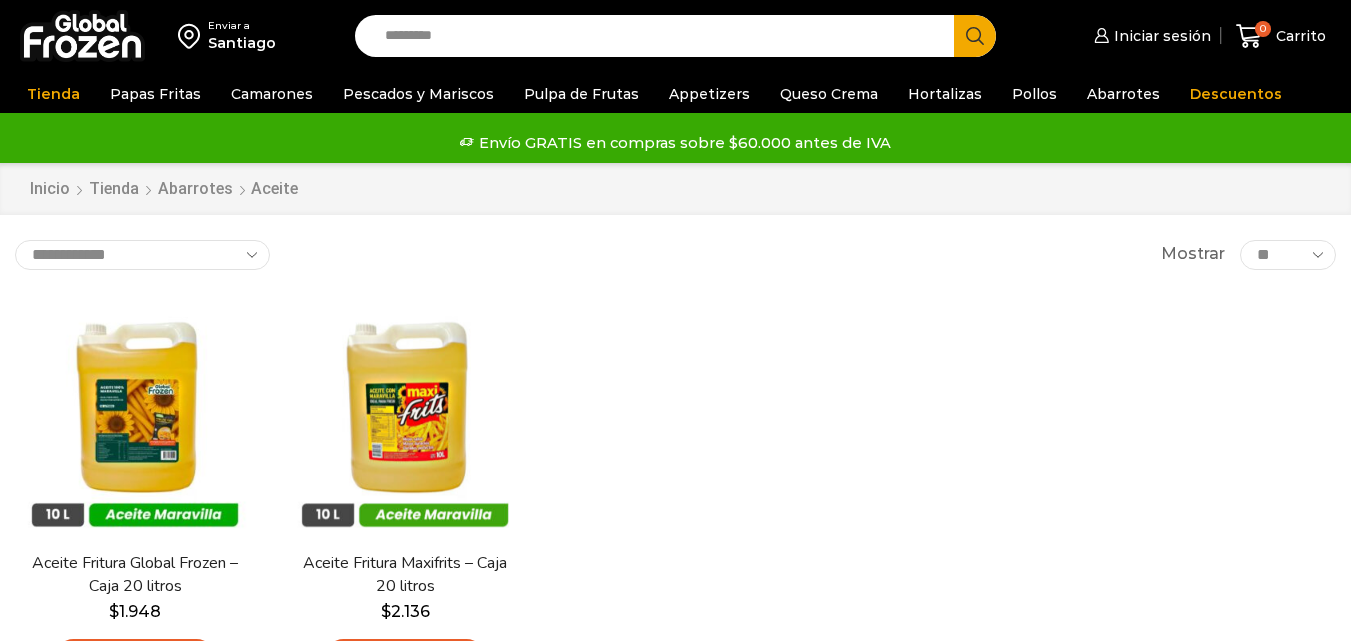 scroll, scrollTop: 0, scrollLeft: 0, axis: both 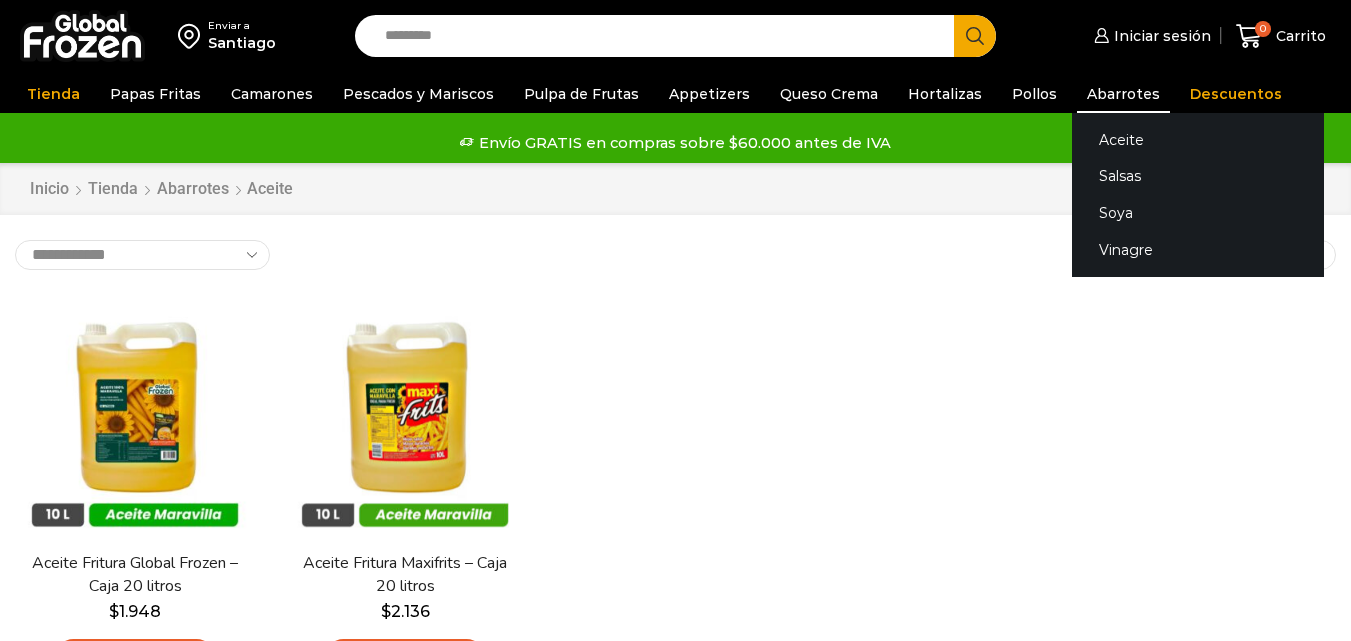 click on "Abarrotes" at bounding box center (1123, 94) 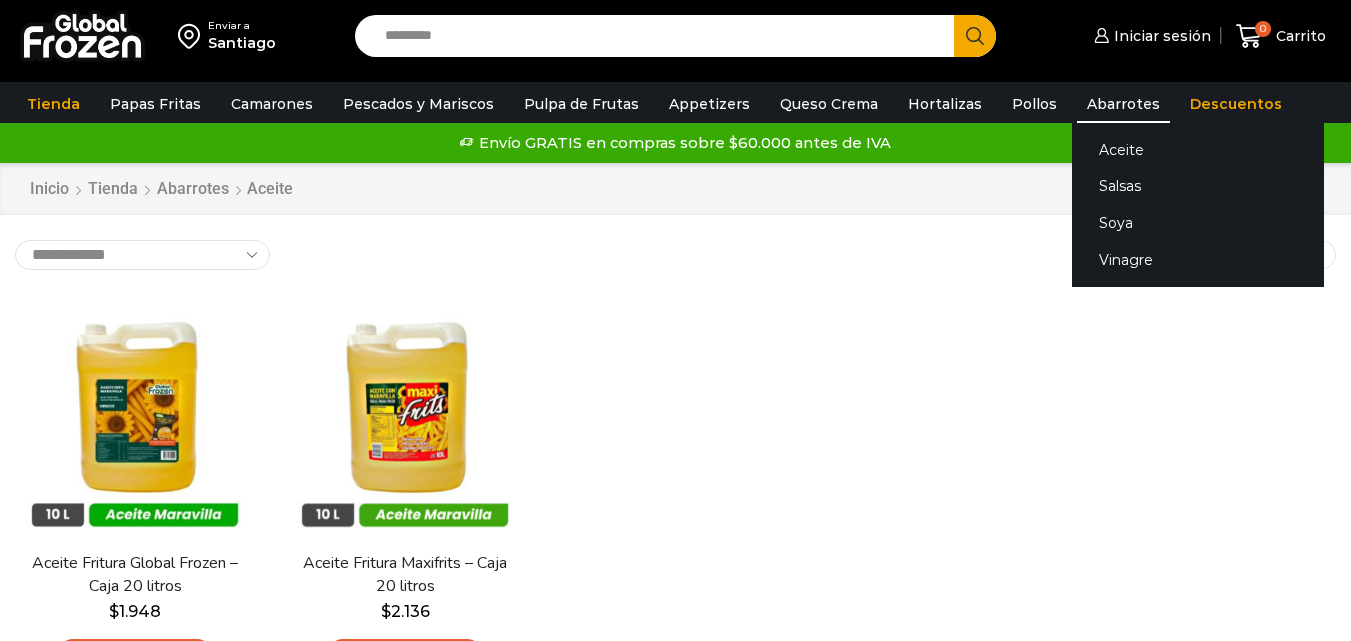 scroll, scrollTop: 0, scrollLeft: 0, axis: both 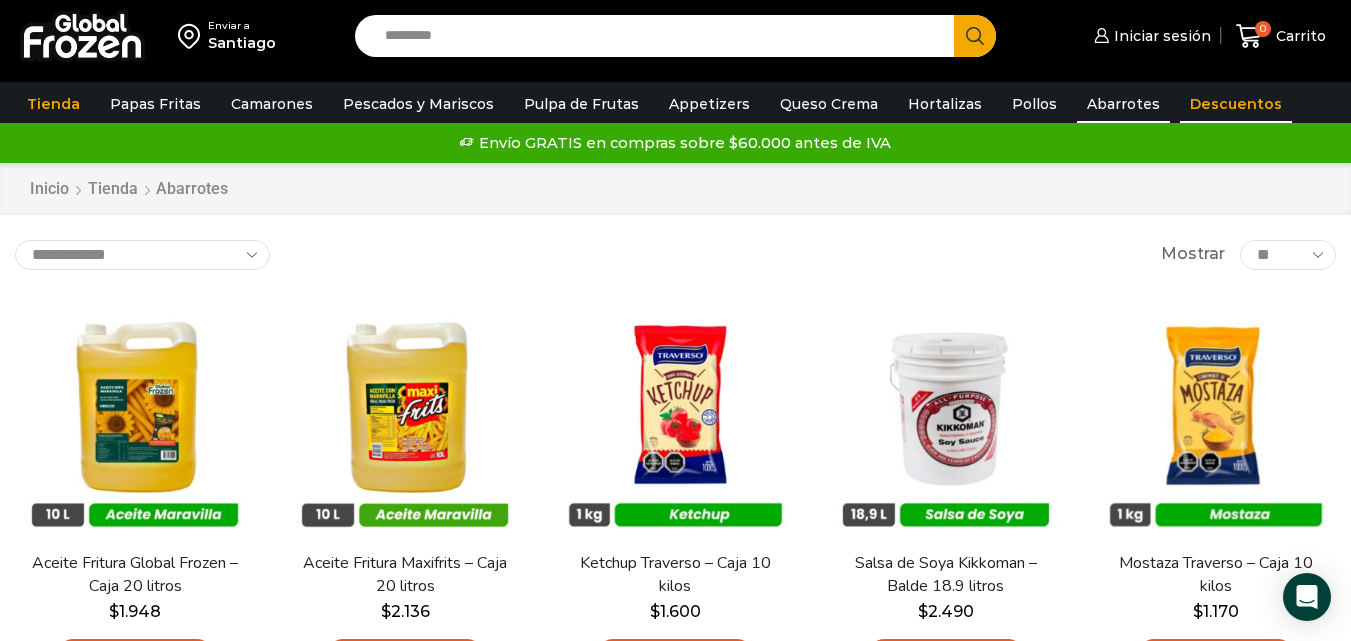 click on "Descuentos" at bounding box center (1236, 104) 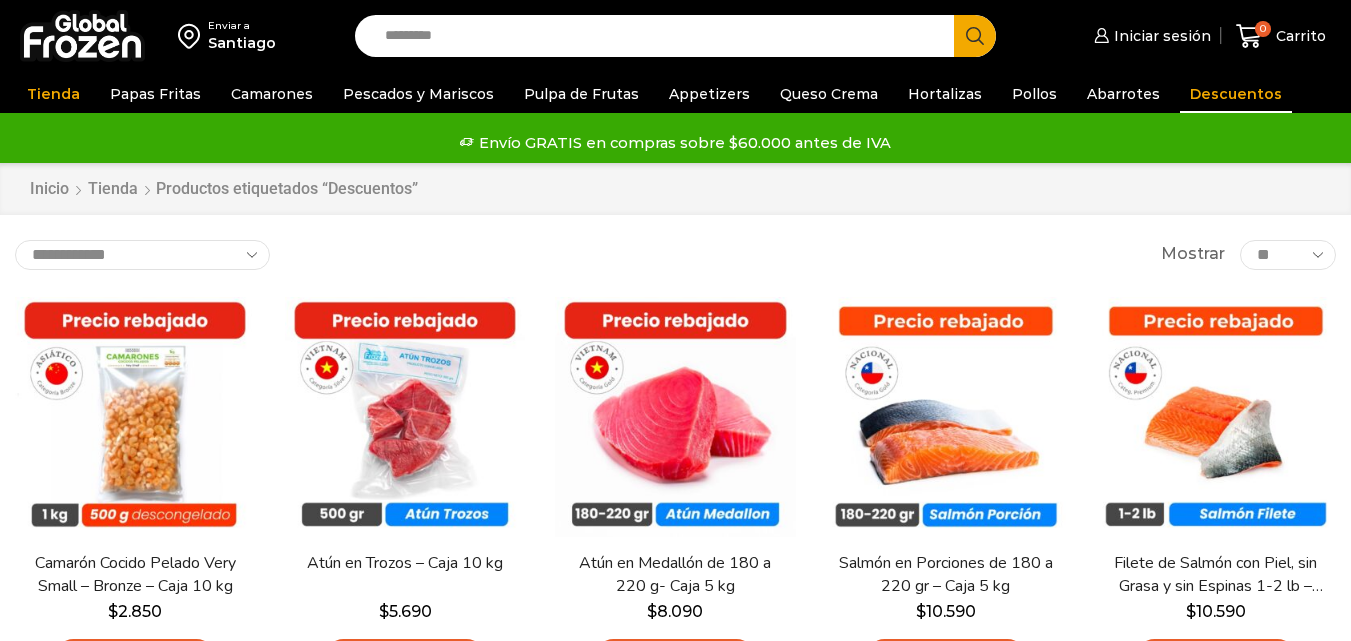 scroll, scrollTop: 0, scrollLeft: 0, axis: both 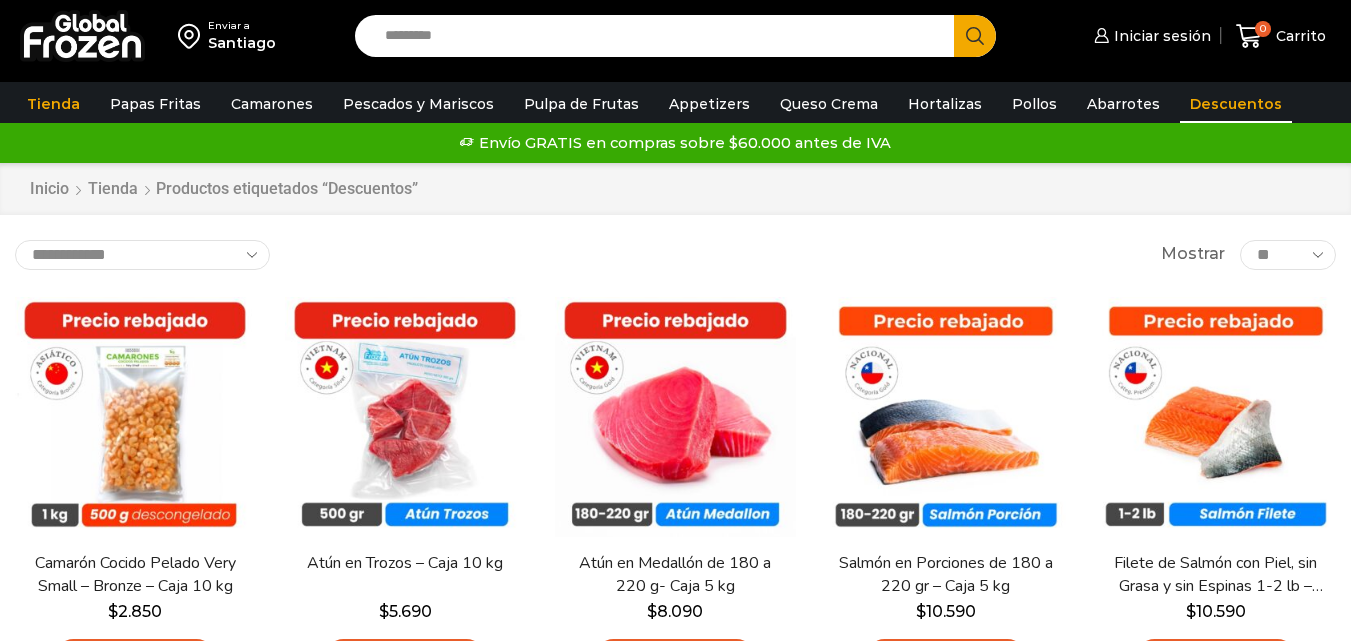 click on "Pollos" at bounding box center (1034, 104) 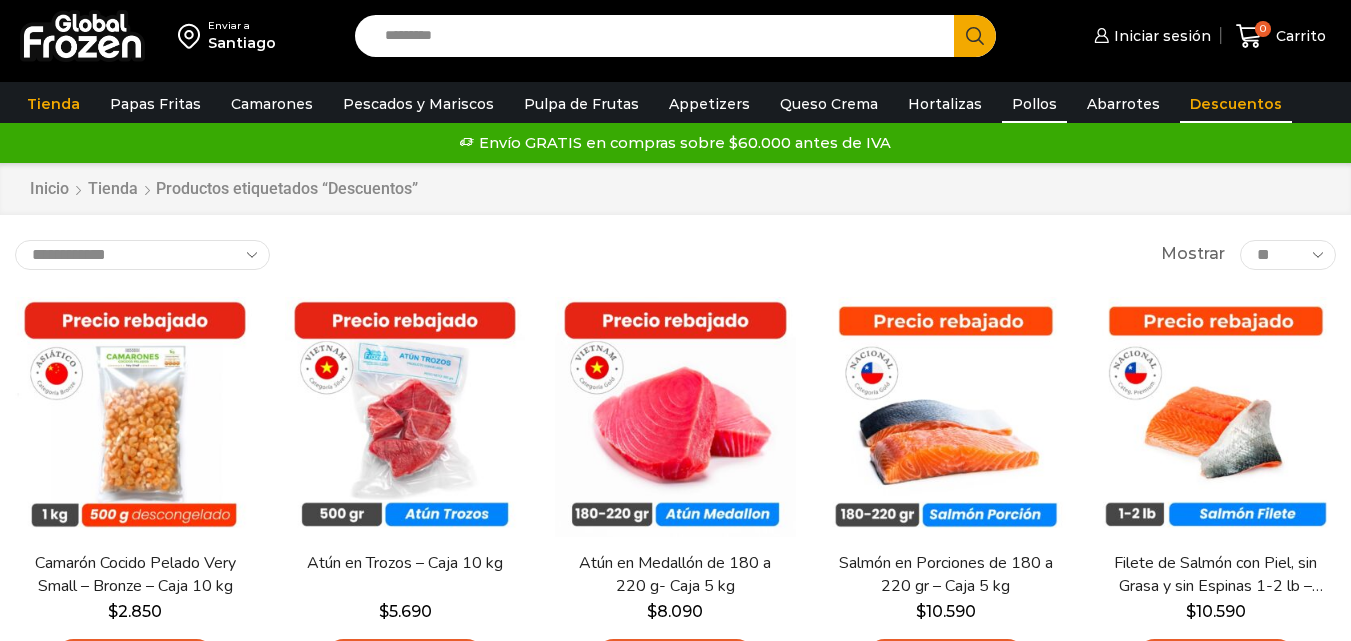 scroll, scrollTop: 0, scrollLeft: 0, axis: both 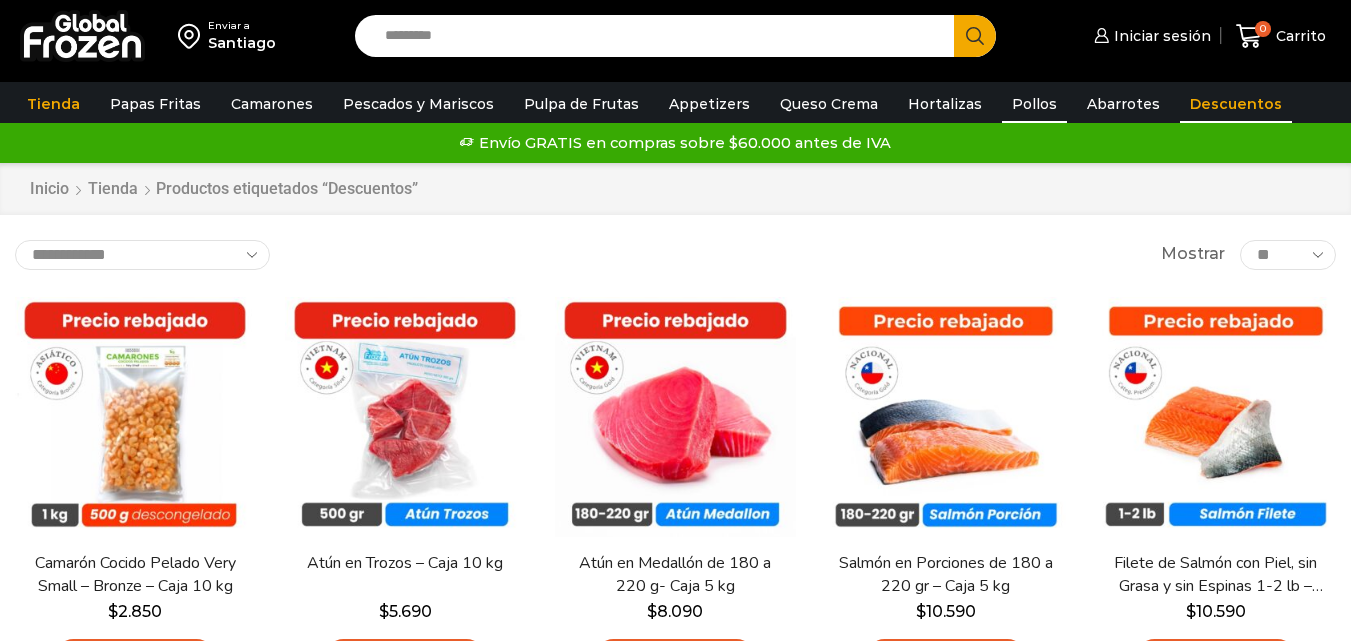 click on "Pollos" at bounding box center (1034, 104) 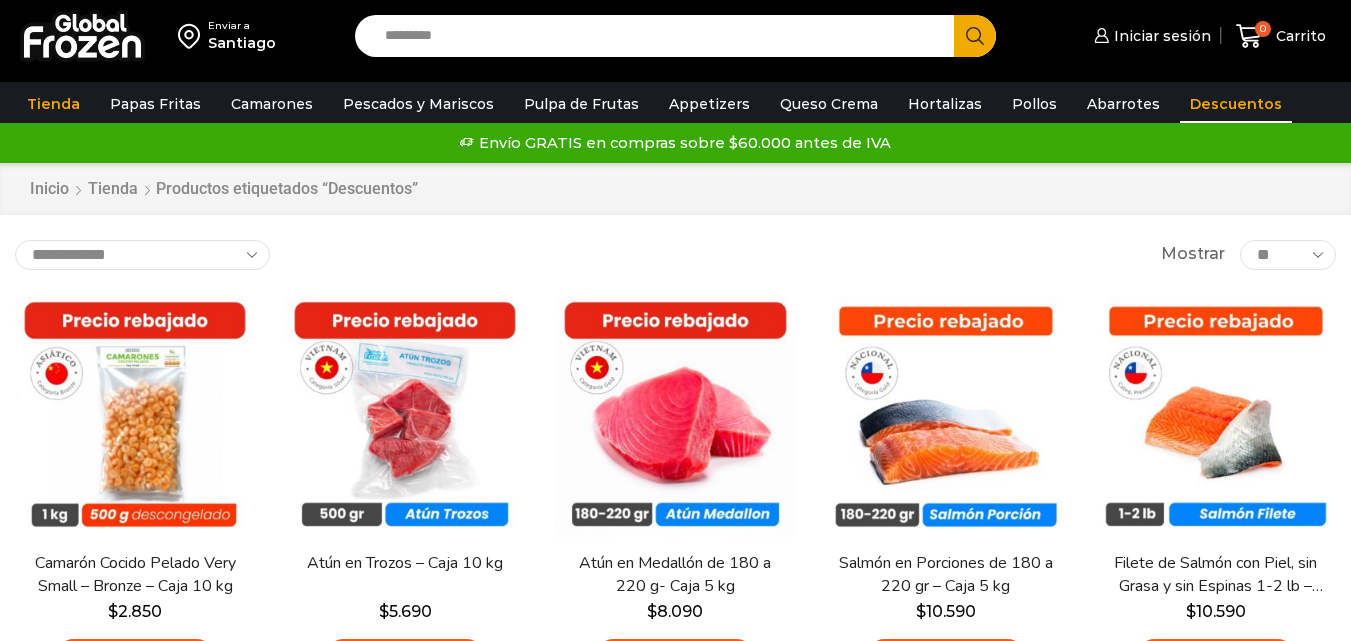 click on "Descuentos" at bounding box center (1236, 104) 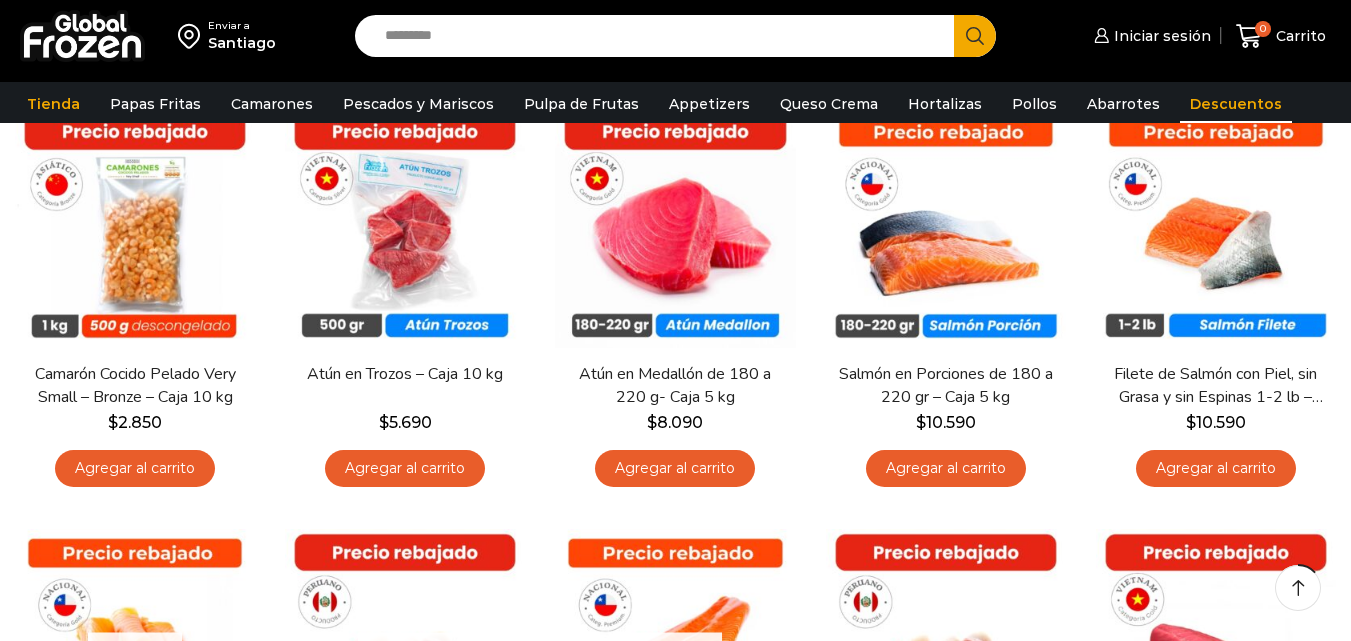 scroll, scrollTop: 200, scrollLeft: 0, axis: vertical 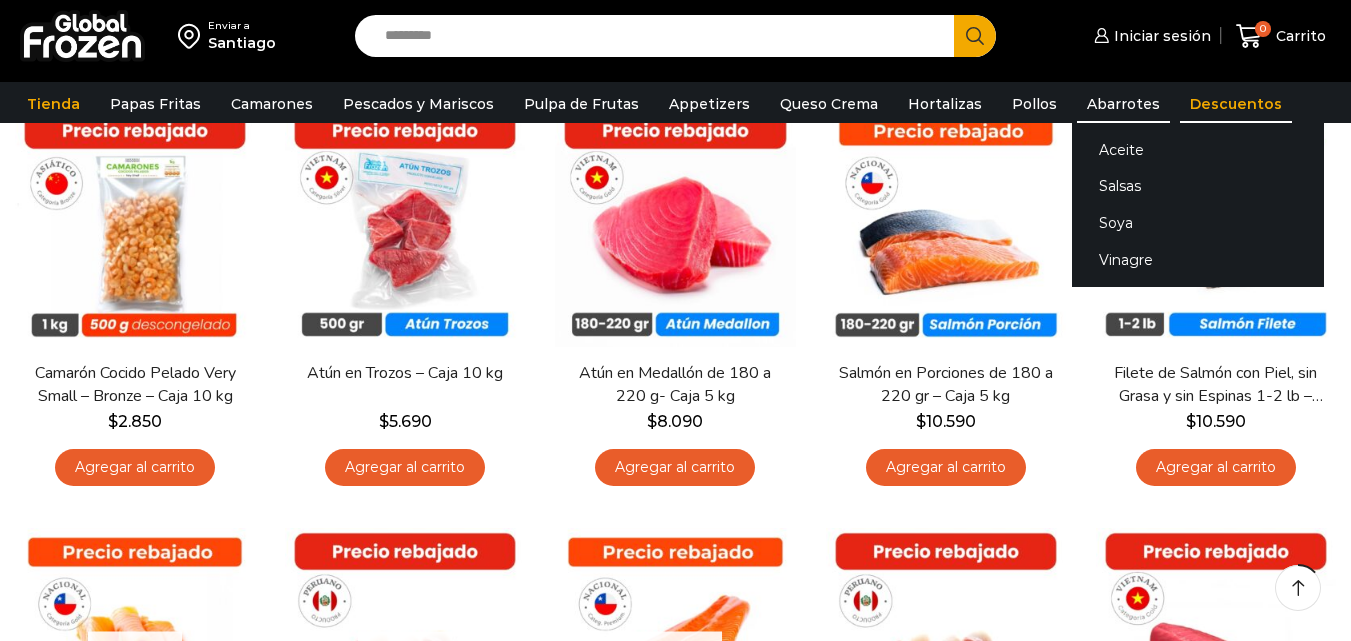 click on "Abarrotes" at bounding box center (1123, 104) 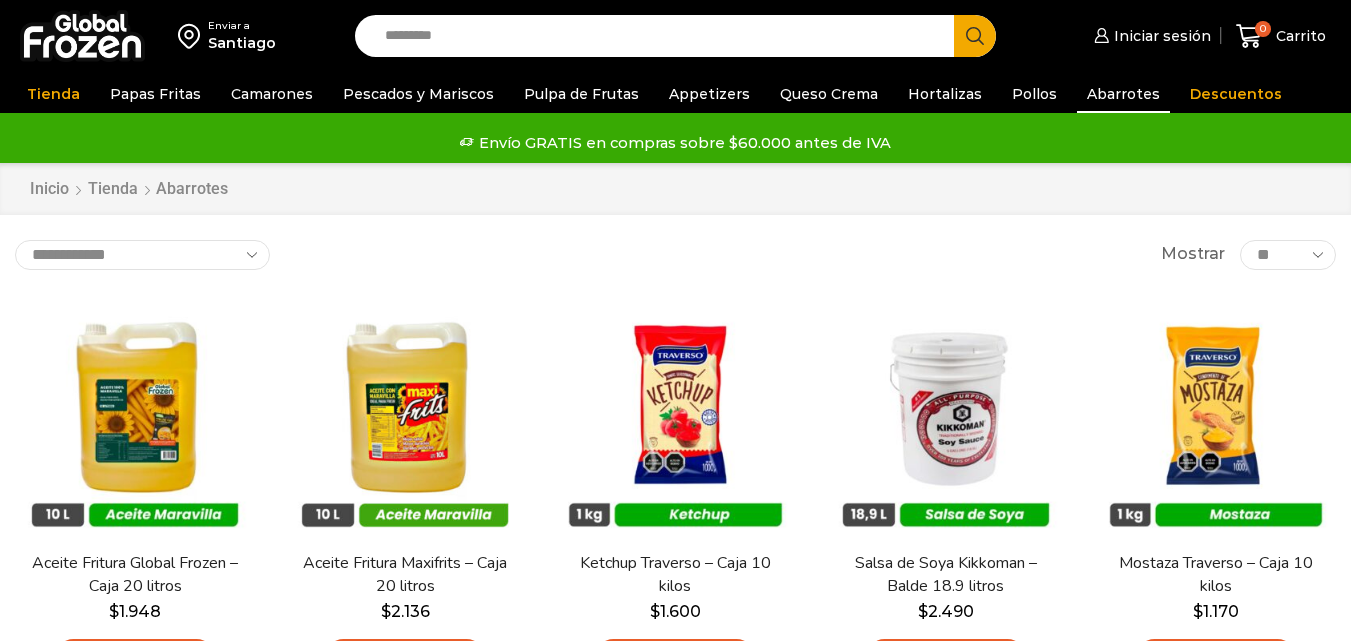 scroll, scrollTop: 0, scrollLeft: 0, axis: both 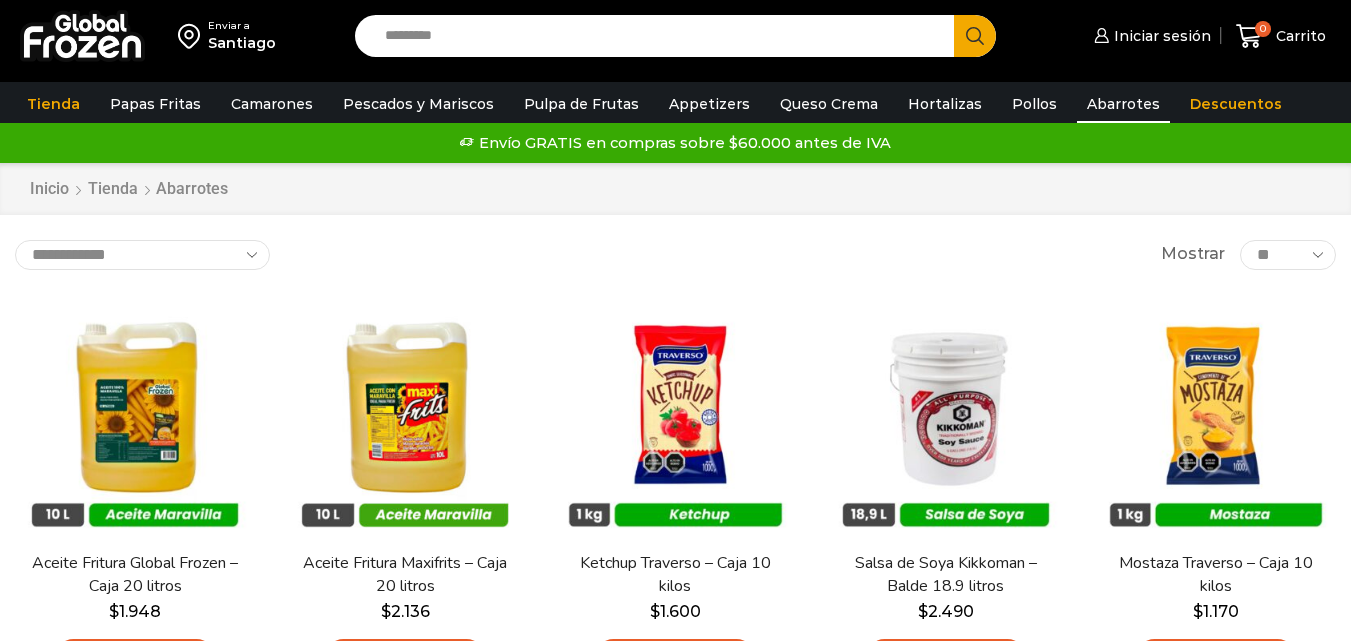 click on "Pollos" at bounding box center (1034, 104) 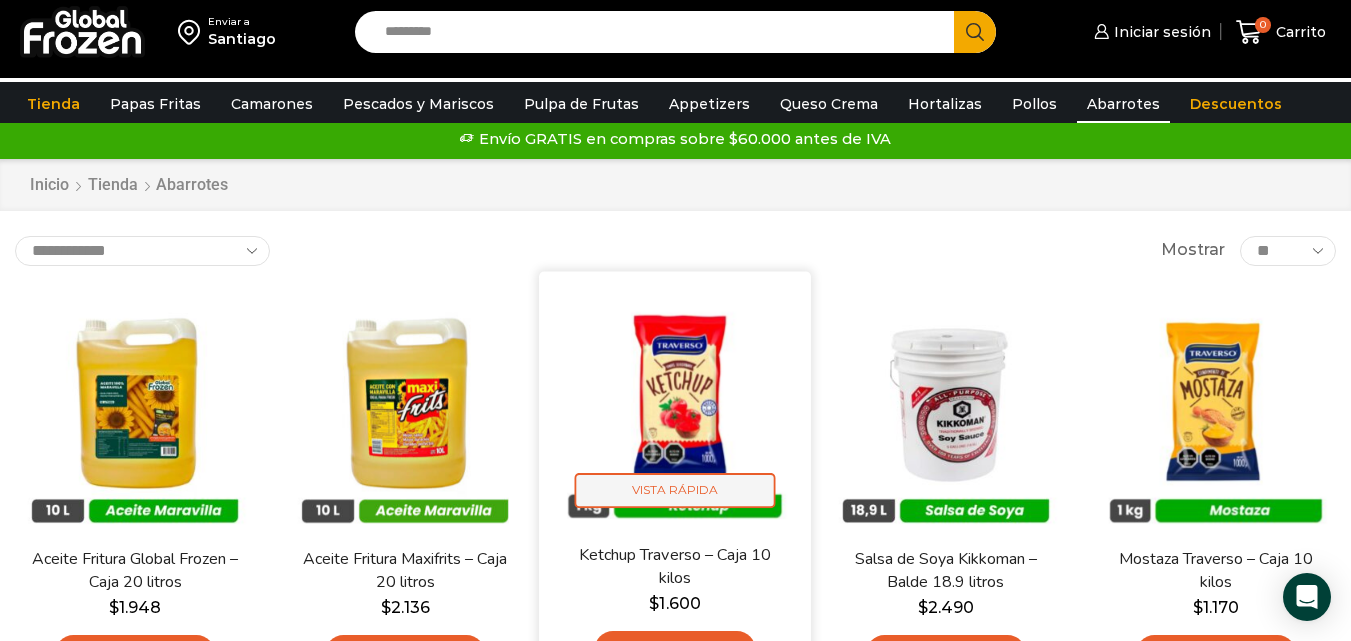 scroll, scrollTop: 0, scrollLeft: 0, axis: both 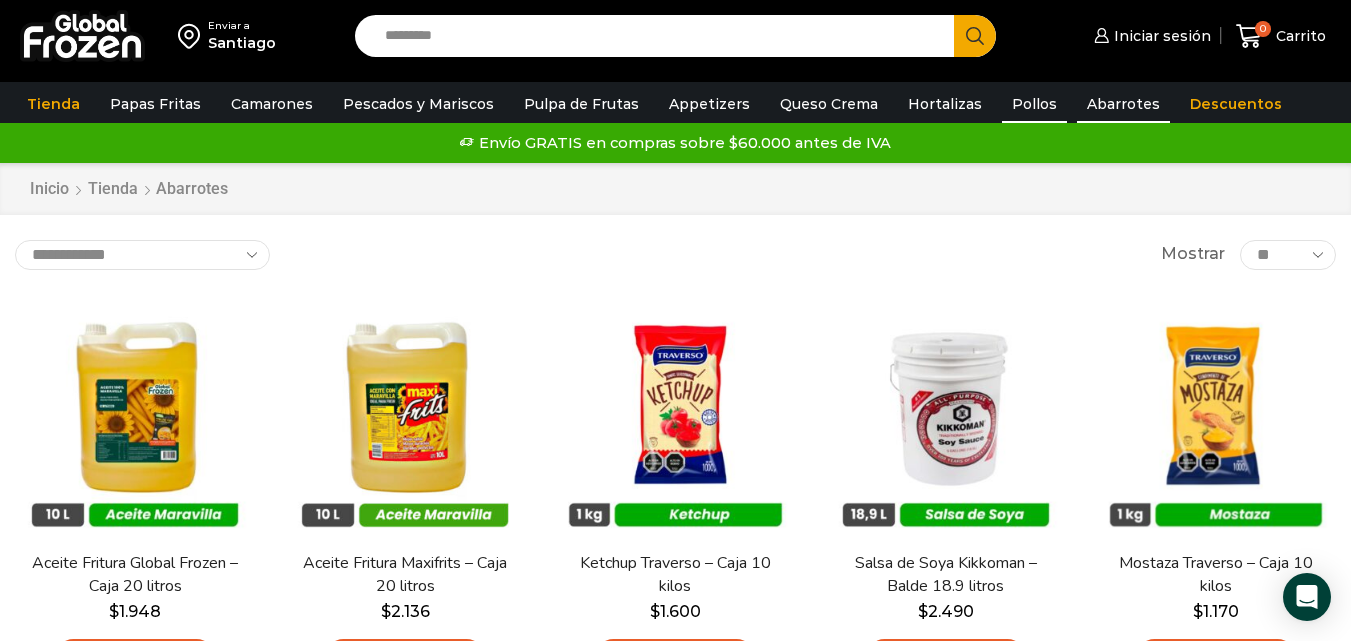click on "Pollos" at bounding box center [1034, 104] 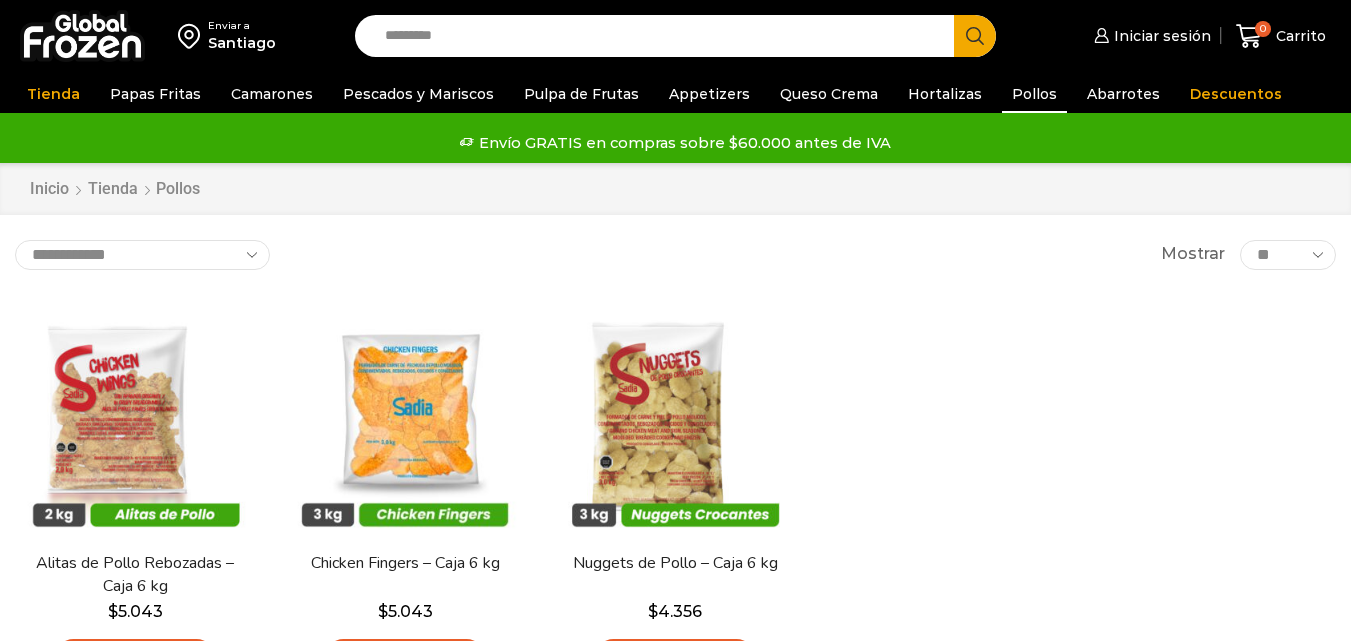 scroll, scrollTop: 0, scrollLeft: 0, axis: both 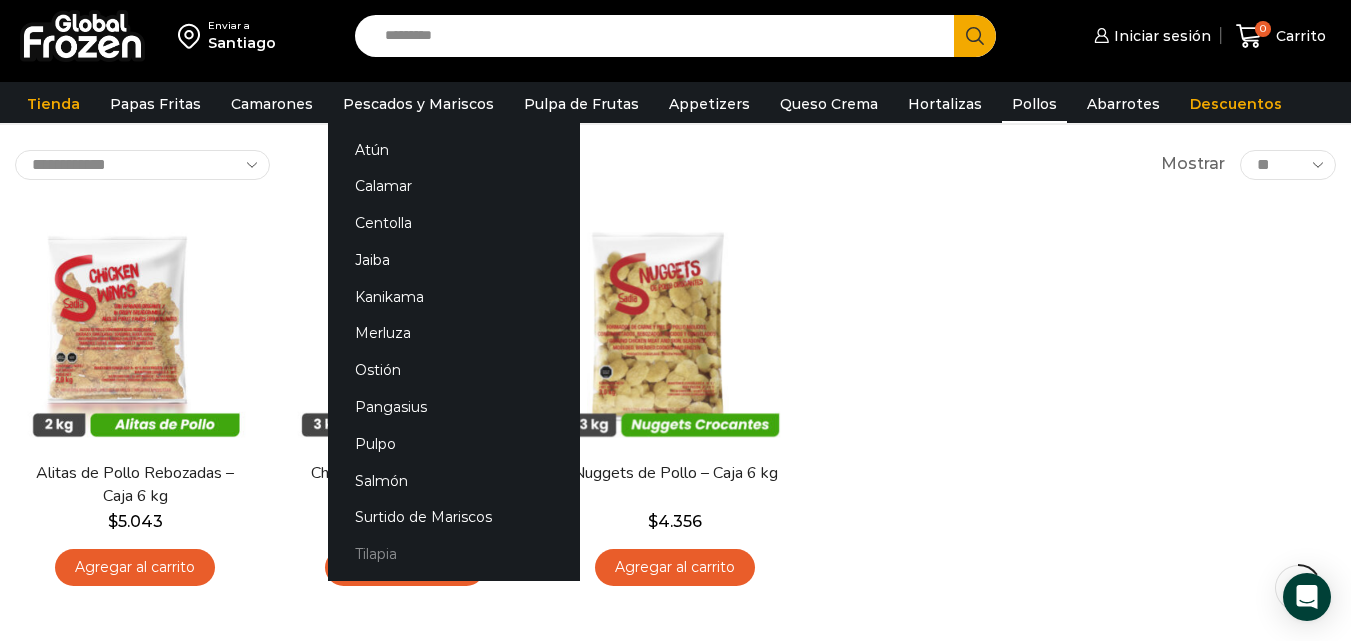 click on "Tilapia" at bounding box center [454, 554] 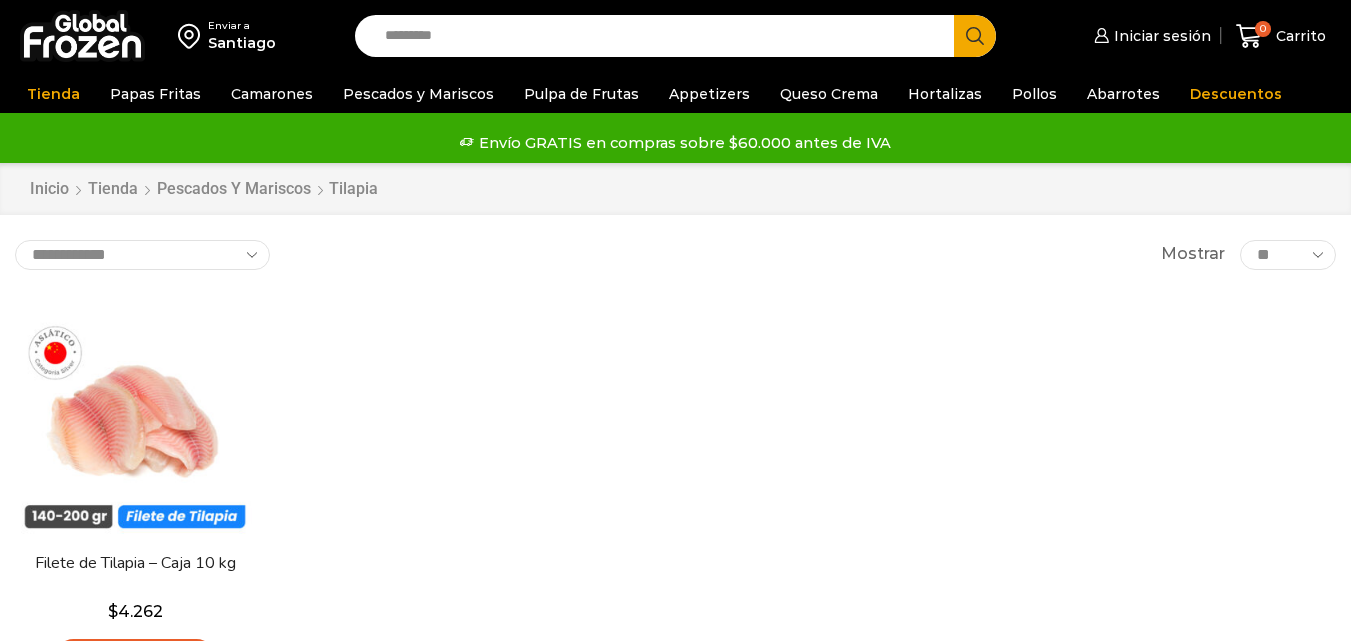 scroll, scrollTop: 0, scrollLeft: 0, axis: both 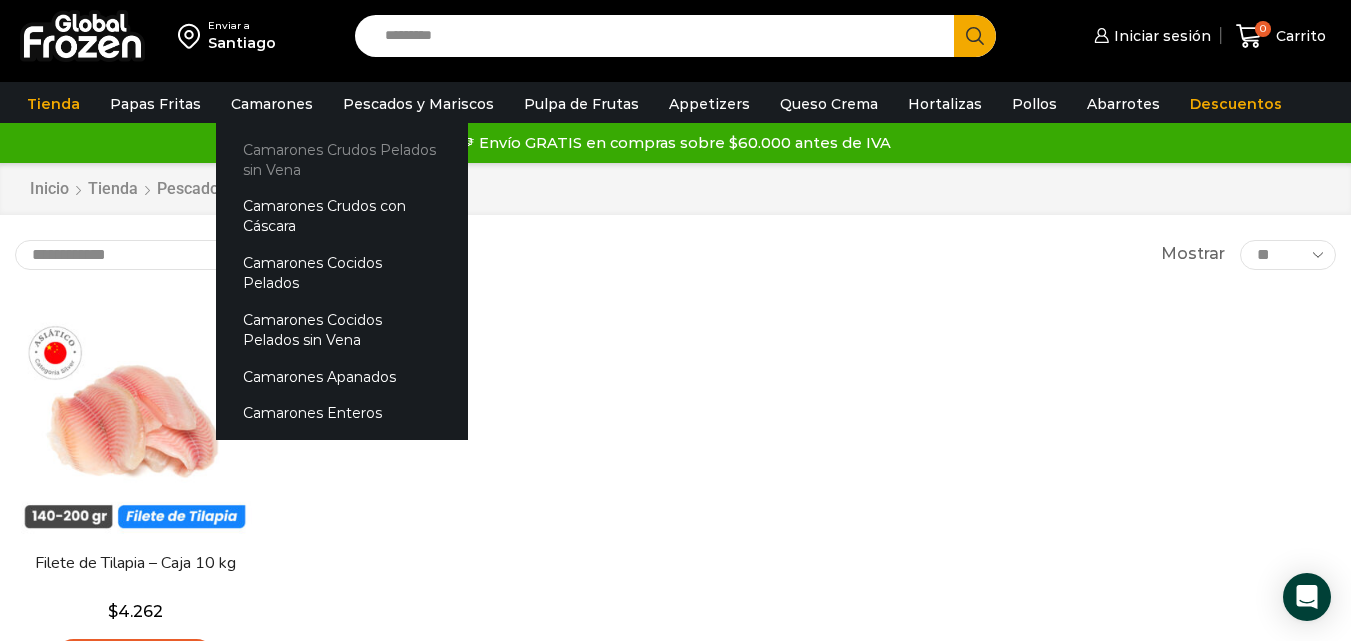 click on "Camarones Crudos Pelados sin Vena" at bounding box center [342, 159] 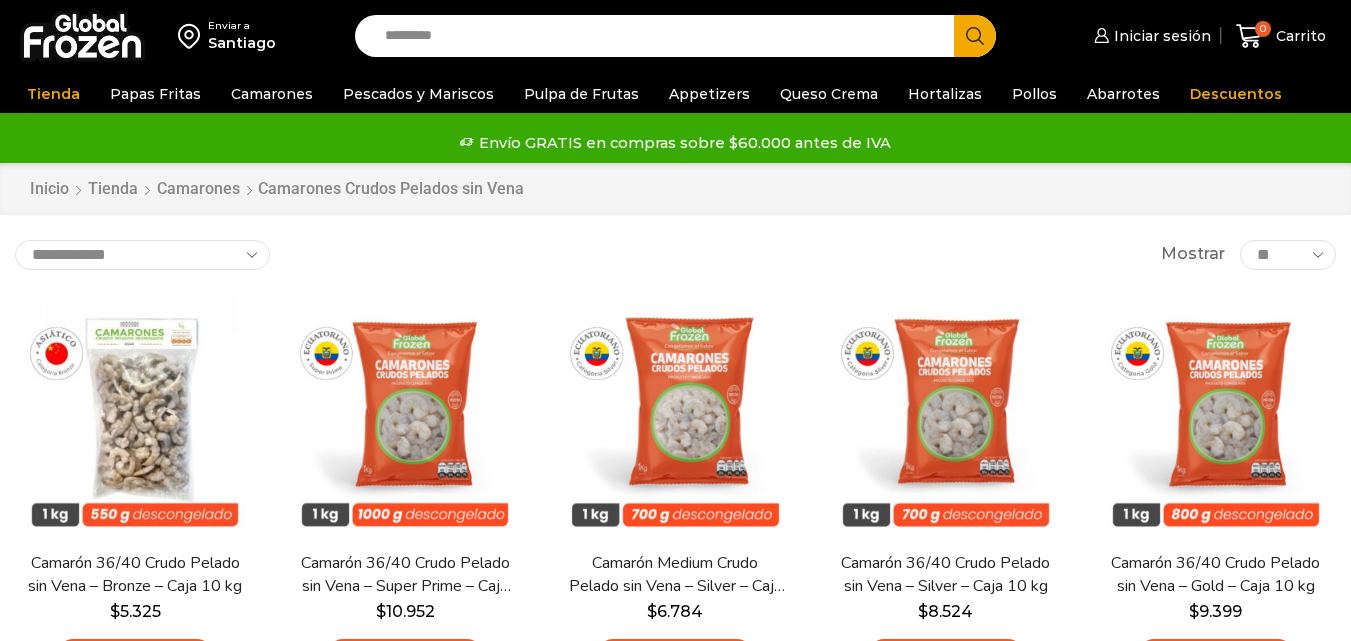 scroll, scrollTop: 0, scrollLeft: 0, axis: both 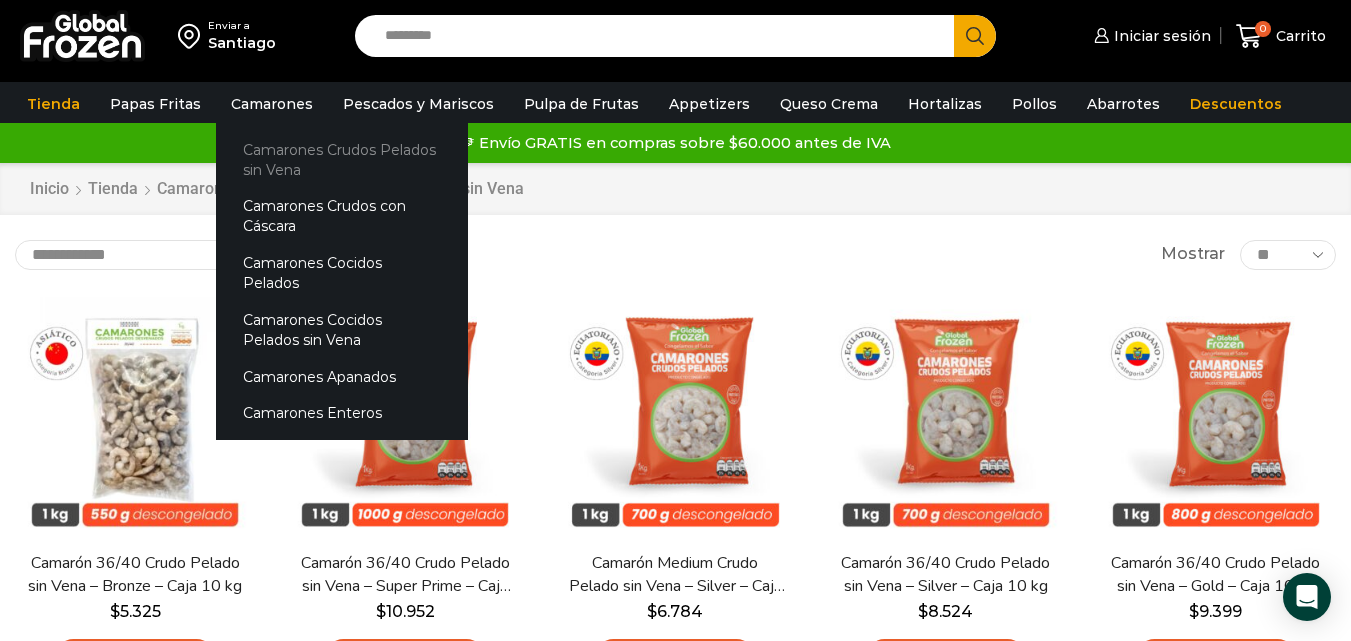 click on "Camarones Crudos Pelados sin Vena" at bounding box center (342, 159) 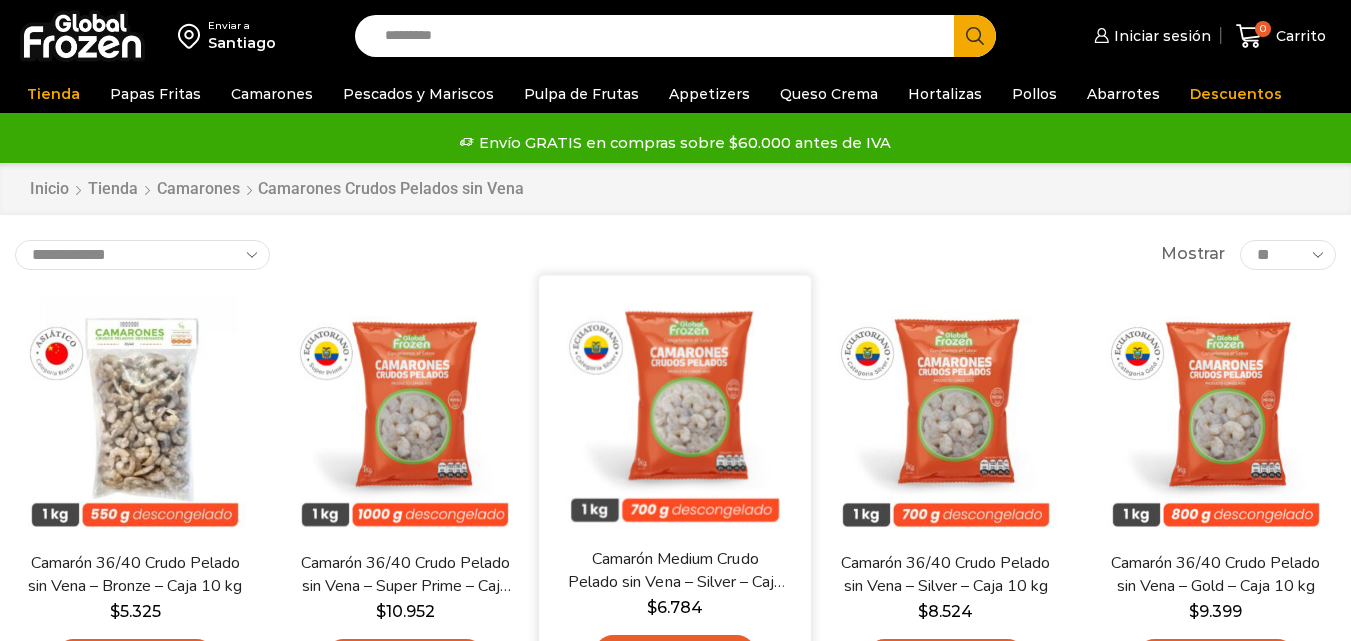 scroll, scrollTop: 0, scrollLeft: 0, axis: both 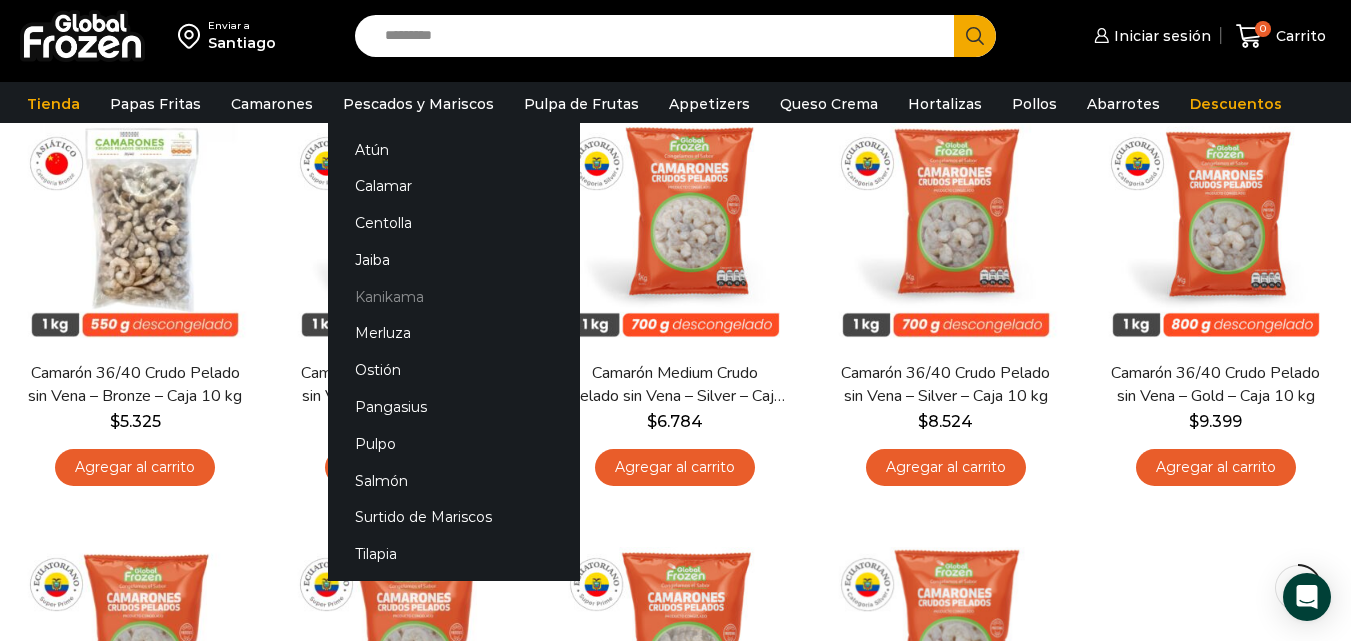 click on "Kanikama" at bounding box center (454, 296) 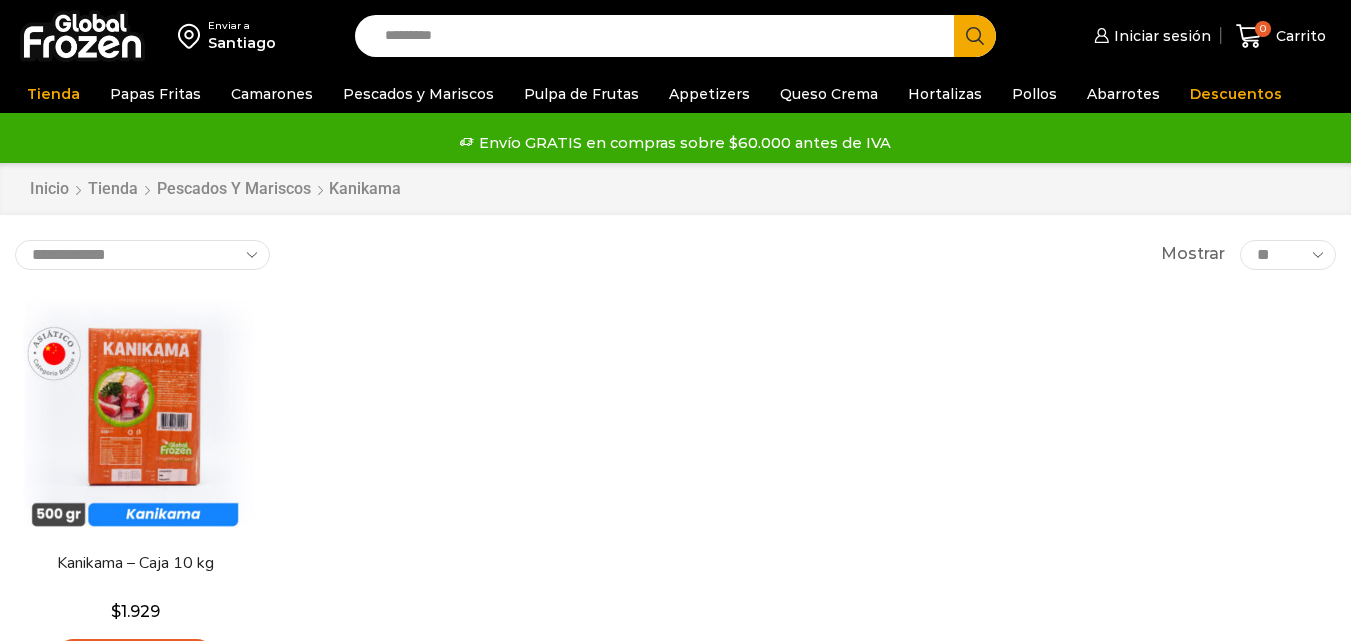 scroll, scrollTop: 0, scrollLeft: 0, axis: both 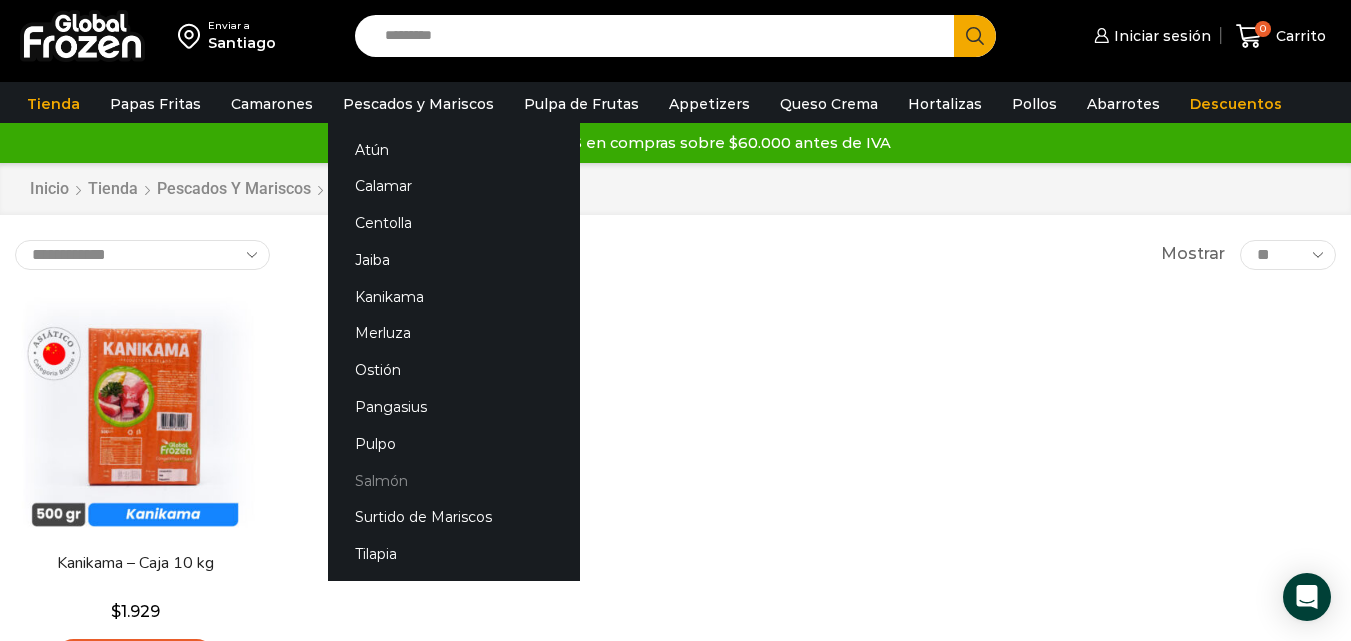 click on "Salmón" at bounding box center (454, 480) 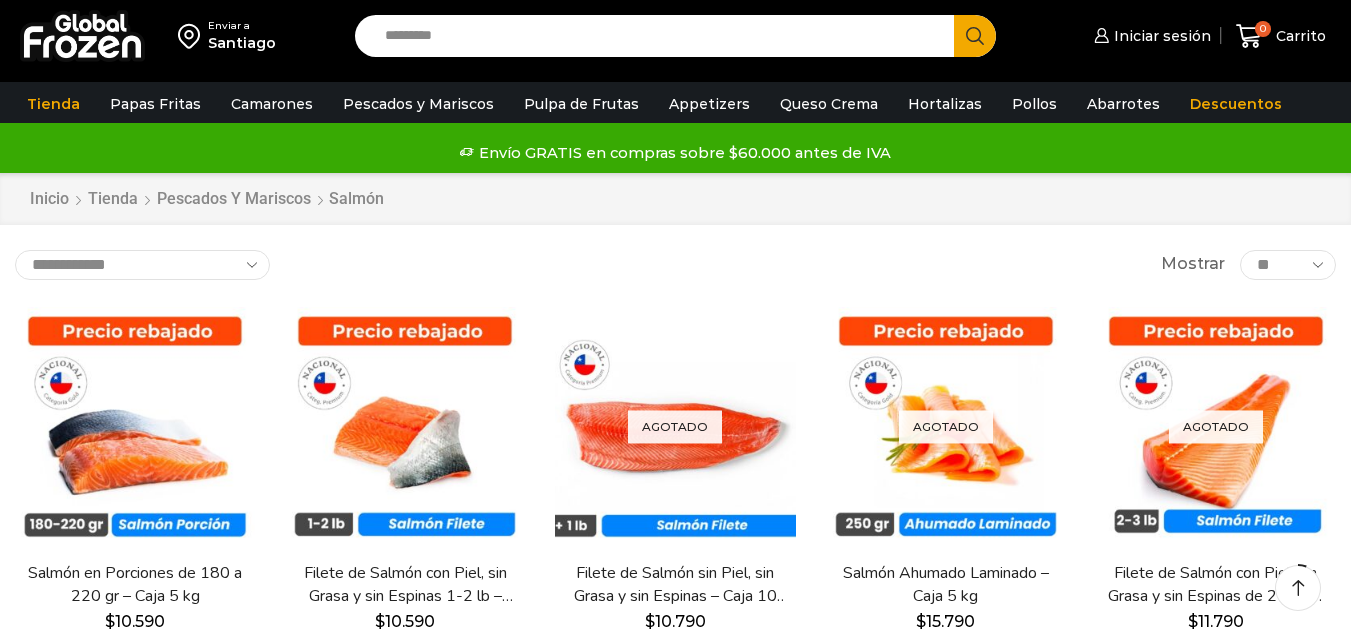 scroll, scrollTop: 100, scrollLeft: 0, axis: vertical 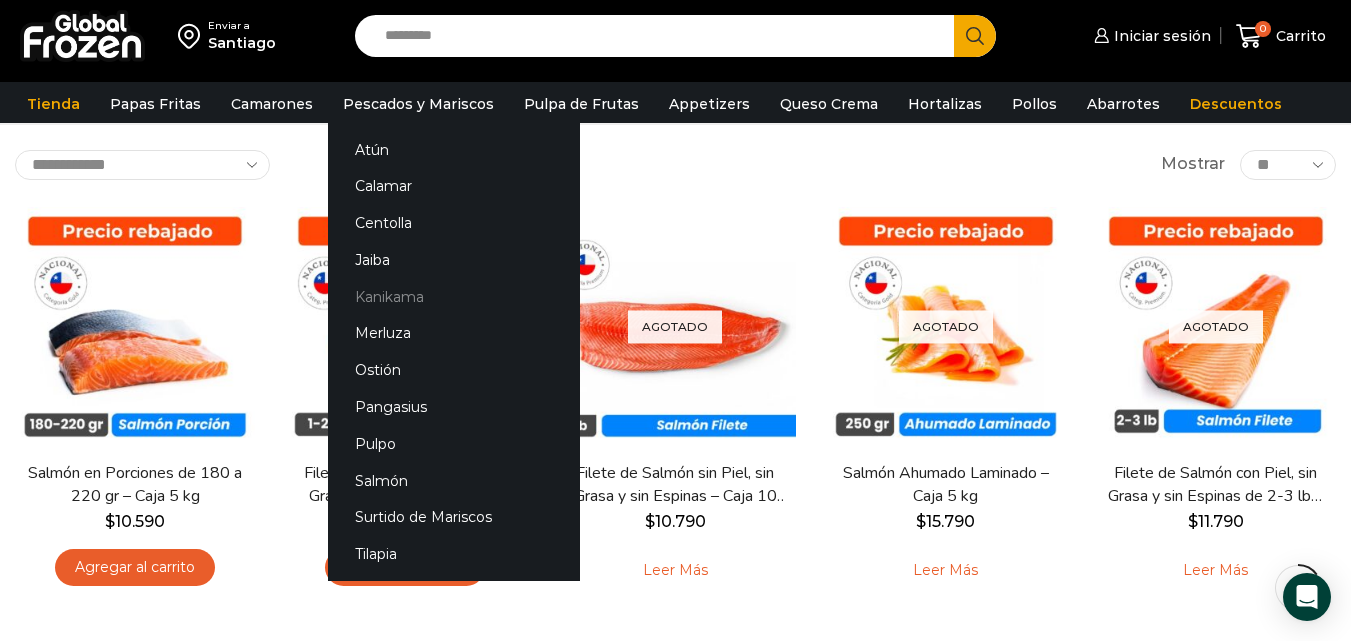 click on "Kanikama" at bounding box center (454, 296) 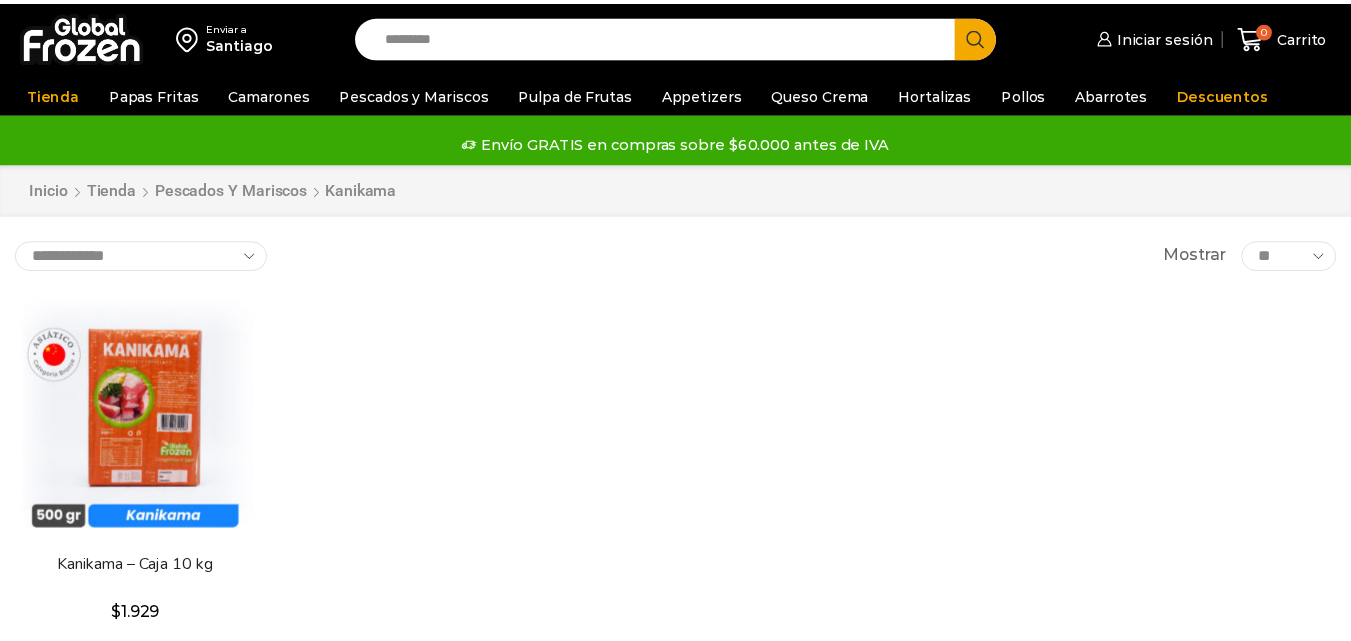 scroll, scrollTop: 0, scrollLeft: 0, axis: both 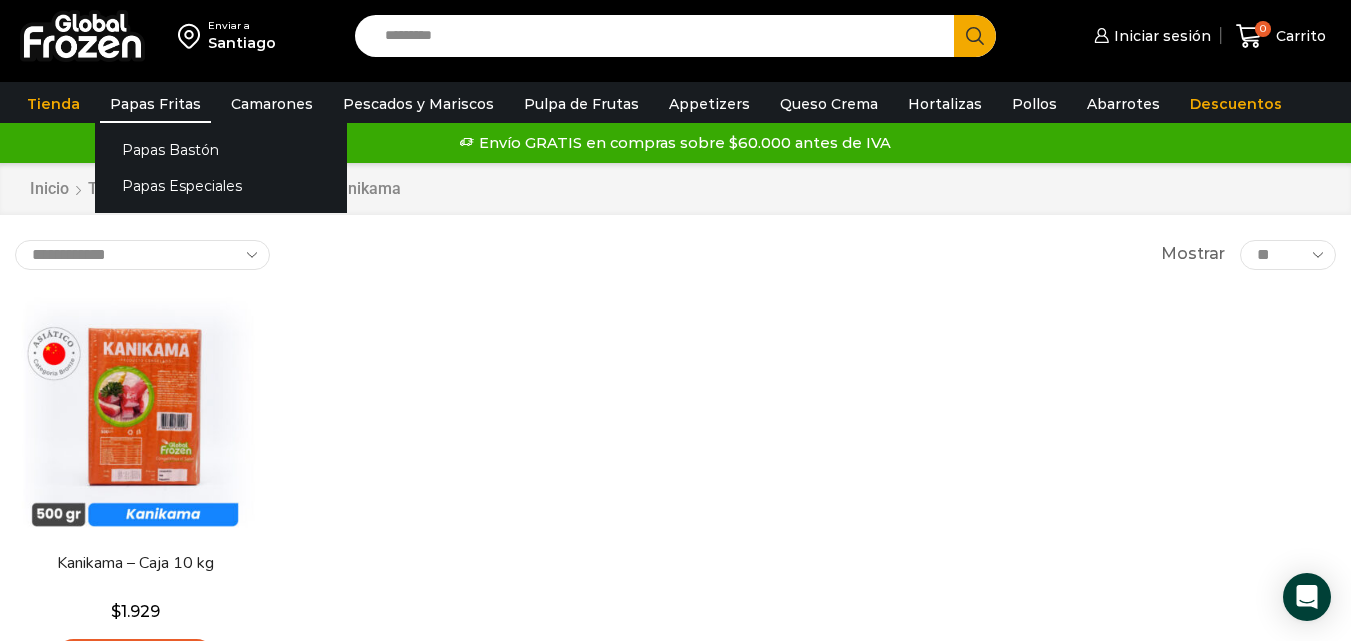 click on "Papas Fritas" at bounding box center [155, 104] 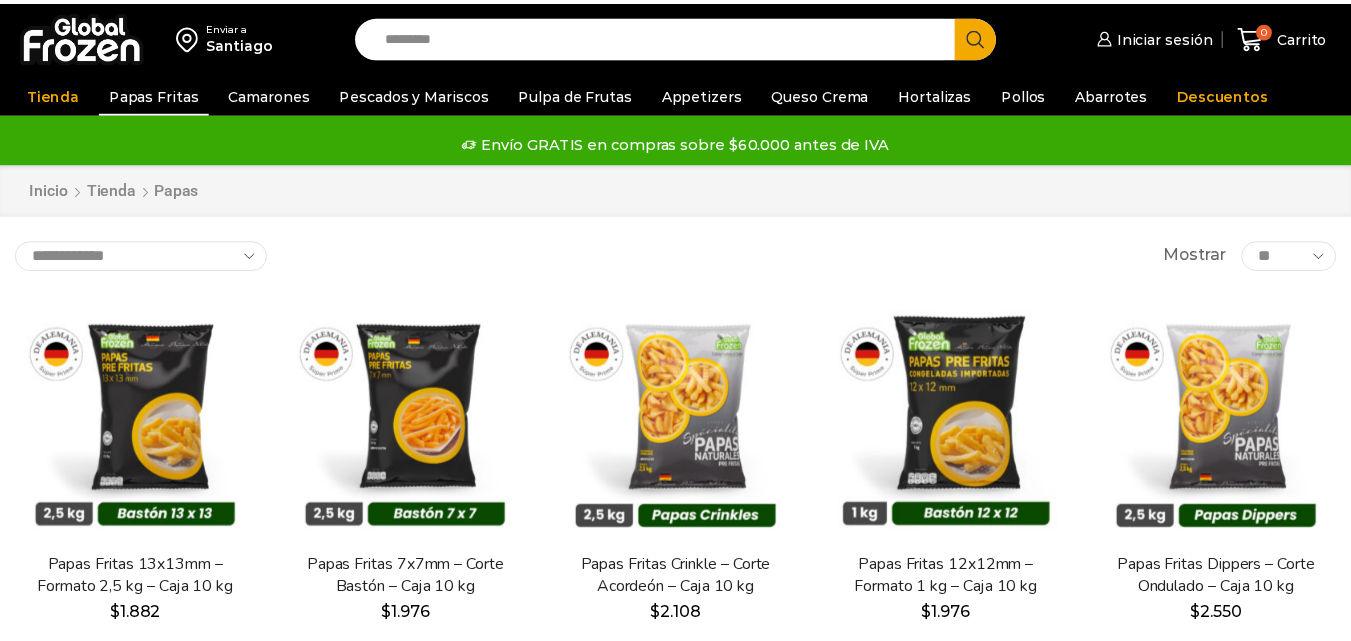 scroll, scrollTop: 0, scrollLeft: 0, axis: both 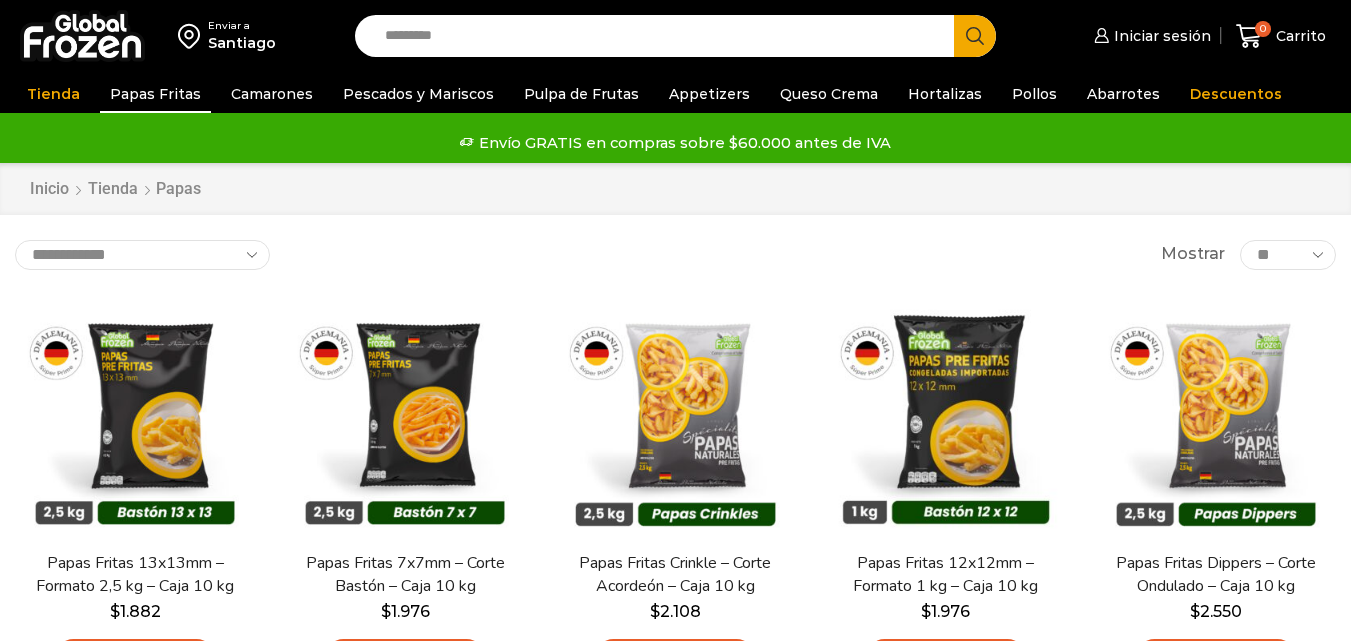 click on "Tienda" at bounding box center [53, 94] 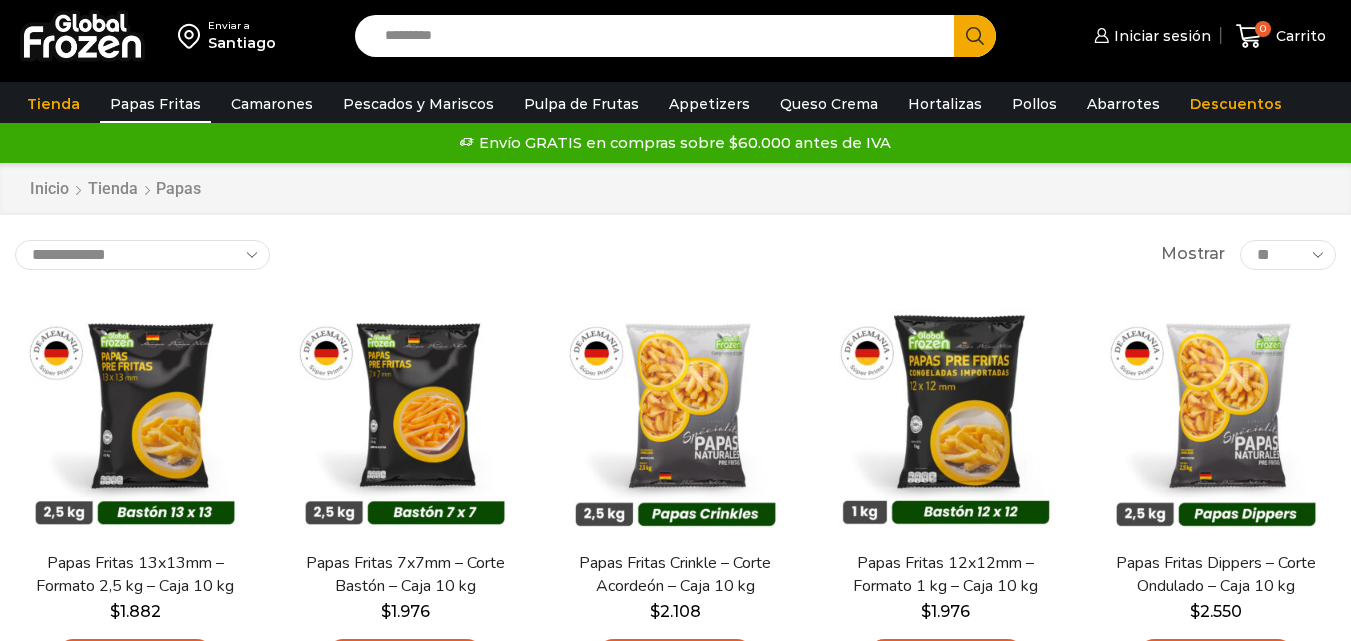 scroll, scrollTop: 0, scrollLeft: 0, axis: both 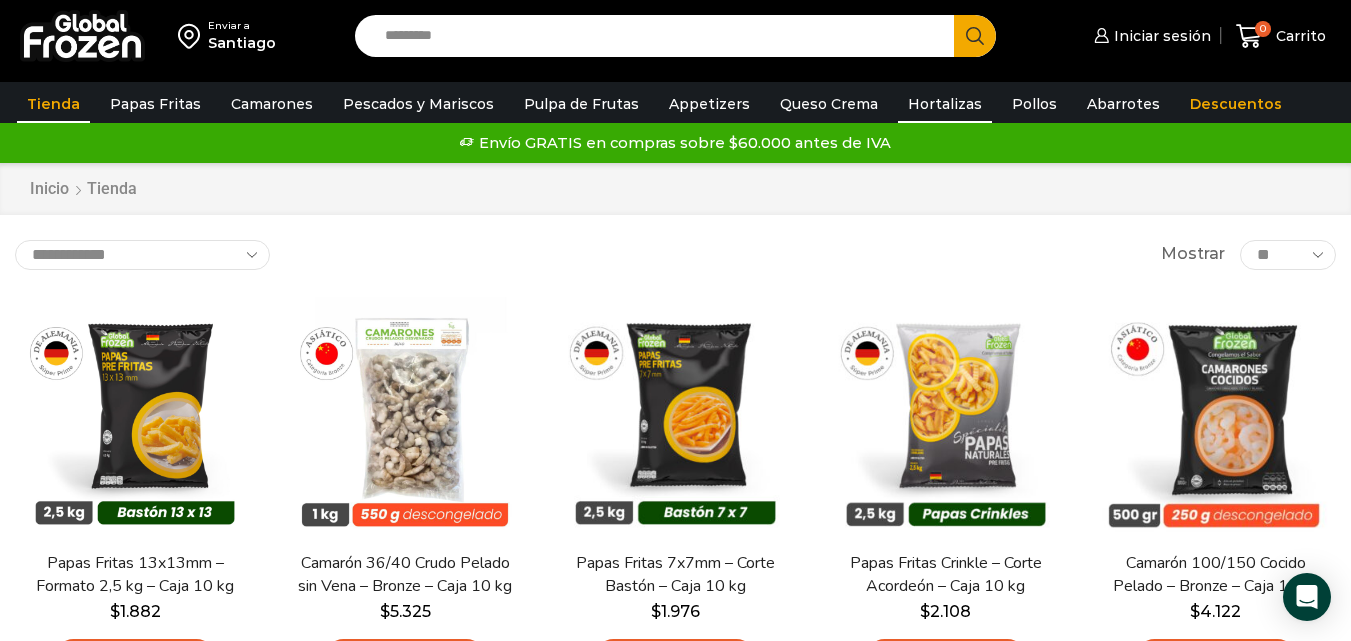 click on "Hortalizas" at bounding box center (945, 104) 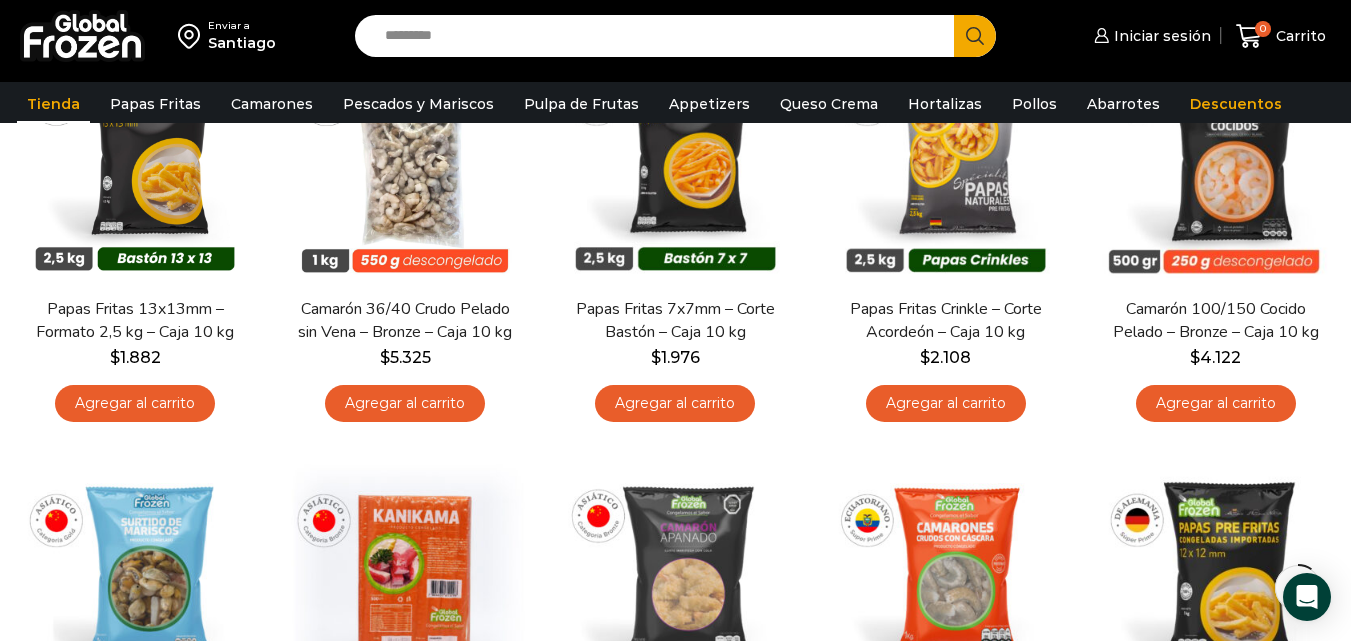 scroll, scrollTop: 300, scrollLeft: 0, axis: vertical 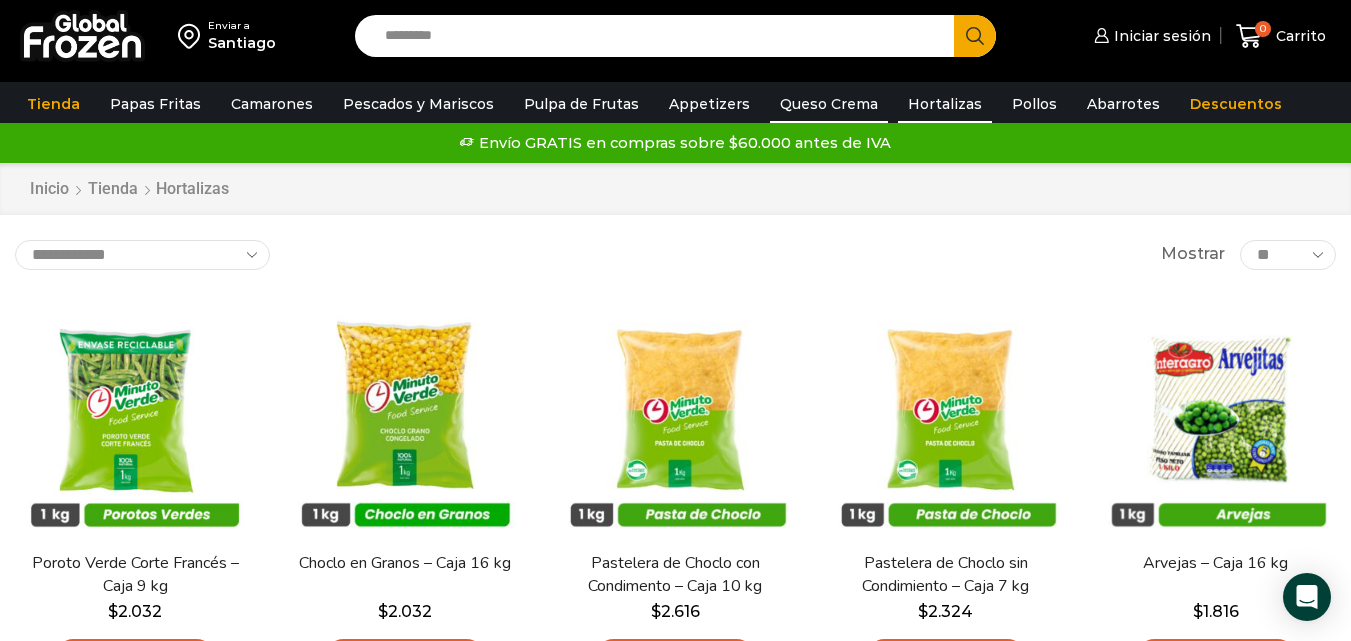 click on "Queso Crema" at bounding box center [829, 104] 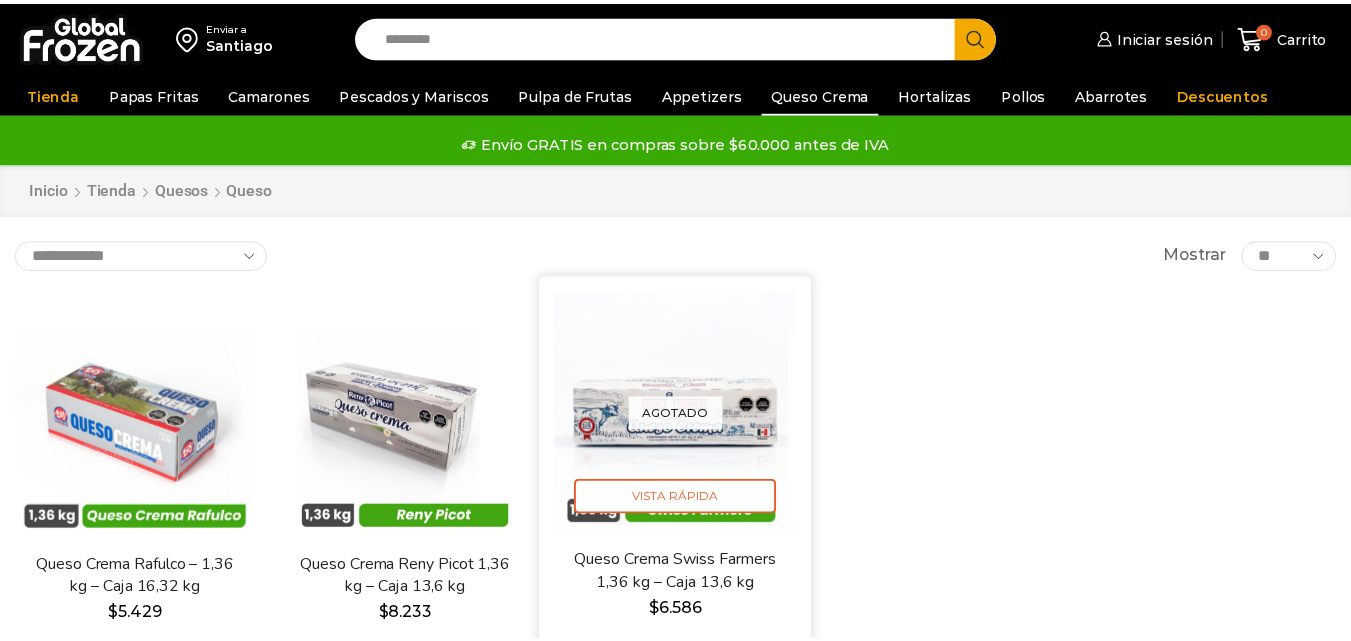 scroll, scrollTop: 0, scrollLeft: 0, axis: both 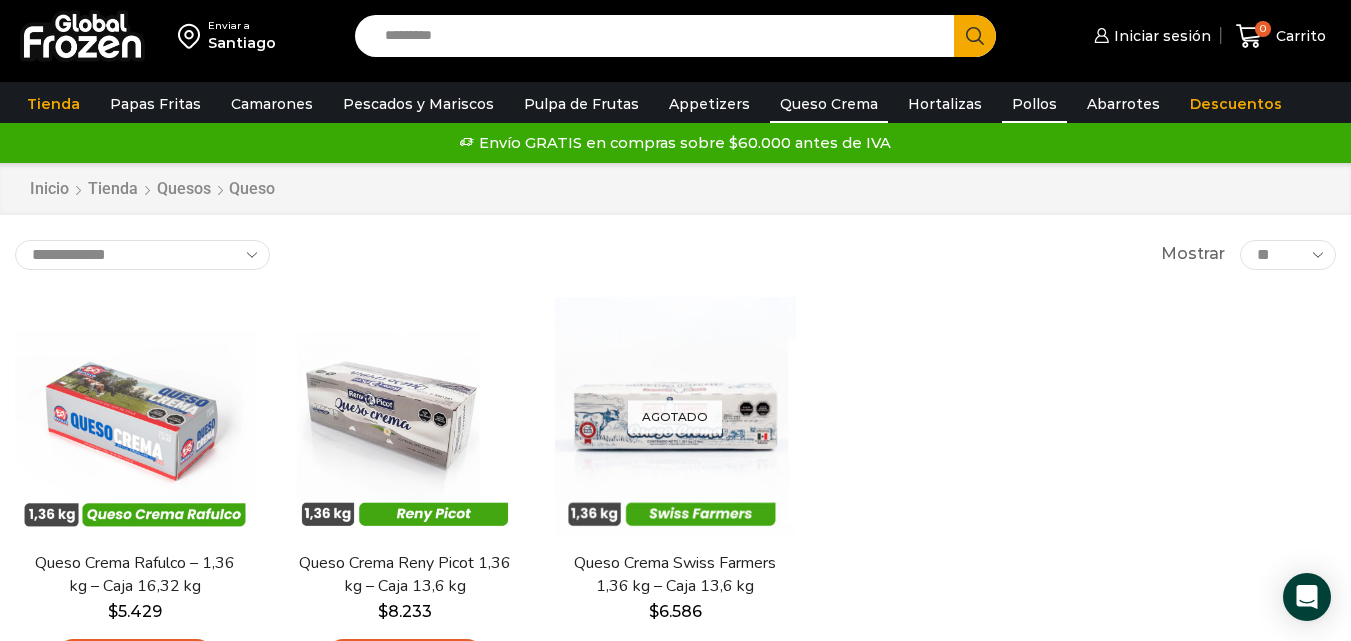 click on "Pollos" at bounding box center (1034, 104) 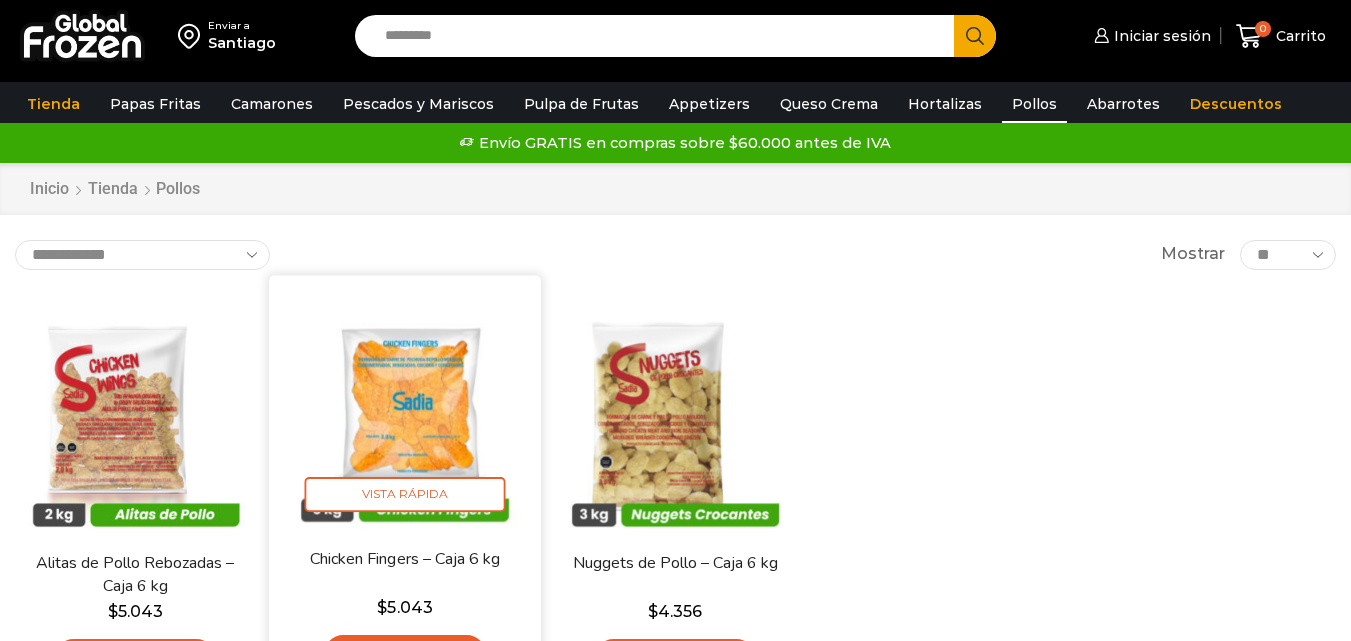 scroll, scrollTop: 0, scrollLeft: 0, axis: both 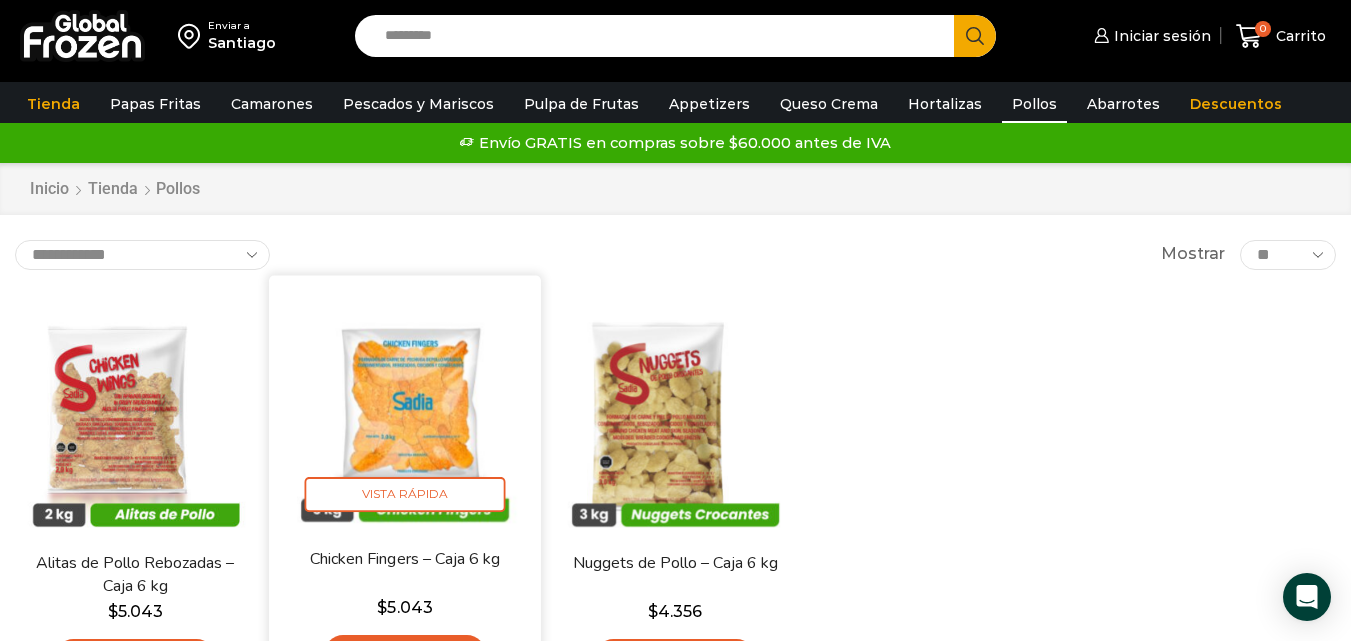 click at bounding box center [405, 411] 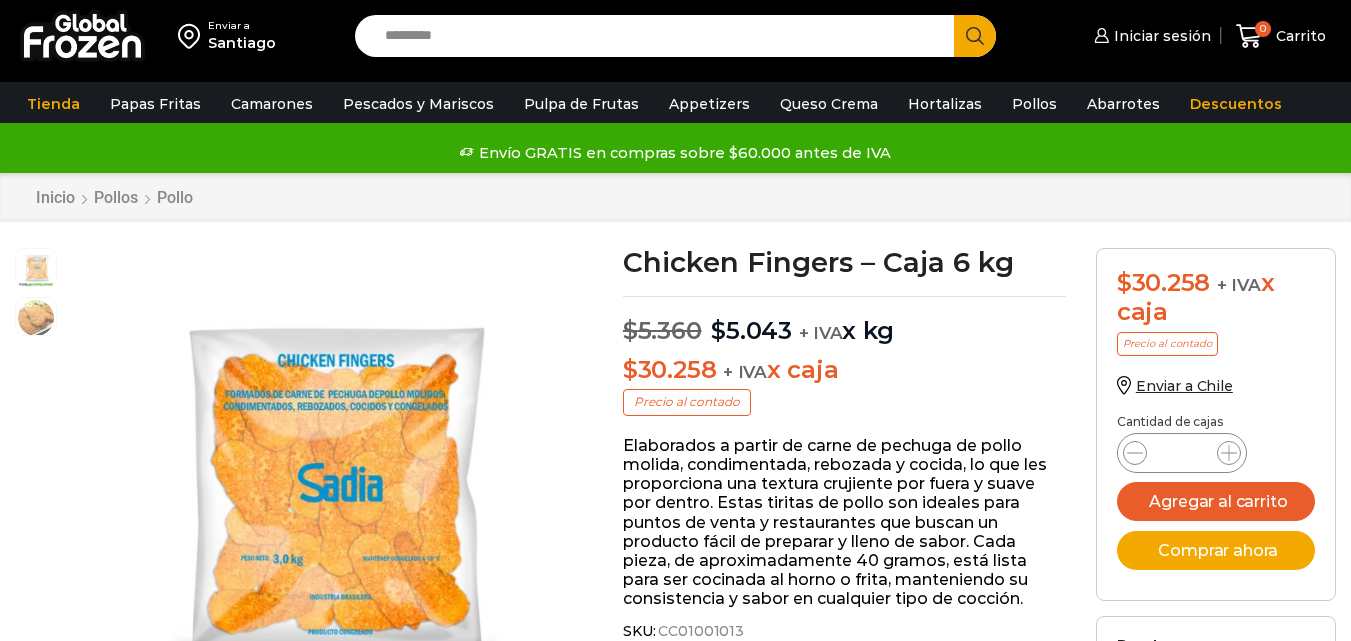 scroll, scrollTop: 1, scrollLeft: 0, axis: vertical 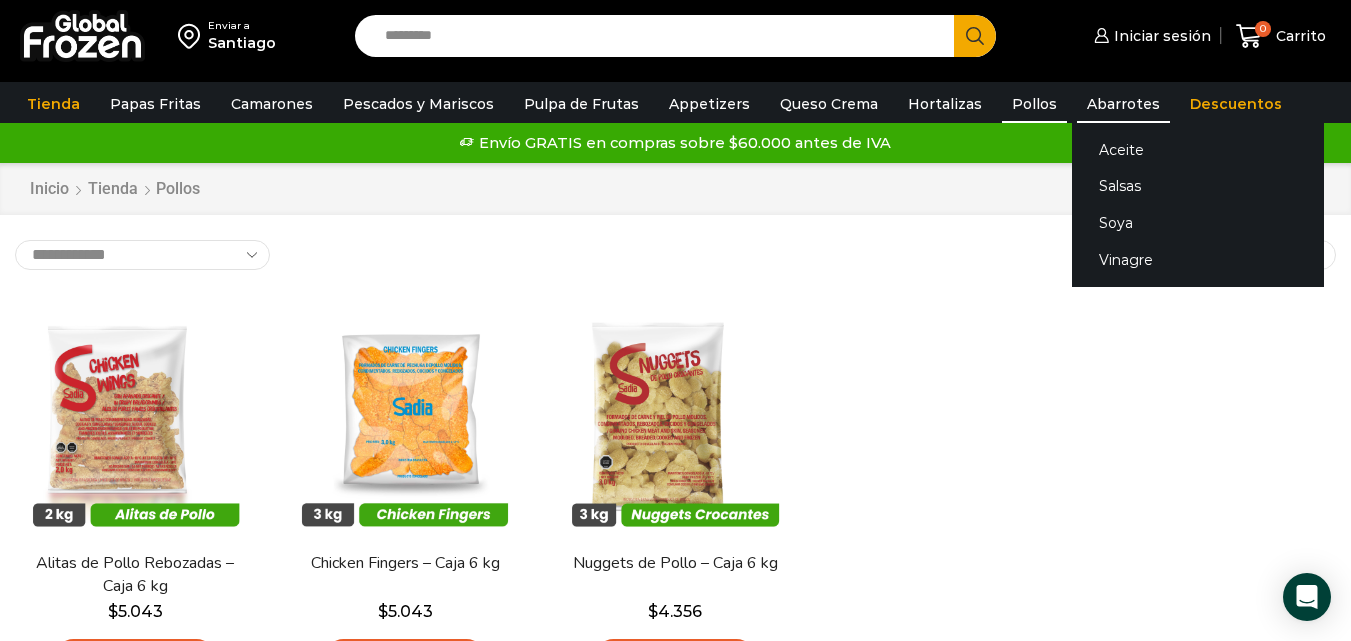 click on "Abarrotes" at bounding box center (1123, 104) 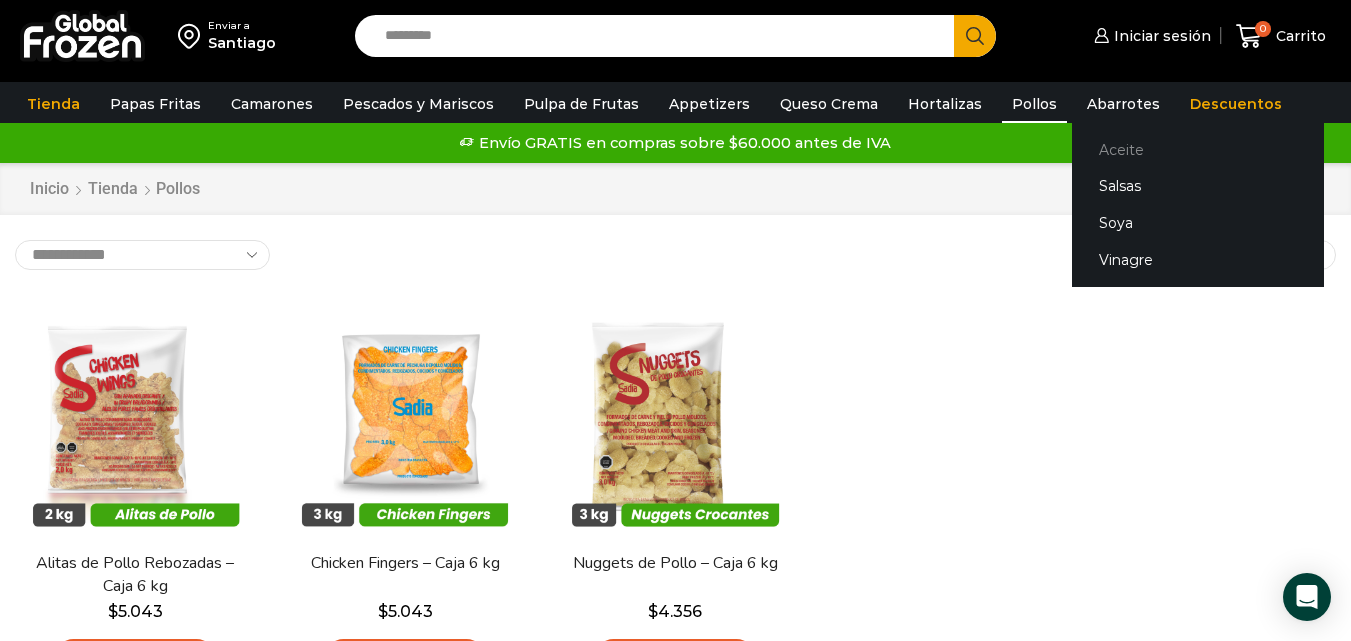 click on "Aceite" at bounding box center (1198, 149) 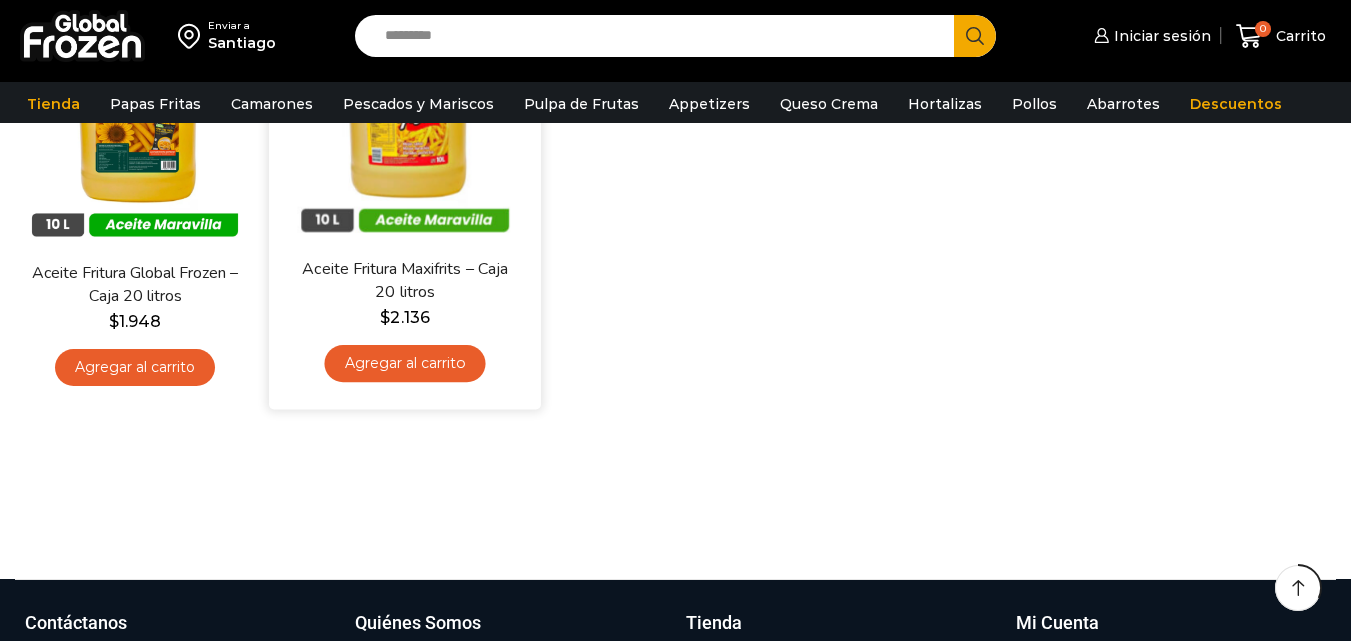 scroll, scrollTop: 300, scrollLeft: 0, axis: vertical 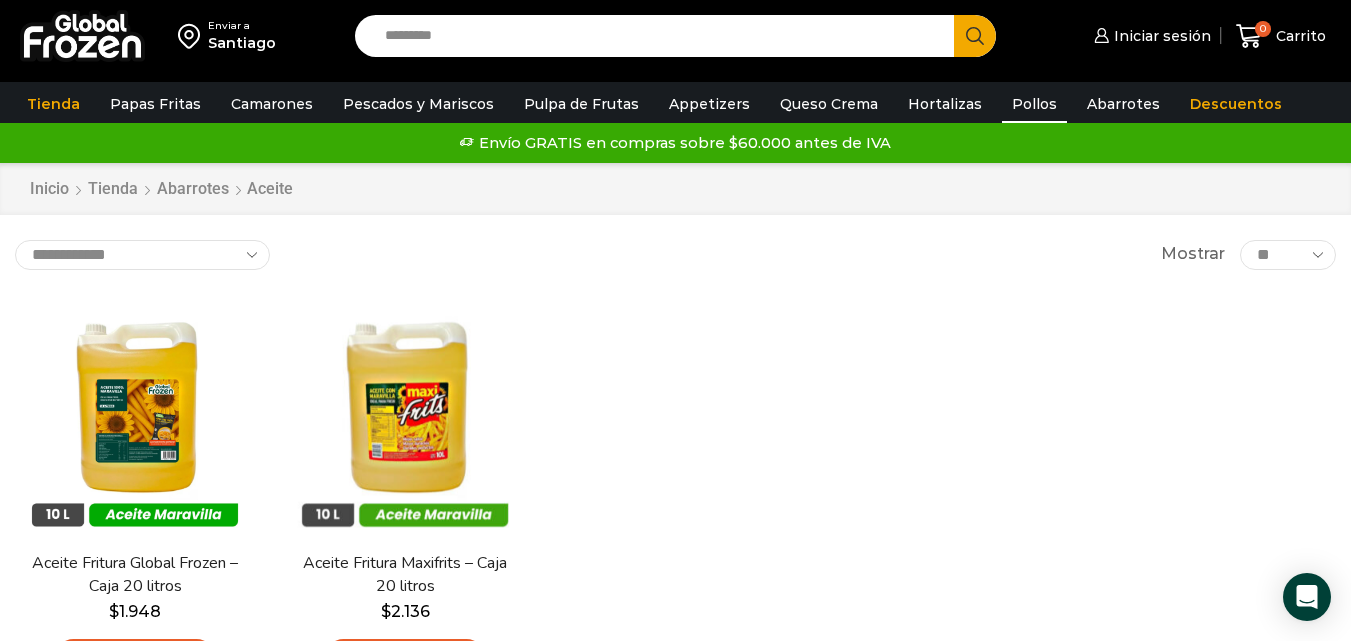 click on "Pollos" at bounding box center (1034, 104) 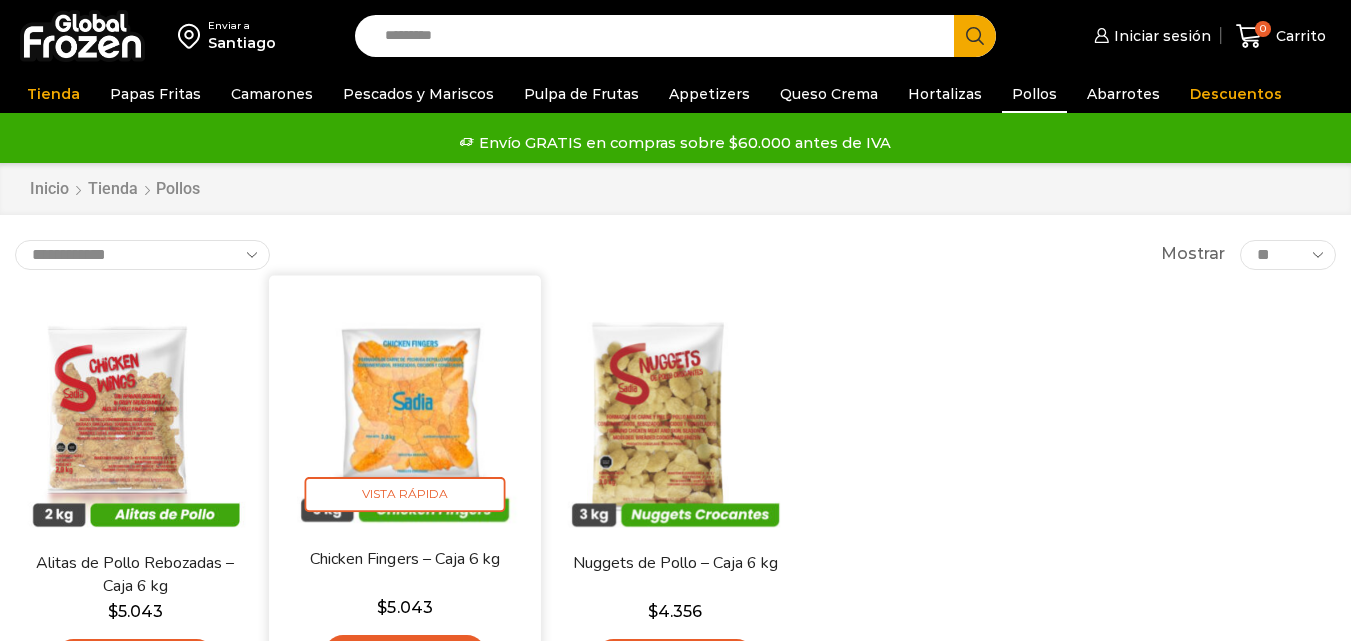scroll, scrollTop: 0, scrollLeft: 0, axis: both 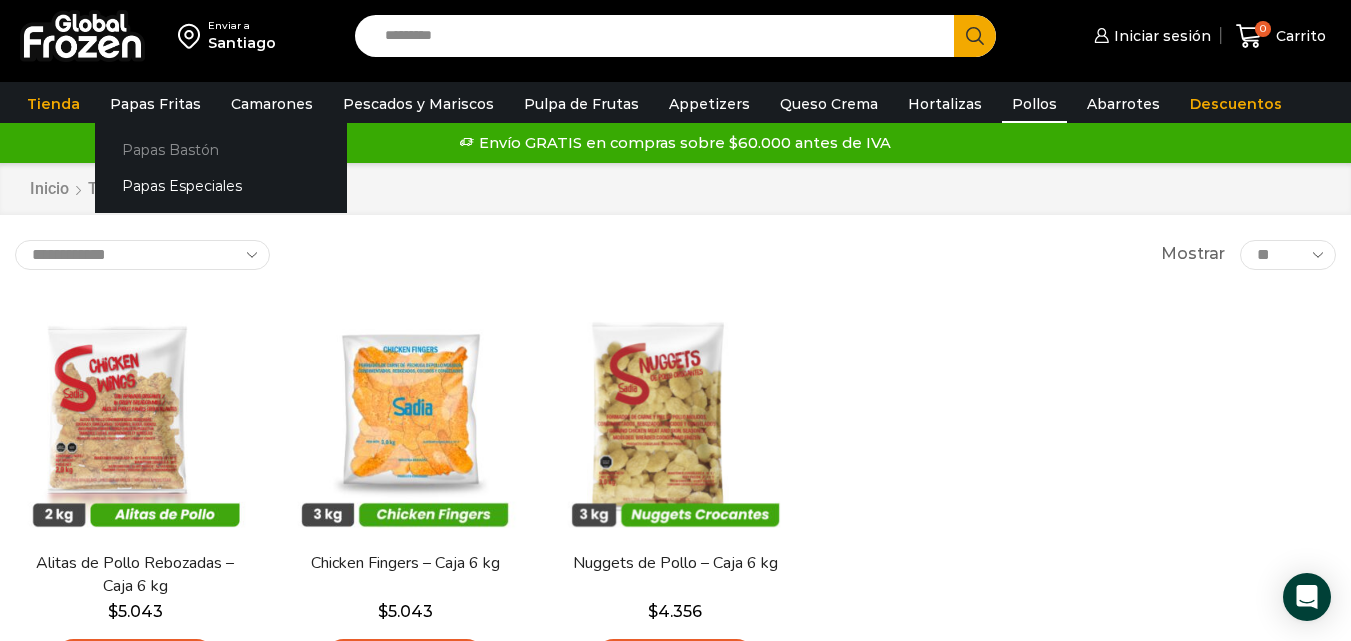 click on "Papas Bastón" at bounding box center (221, 149) 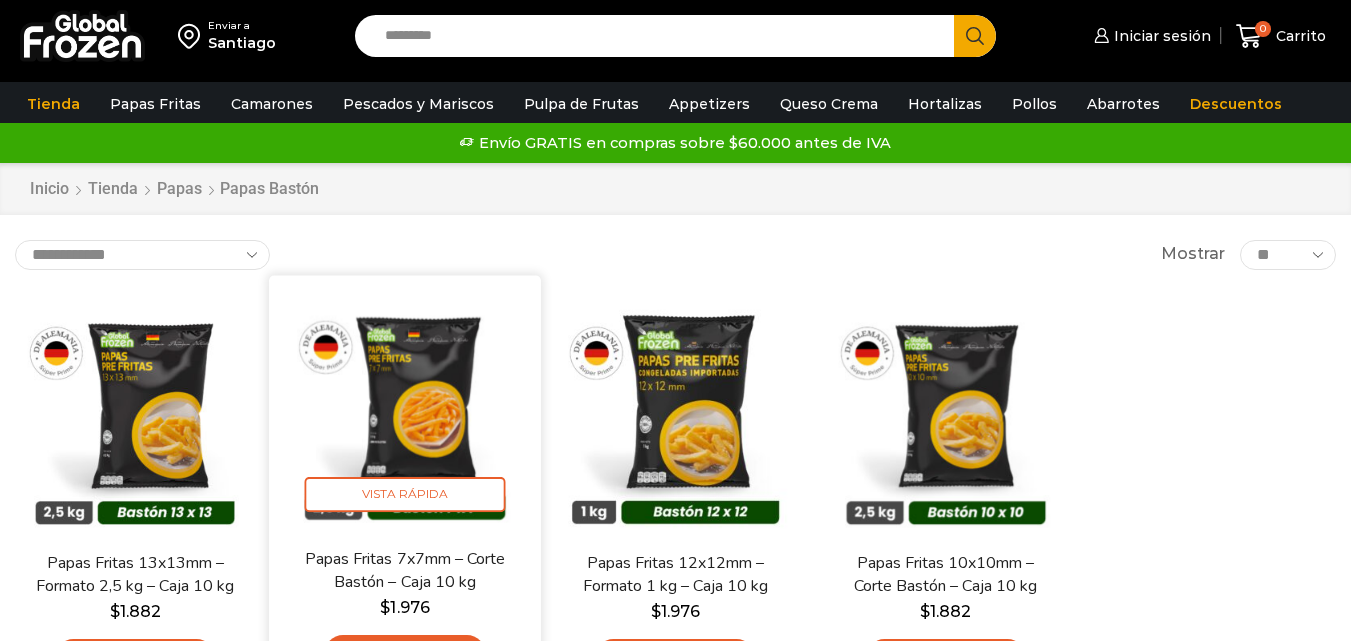 scroll, scrollTop: 0, scrollLeft: 0, axis: both 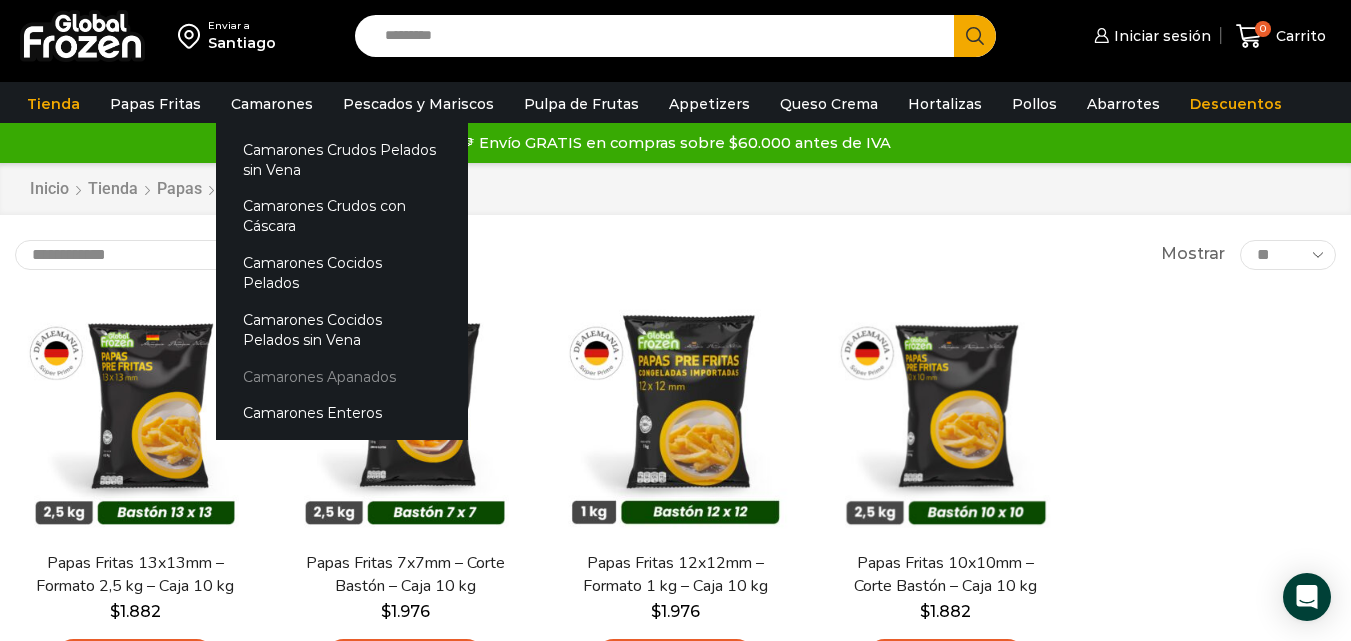 click on "Camarones Apanados" at bounding box center (342, 376) 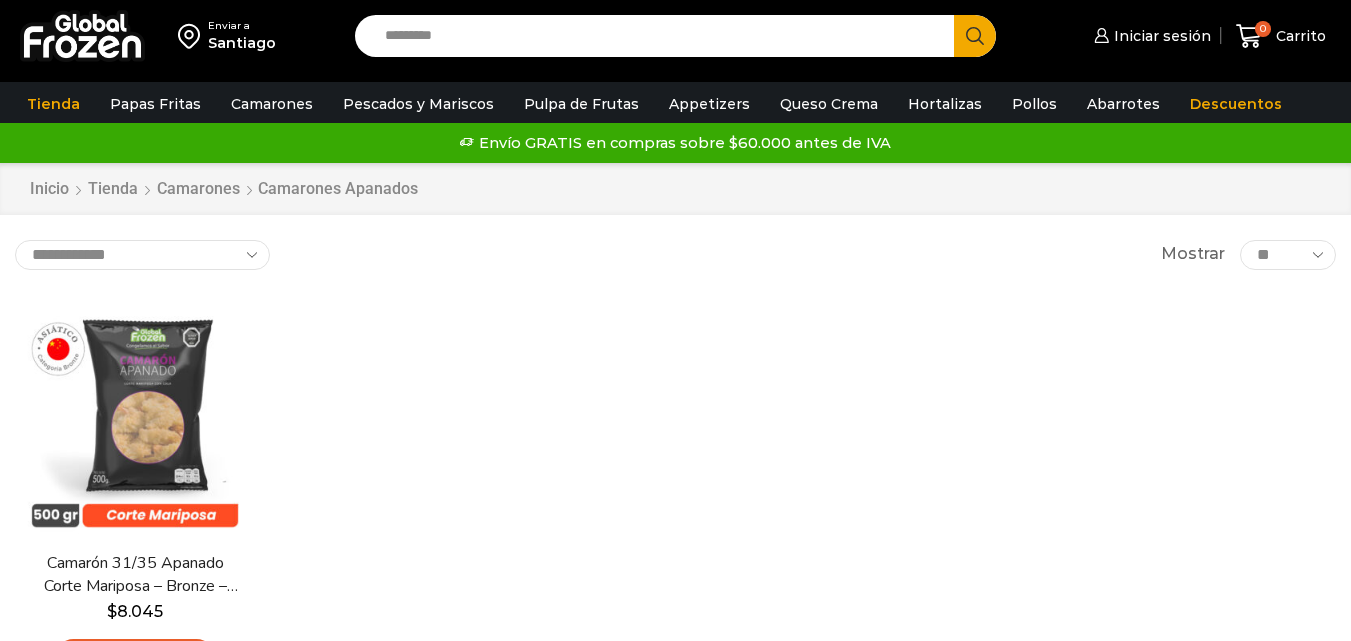scroll, scrollTop: 0, scrollLeft: 0, axis: both 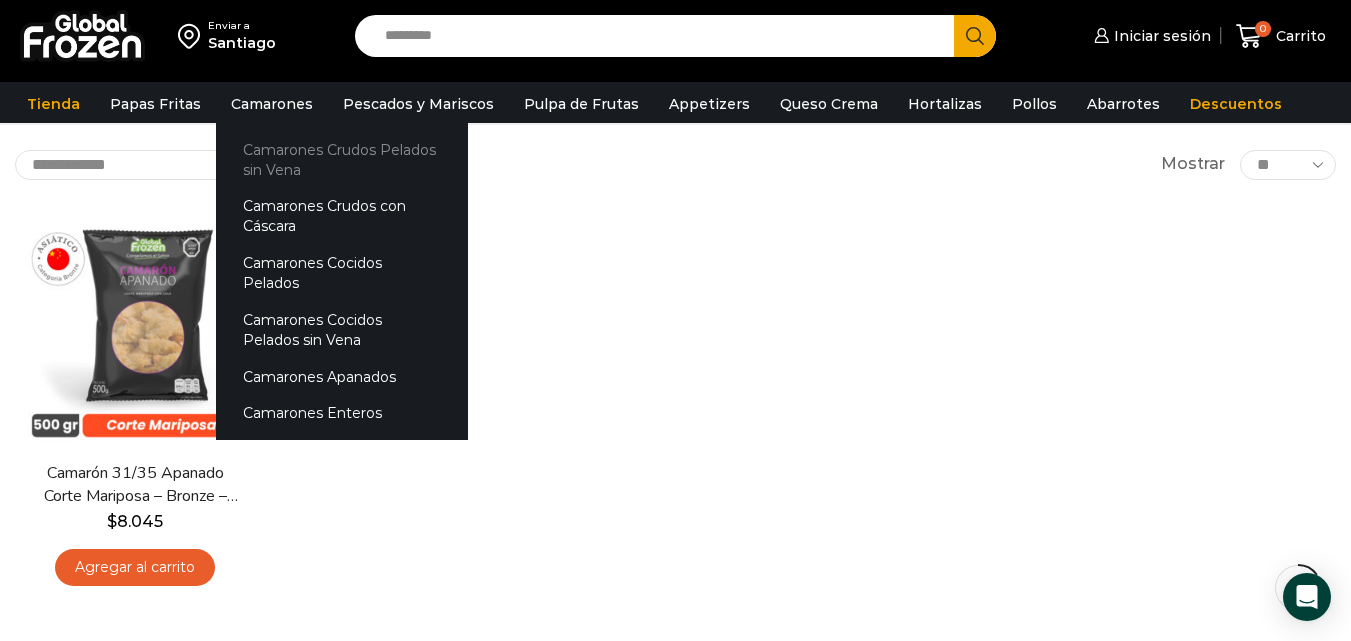click on "Camarones Crudos Pelados sin Vena" at bounding box center [342, 159] 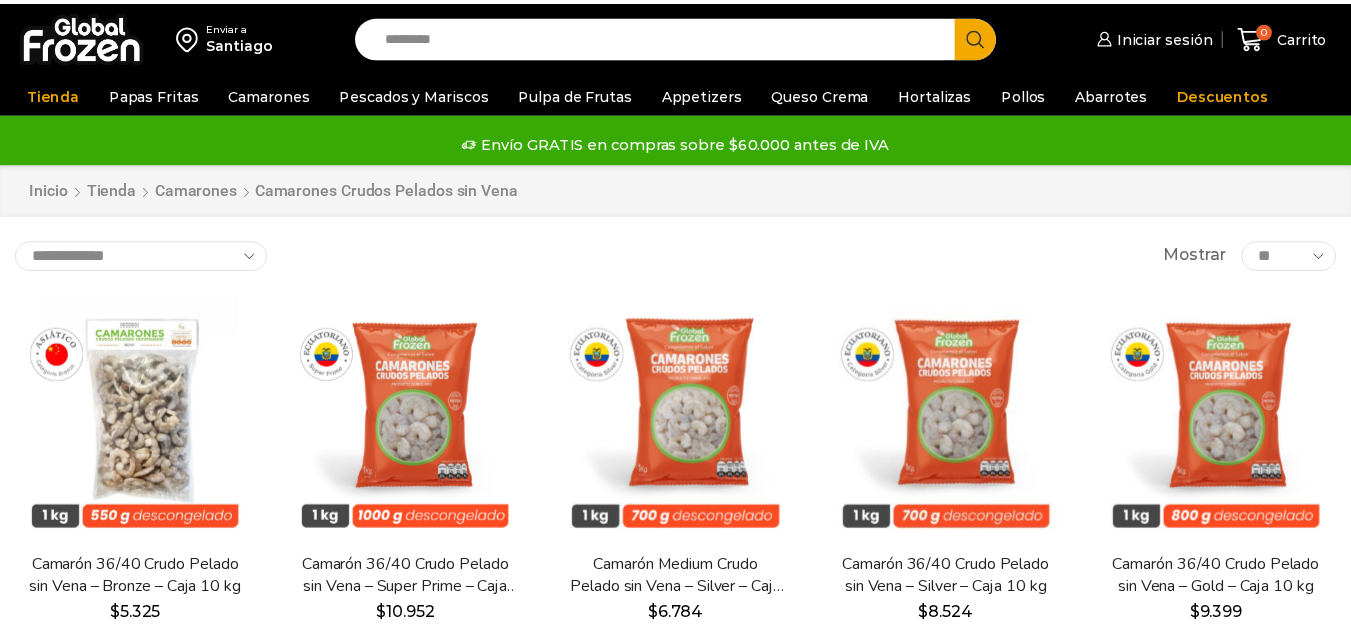 scroll, scrollTop: 0, scrollLeft: 0, axis: both 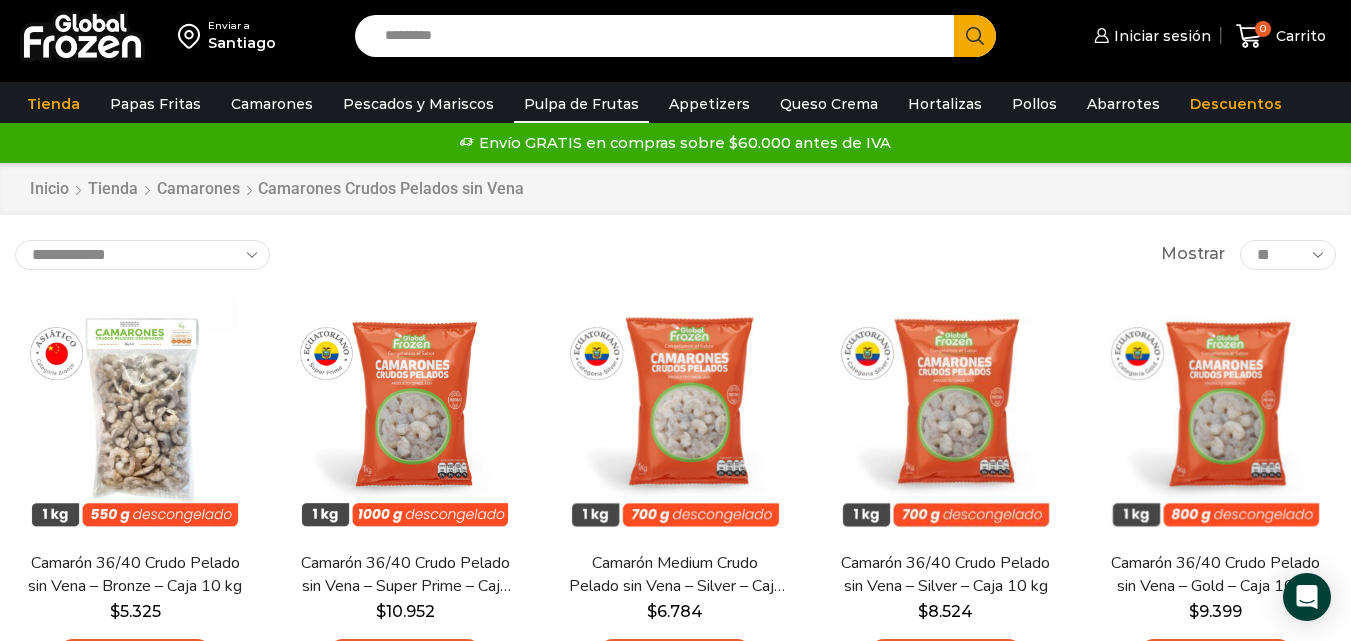 click on "Pulpa de Frutas" at bounding box center [581, 104] 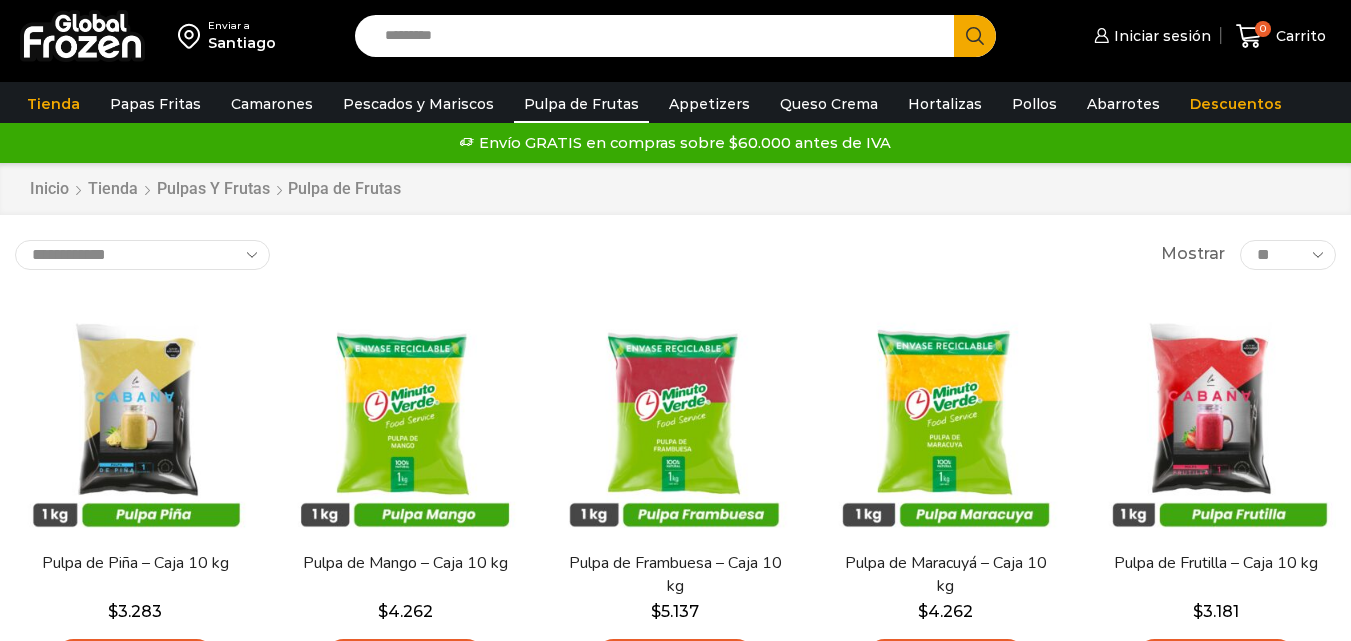 scroll, scrollTop: 0, scrollLeft: 0, axis: both 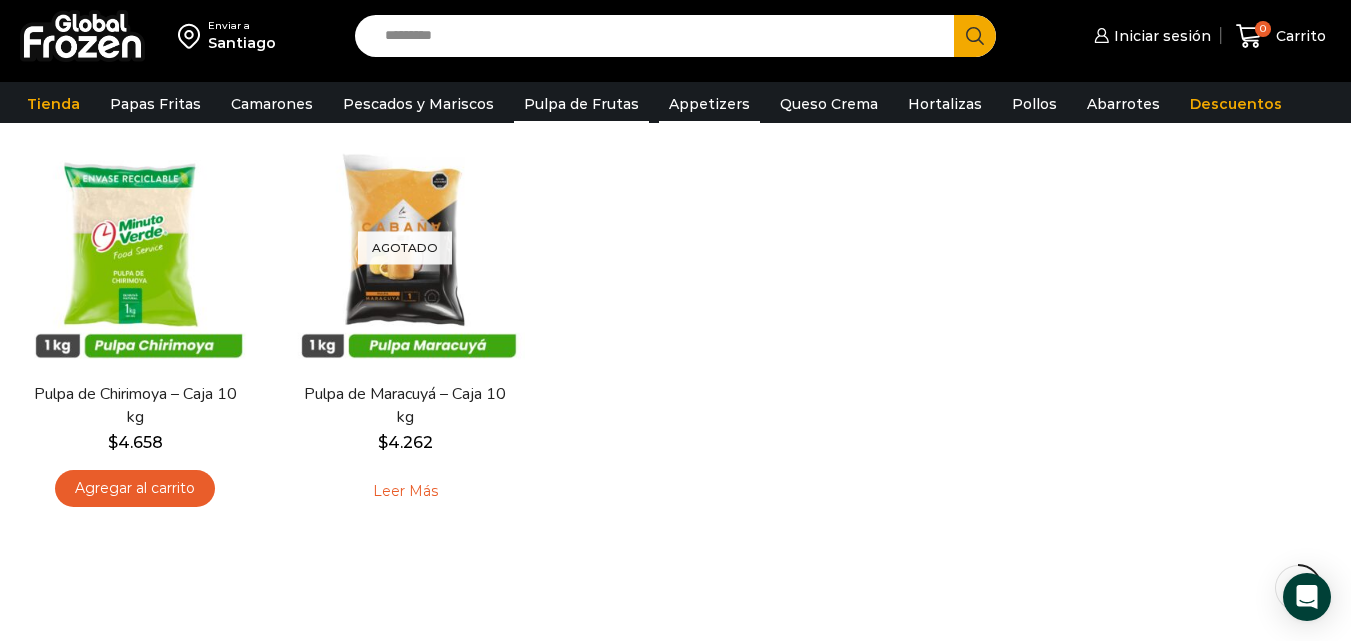 click on "Appetizers" at bounding box center [709, 104] 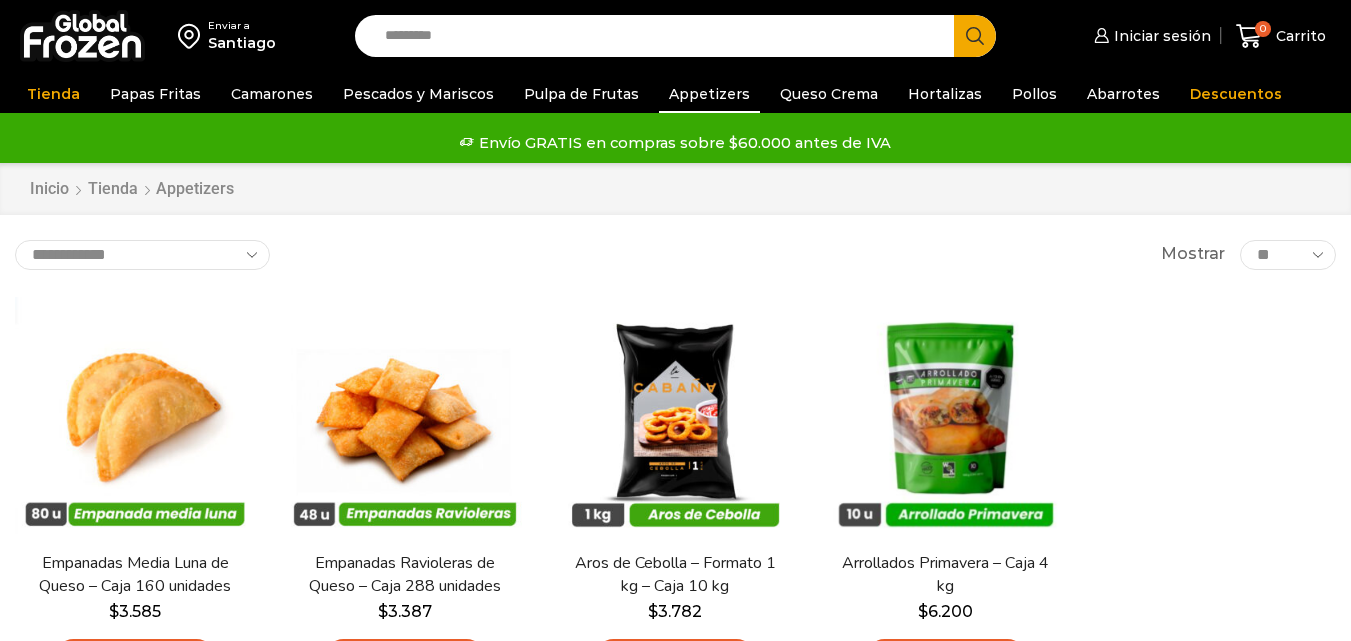 scroll, scrollTop: 0, scrollLeft: 0, axis: both 